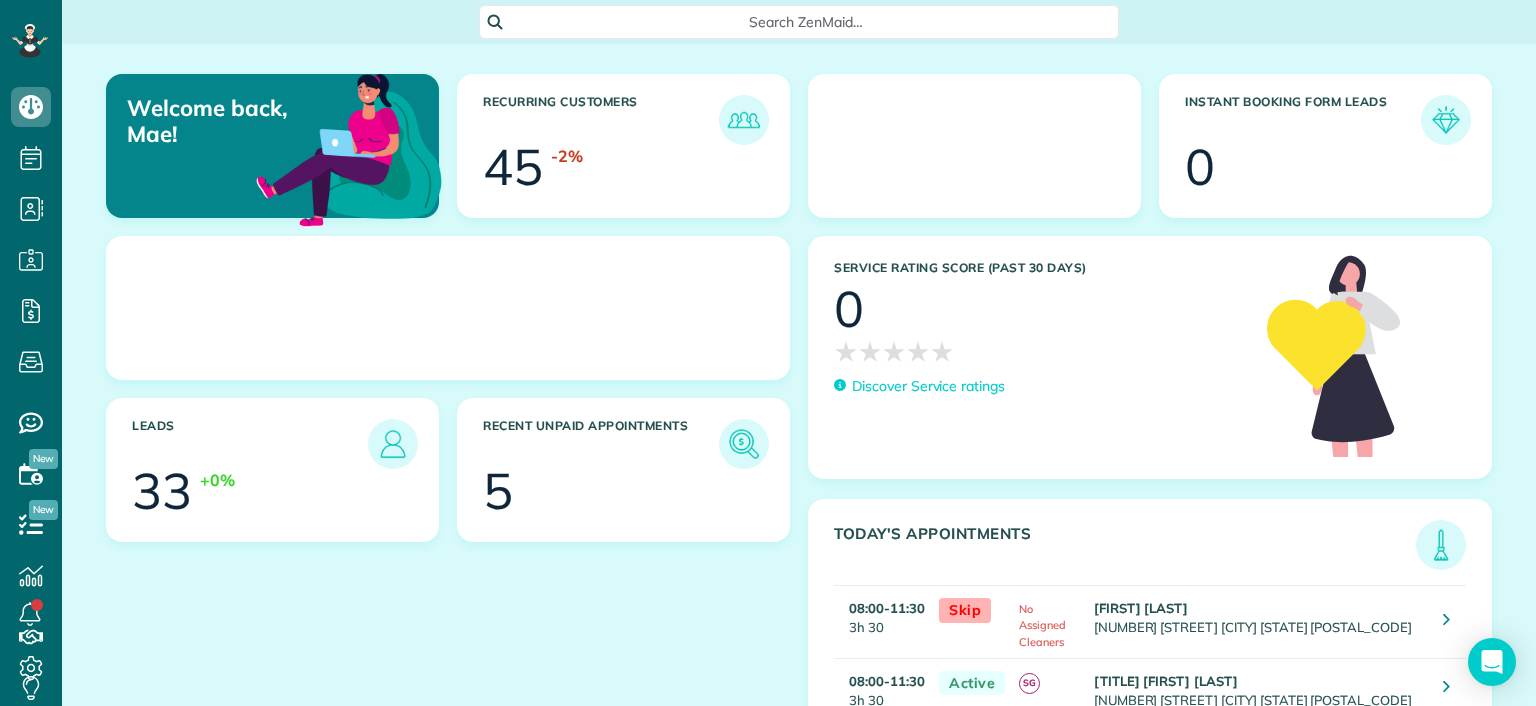 scroll, scrollTop: 0, scrollLeft: 0, axis: both 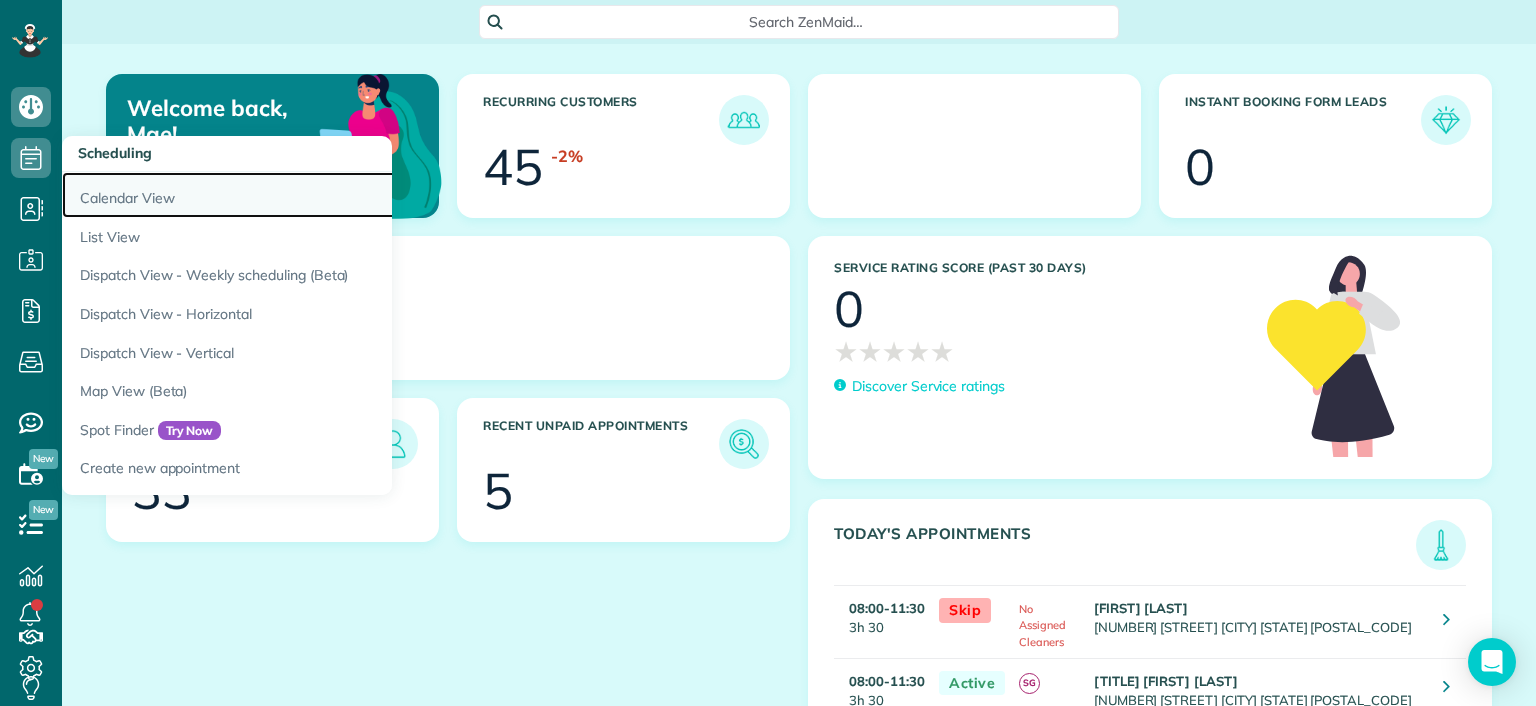 click on "Calendar View" at bounding box center [312, 195] 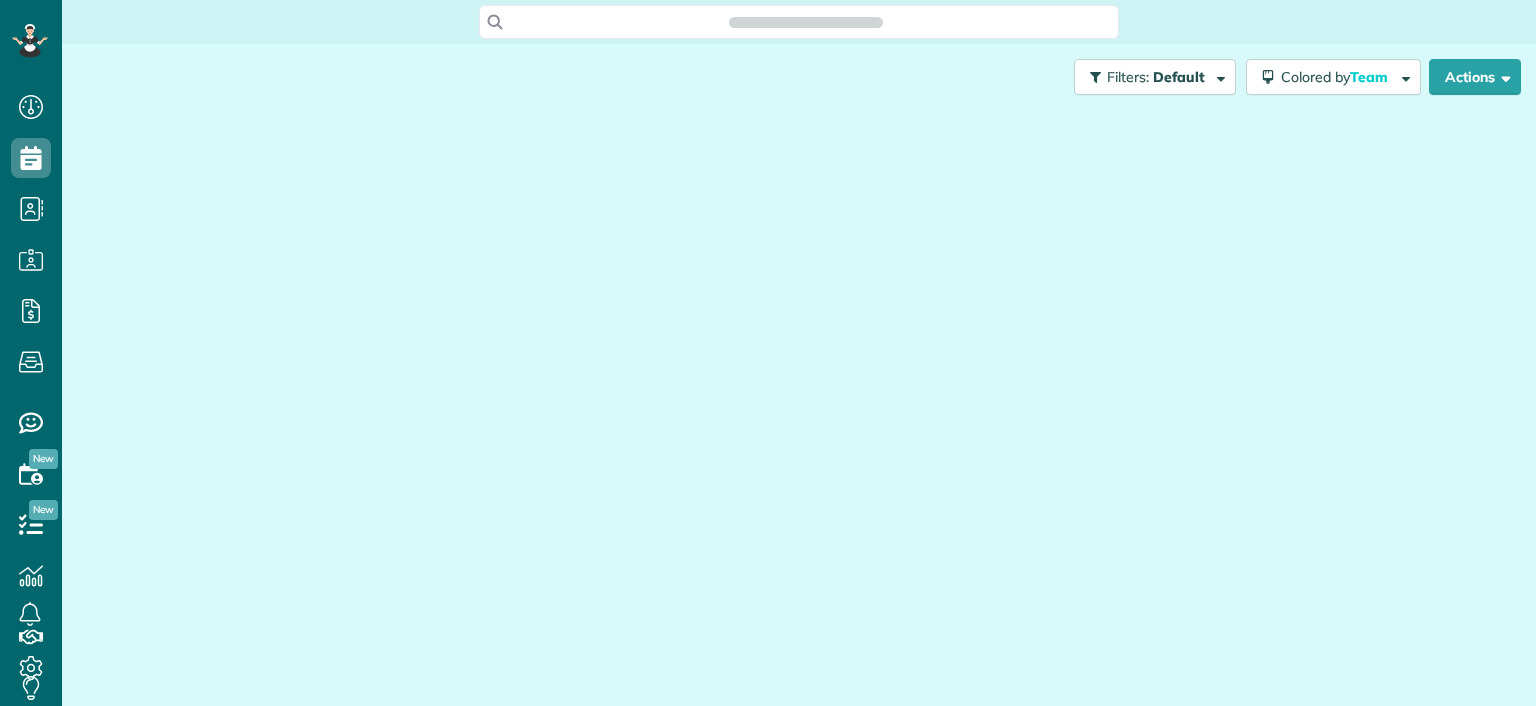 scroll, scrollTop: 0, scrollLeft: 0, axis: both 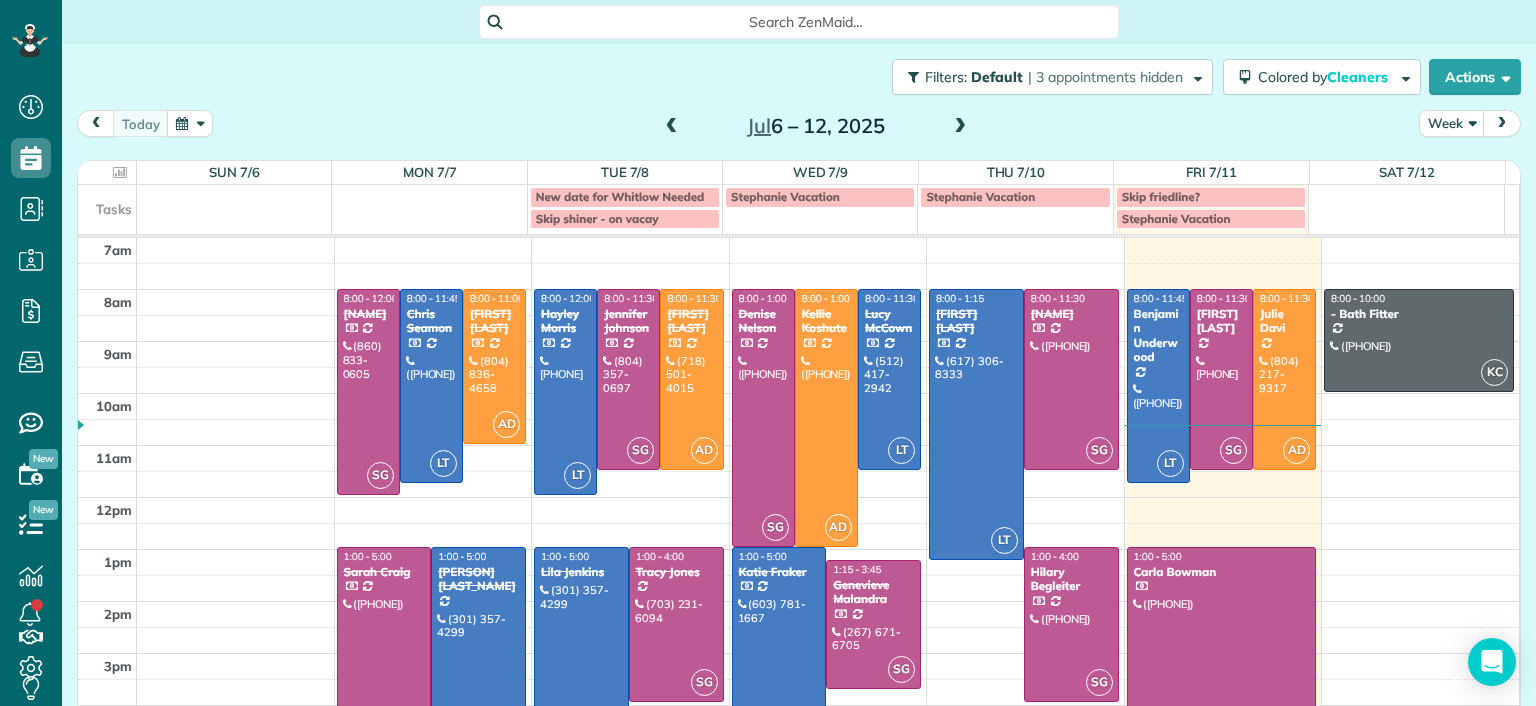 click at bounding box center [672, 127] 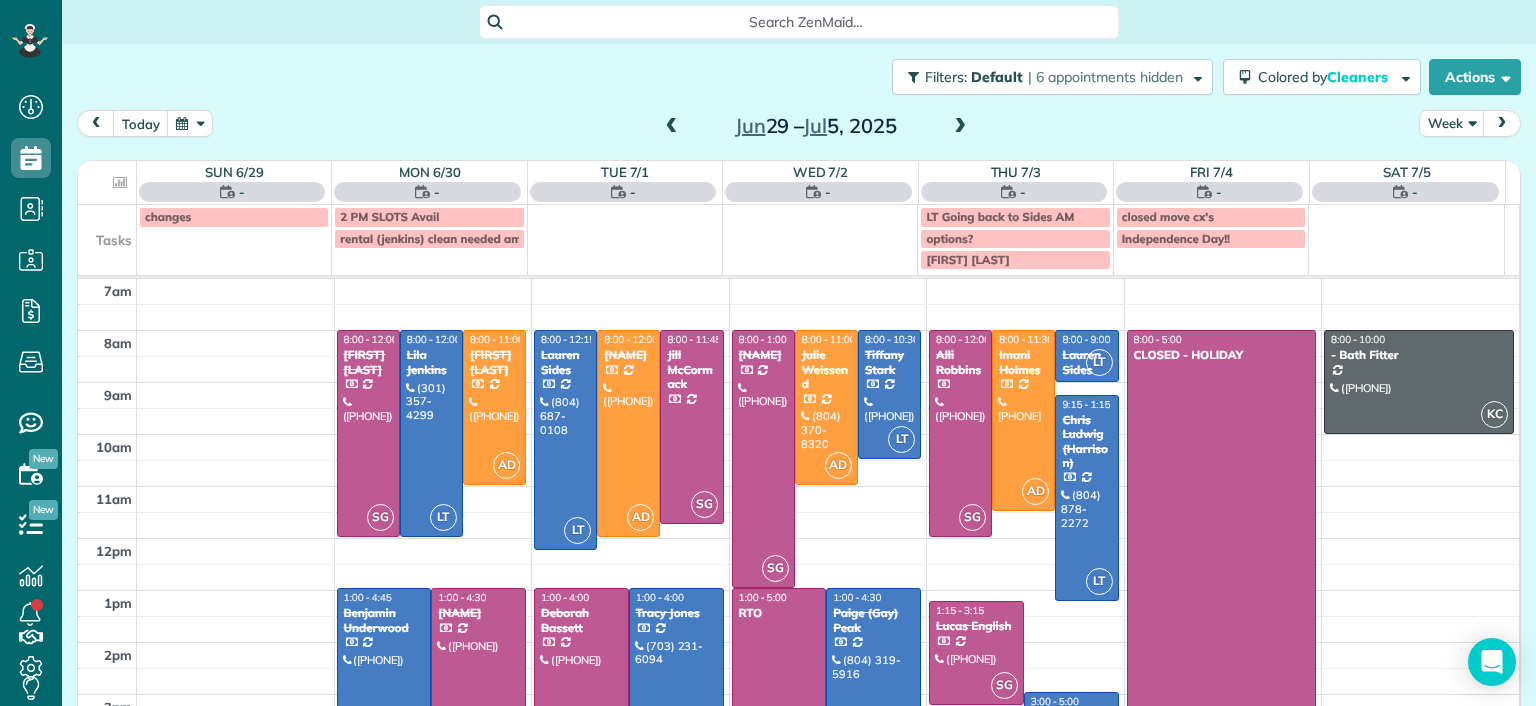 click at bounding box center [960, 127] 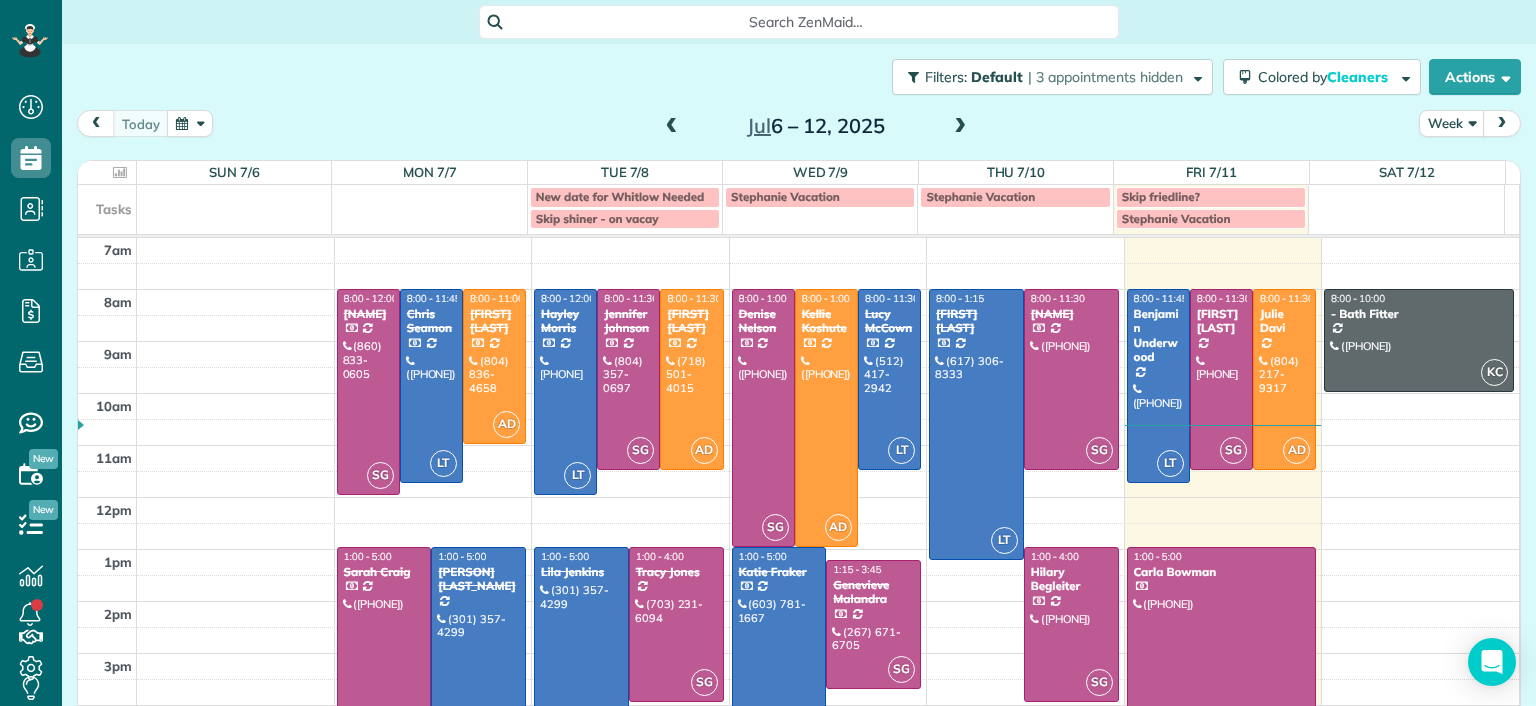 click at bounding box center (672, 127) 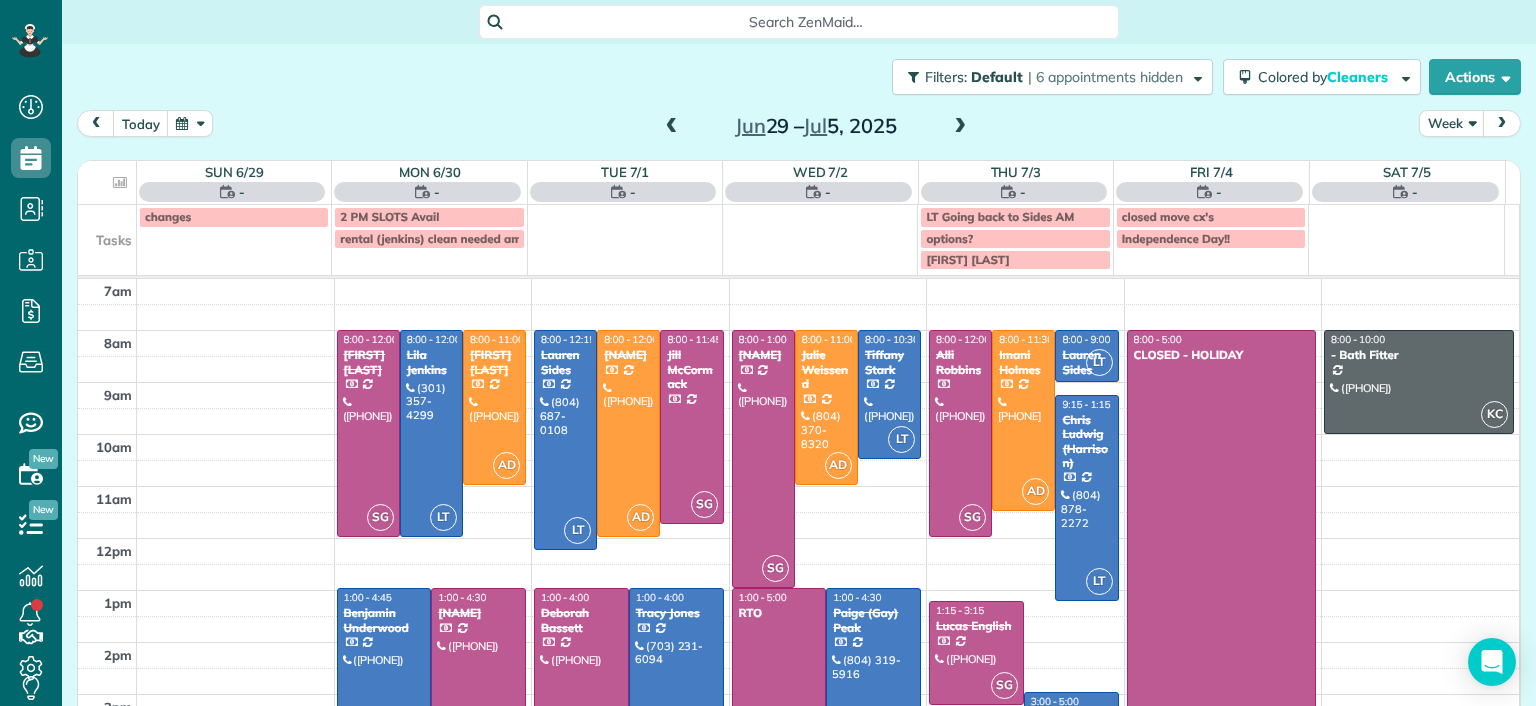 click at bounding box center (960, 127) 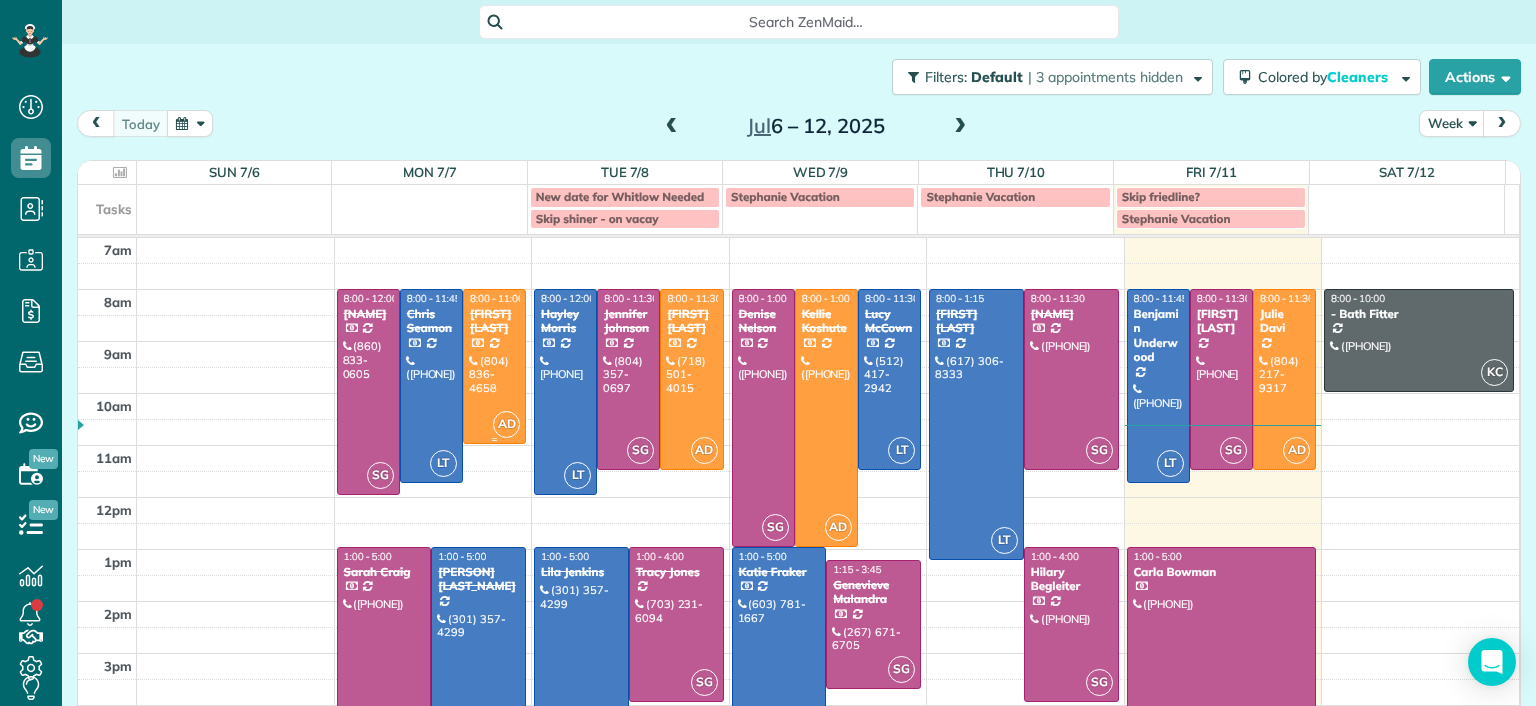 click at bounding box center [494, 366] 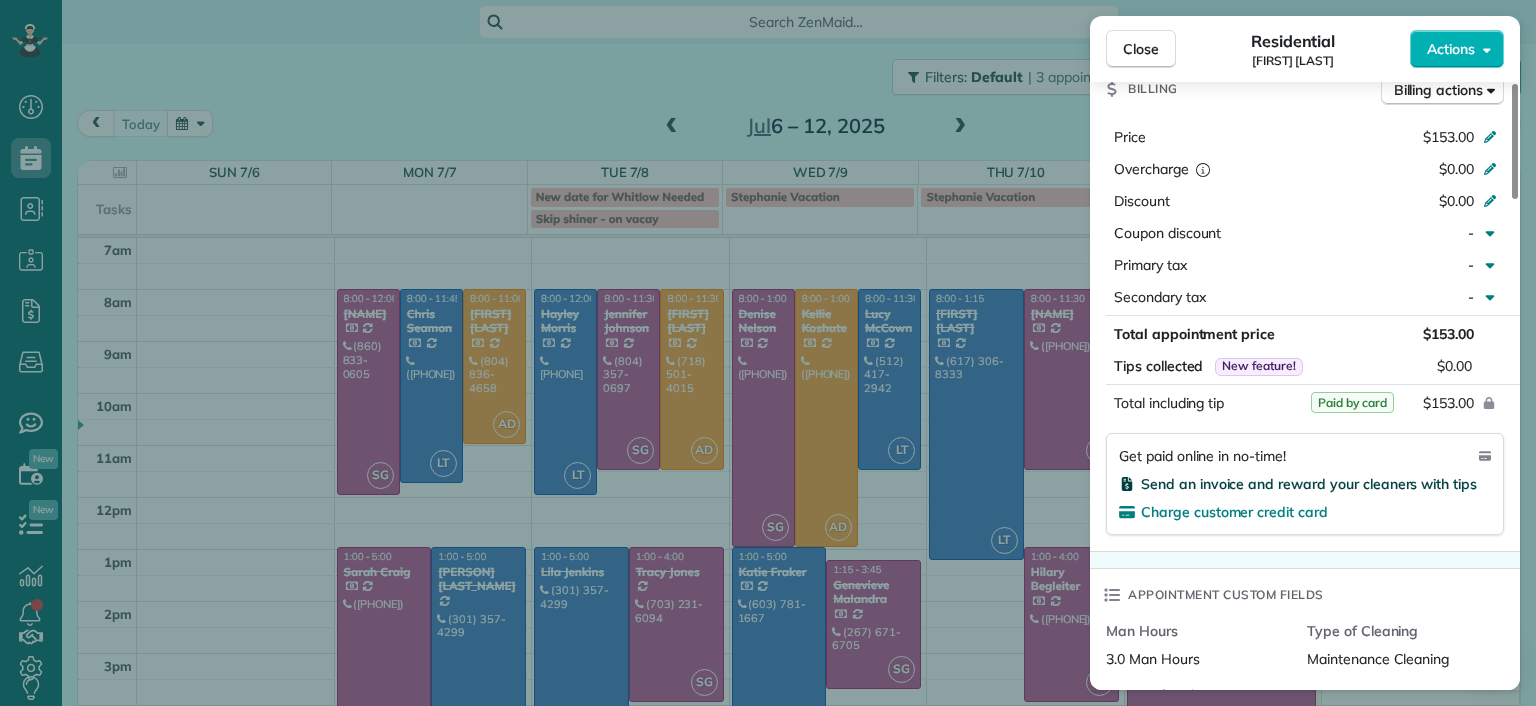 scroll, scrollTop: 900, scrollLeft: 0, axis: vertical 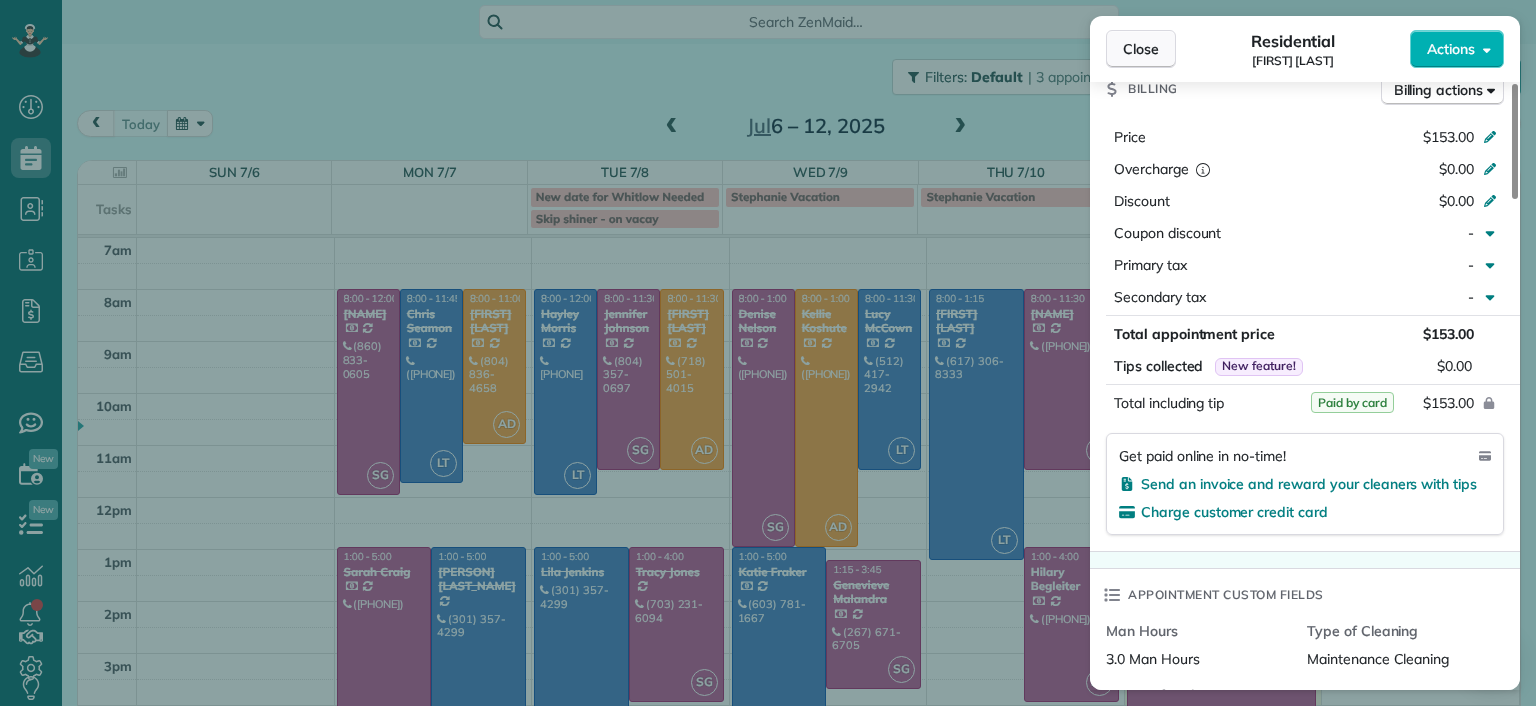 click on "Close" at bounding box center [1141, 49] 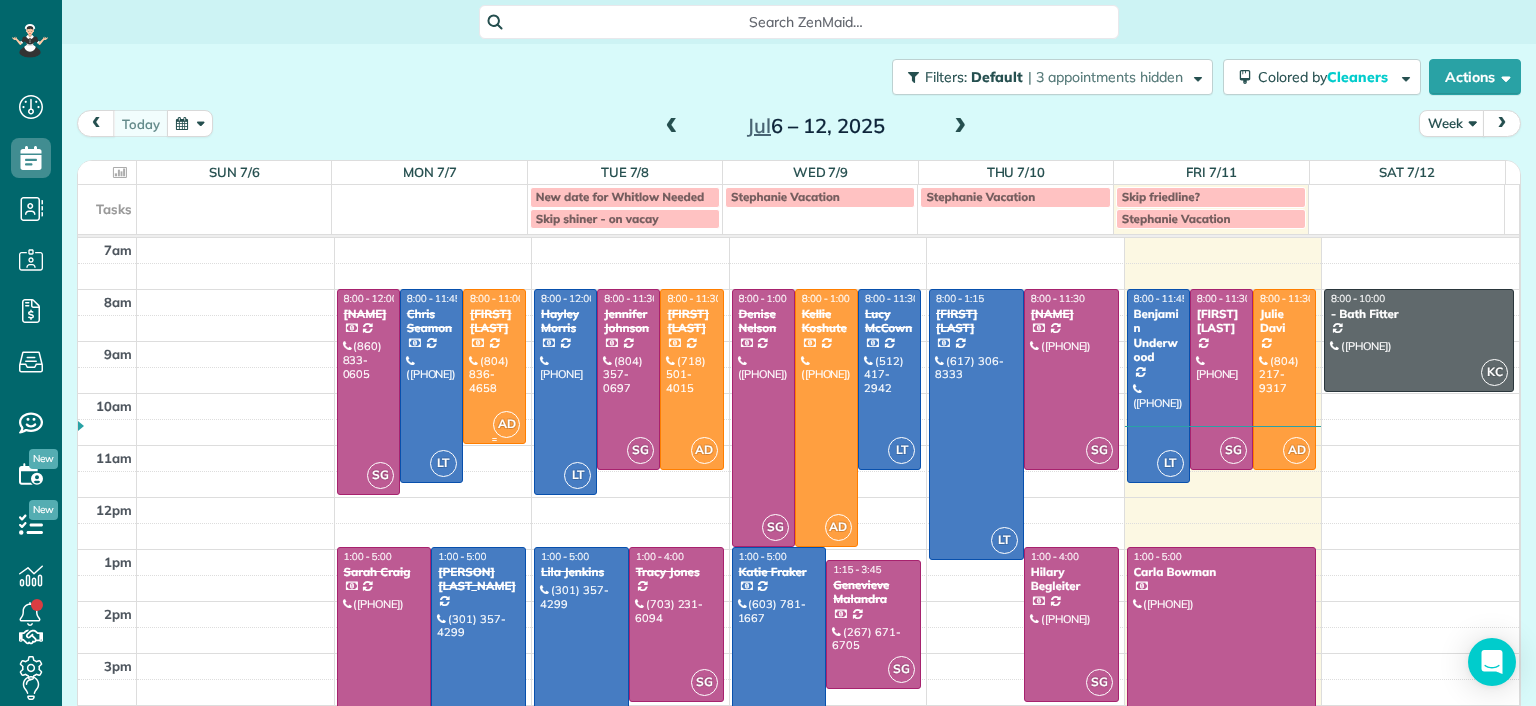 click at bounding box center [494, 366] 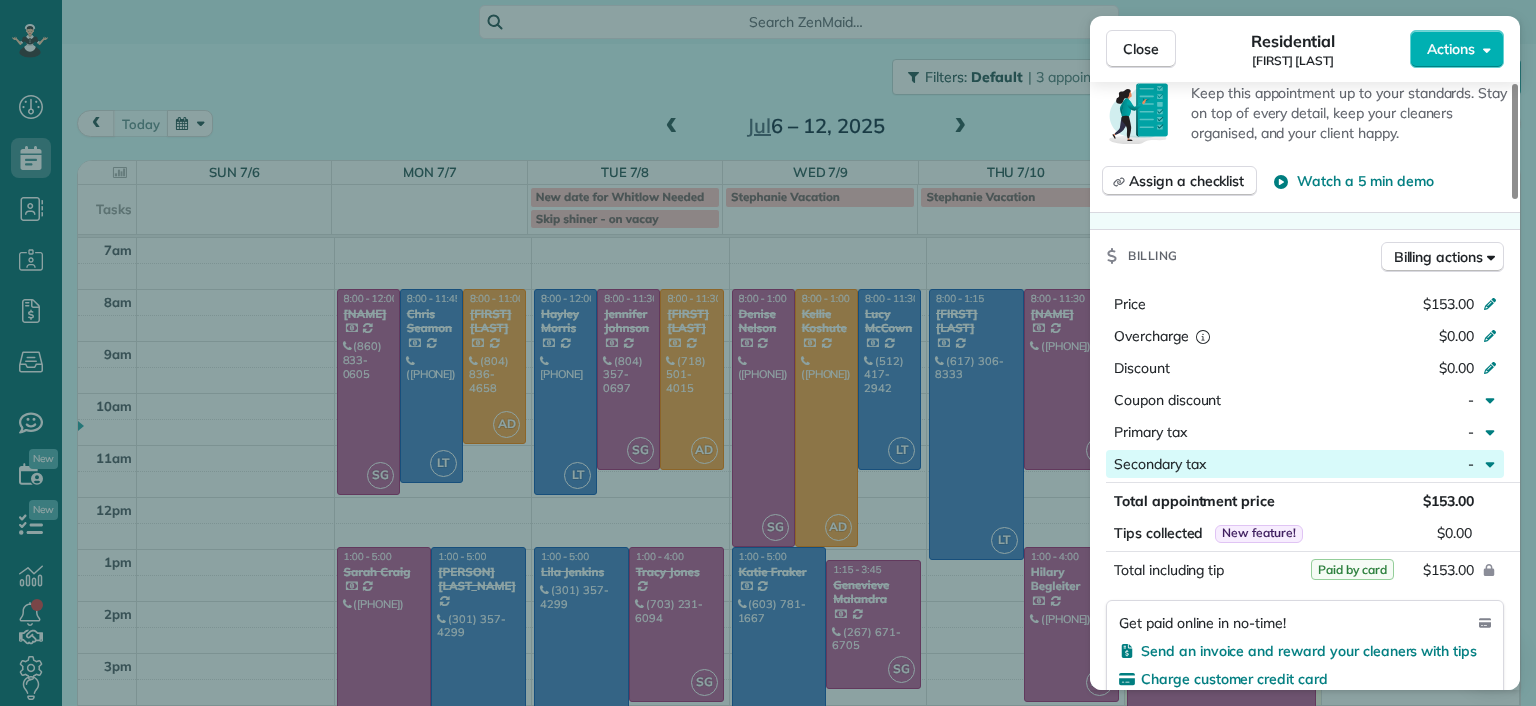 scroll, scrollTop: 700, scrollLeft: 0, axis: vertical 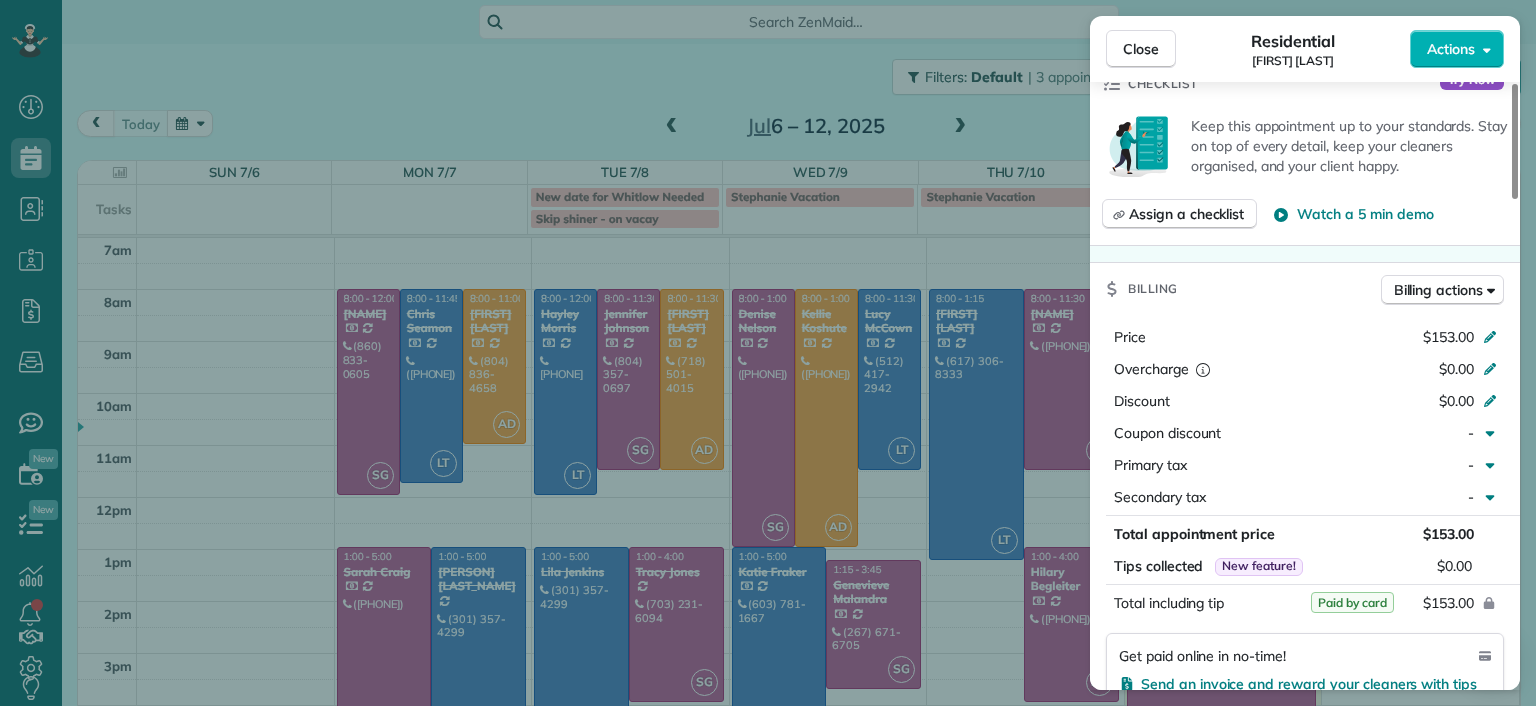 click on "Close Residential [NAME] Actions Status Completed [NAME] · Open profile Mobile [PHONE] Copy [EMAIL] Copy View Details Residential Monday, July 07, 2025 ( 4 days ago ) 8:00 AM 11:00 AM 3 hours and 0 minutes Repeats every 4 weeks Edit recurring service Previous (Jun 11) Next (Aug 04) 807 West 47th Street [CITY] [STATE] 23225 Service was not rated yet Setup ratings Cleaners Time in and out Assign Invite Cleaners [NAME] 8:00 AM 11:00 AM Checklist Try Now Keep this appointment up to your standards. Stay on top of every detail, keep your cleaners organised, and your client happy. Assign a checklist Watch a 5 min demo Billing Billing actions Price $153.00 Overcharge $0.00 Discount $0.00 Coupon discount - Primary tax - Secondary tax - Total appointment price $153.00 Tips collected New feature! $0.00 Paid by card Total including tip $153.00 Get paid online in no-time! Send an invoice and reward your cleaners with tips Charge customer credit card Appointment custom fields - Notes" at bounding box center [768, 353] 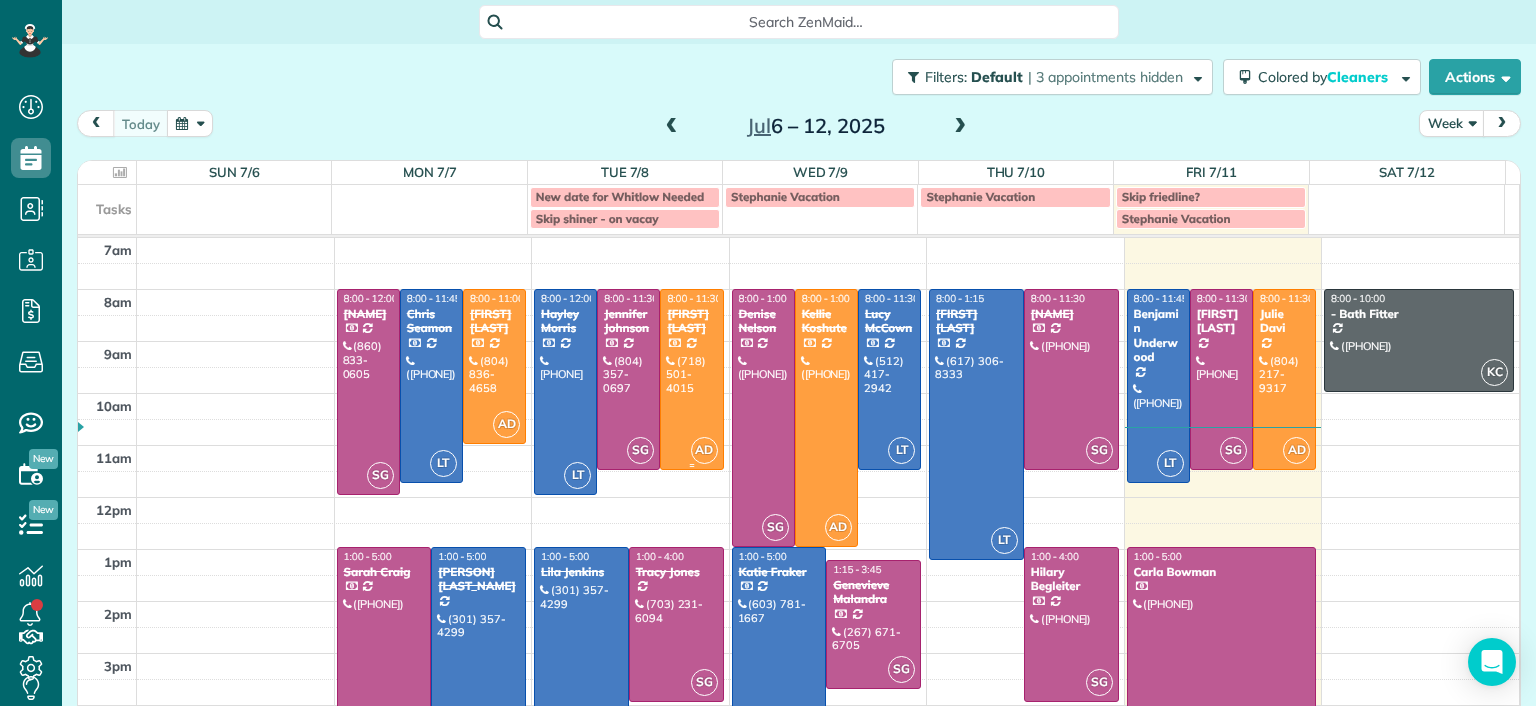 click at bounding box center [691, 379] 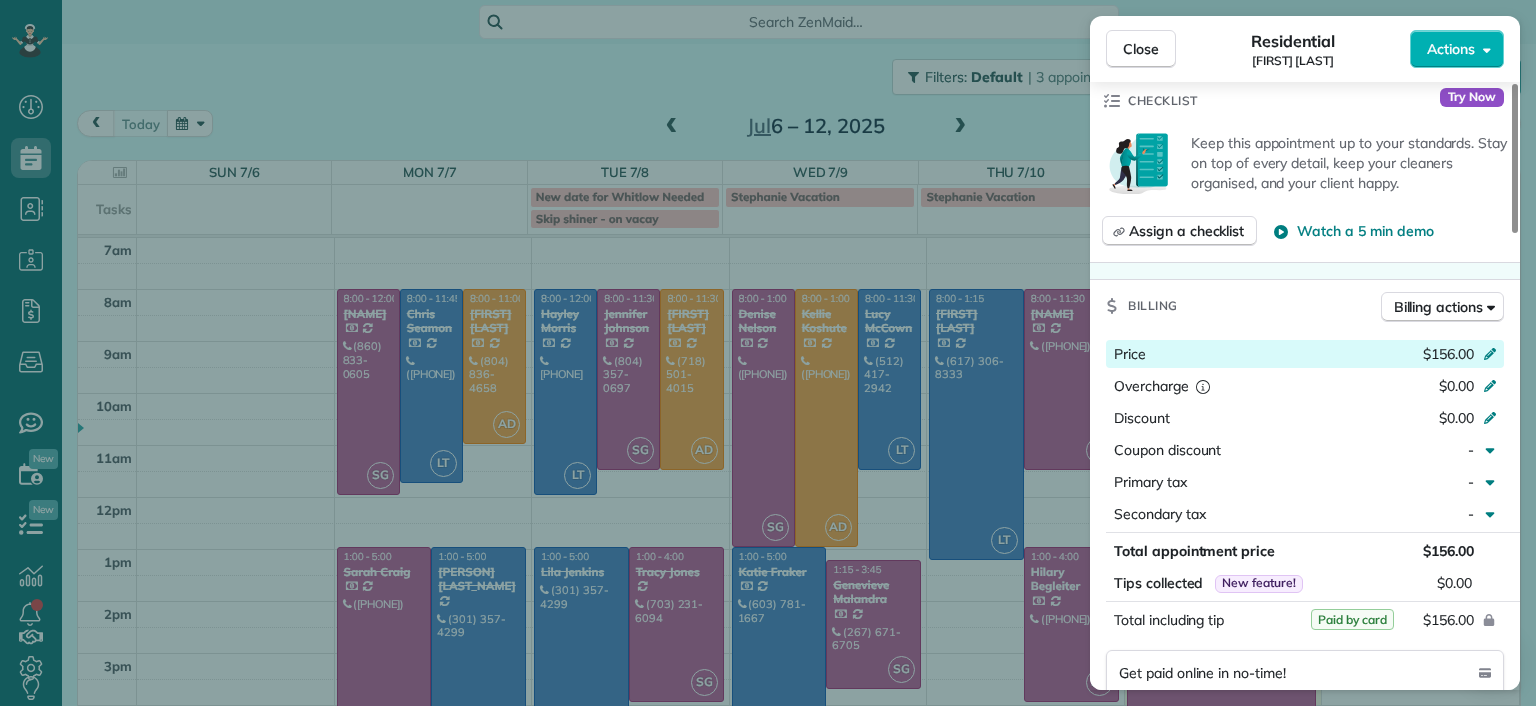 scroll, scrollTop: 800, scrollLeft: 0, axis: vertical 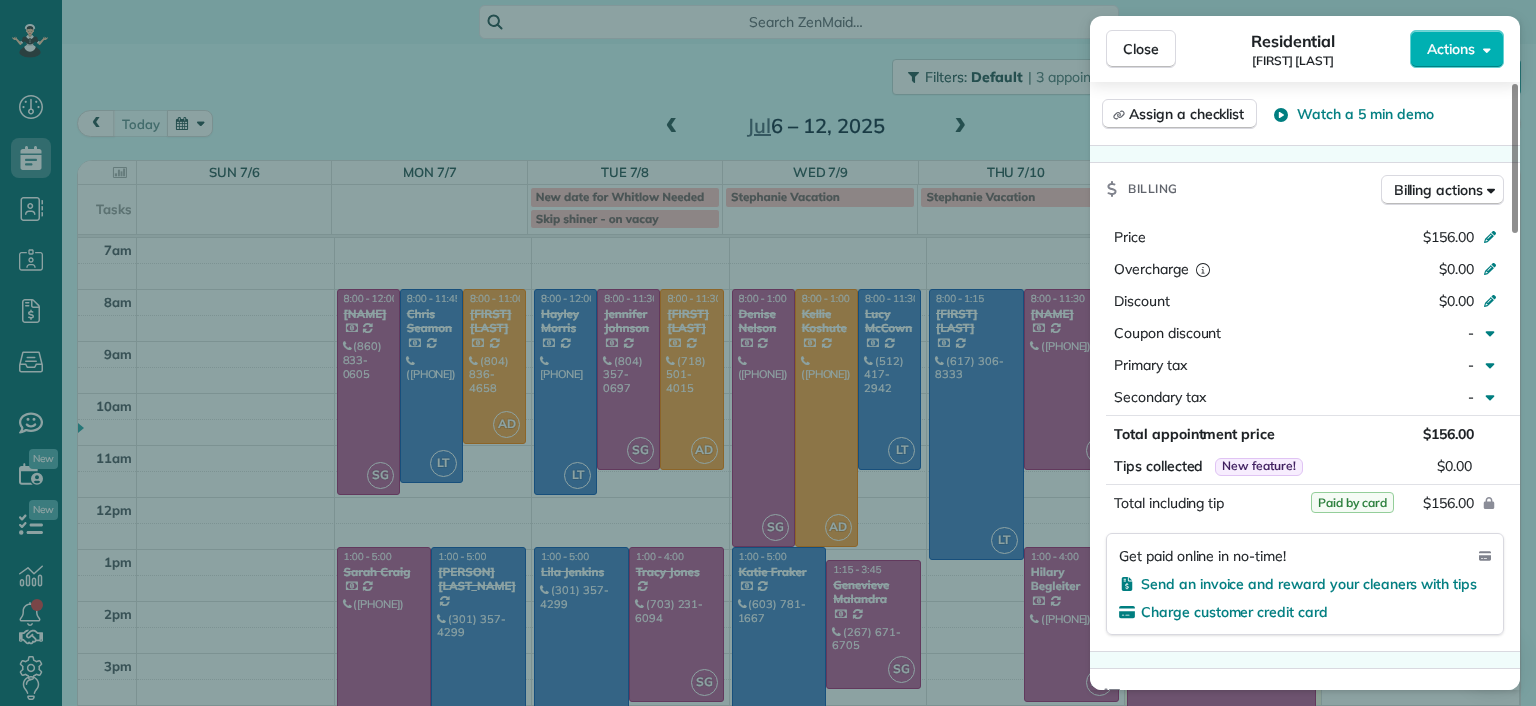 click on "Close Residential [PERSON] Actions Status Completed [PERSON] · Open profile Mobile ([PHONE]) Copy [EMAIL] Copy View Details Residential [DATE] ( [NUMBER] days ago ) [TIME] [TIME] [NUMBER] hours and [NUMBER] minutes Repeats every [NUMBER] weeks Edit recurring service Previous ([DATE]) Next ([DATE]) [NUMBER] [STREET_NAME] [STREET_SUFFIX] [CITY] [STATE] [POSTAL_CODE] Service was not rated yet Setup ratings Cleaners Time in and out Assign Invite Cleaners [PERSON] [LAST_NAME] [TIME] [TIME] Checklist Try Now Keep this appointment up to your standards. Stay on top of every detail, keep your cleaners organised, and your client happy. Assign a checklist Watch a 5 min demo Billing Billing actions Price $[NUMBER] Overcharge $[NUMBER] Discount $[NUMBER] Coupon discount - Primary tax - Secondary tax - Total appointment price $[NUMBER] Tips collected New feature! $[NUMBER] Paid by card Total including tip $[NUMBER] Get paid online in no-time! Send an invoice and reward your cleaners with tips Charge customer credit card Appointment custom fields - 1" at bounding box center (768, 353) 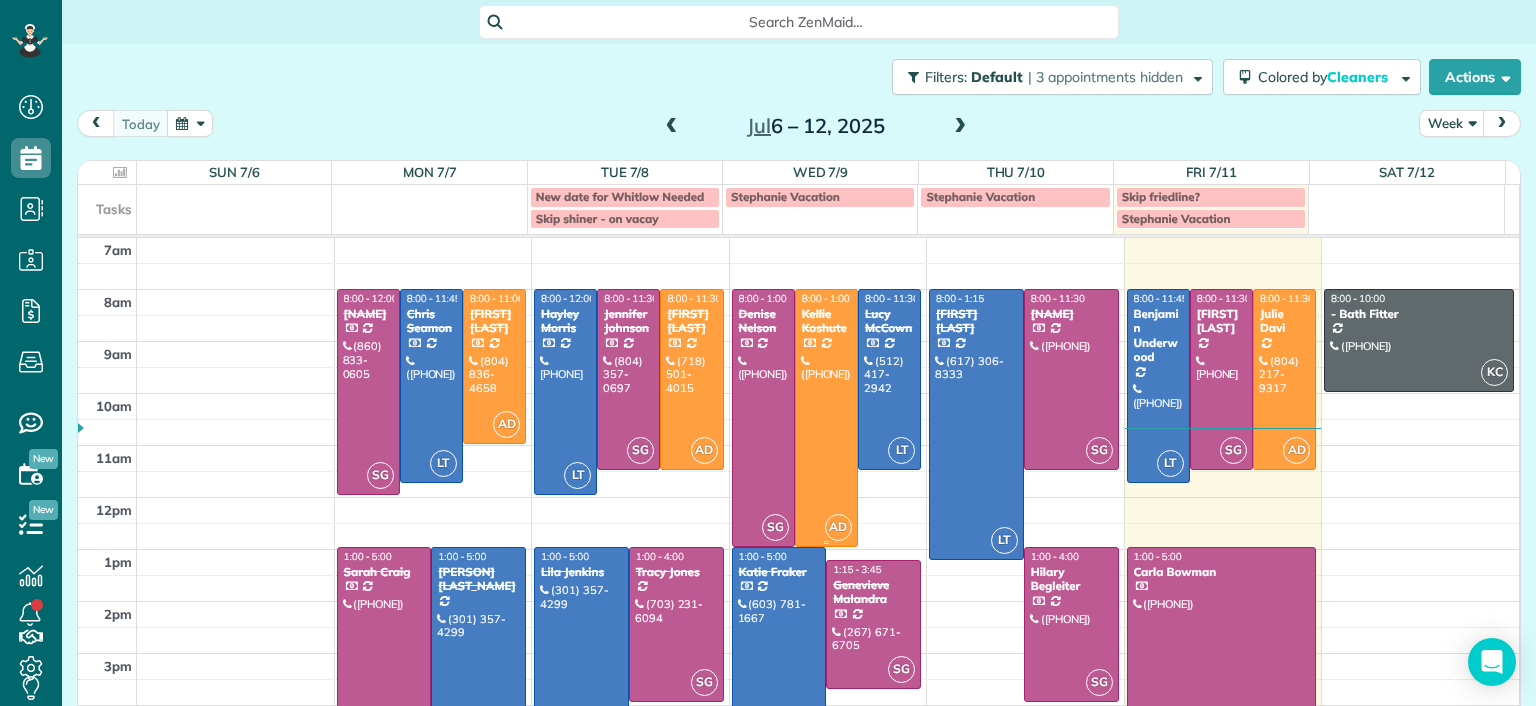click at bounding box center [826, 418] 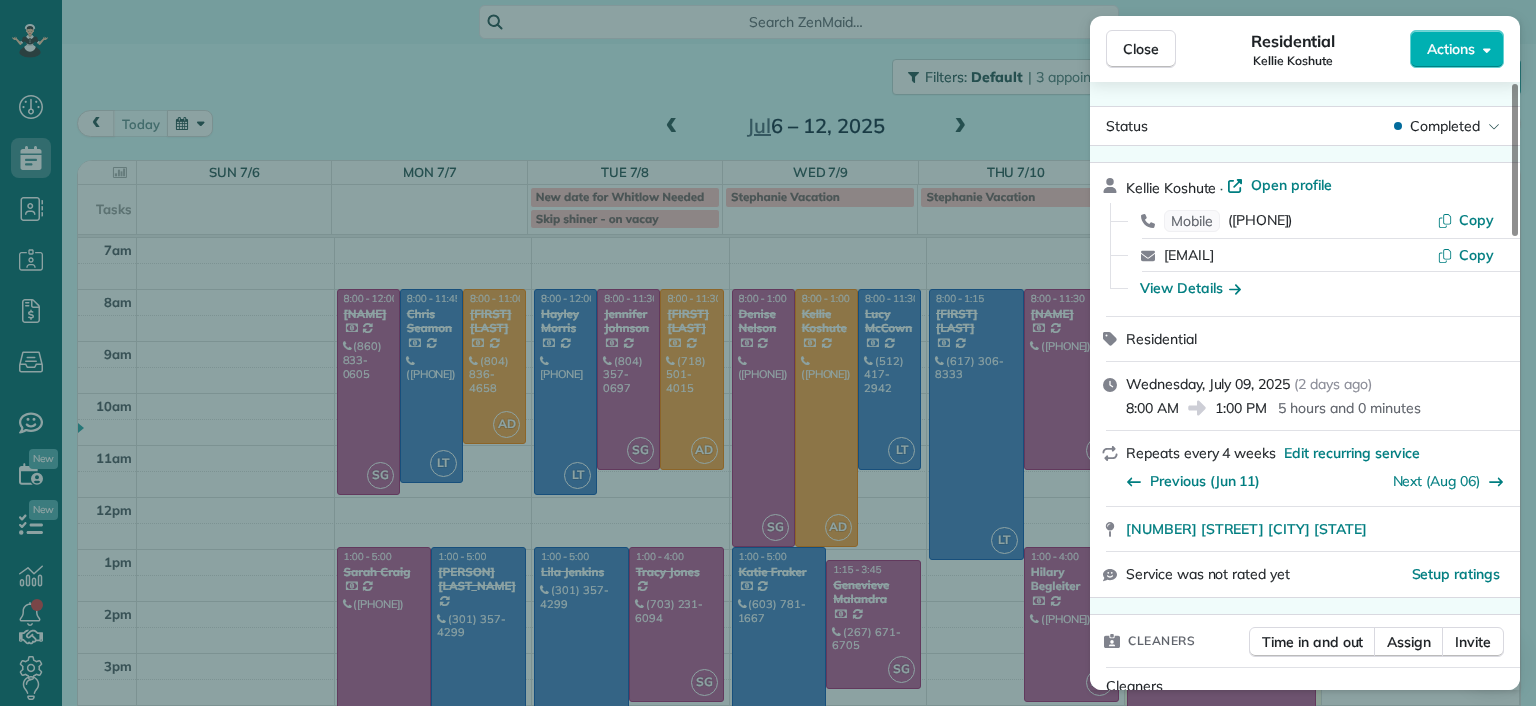 scroll, scrollTop: 600, scrollLeft: 0, axis: vertical 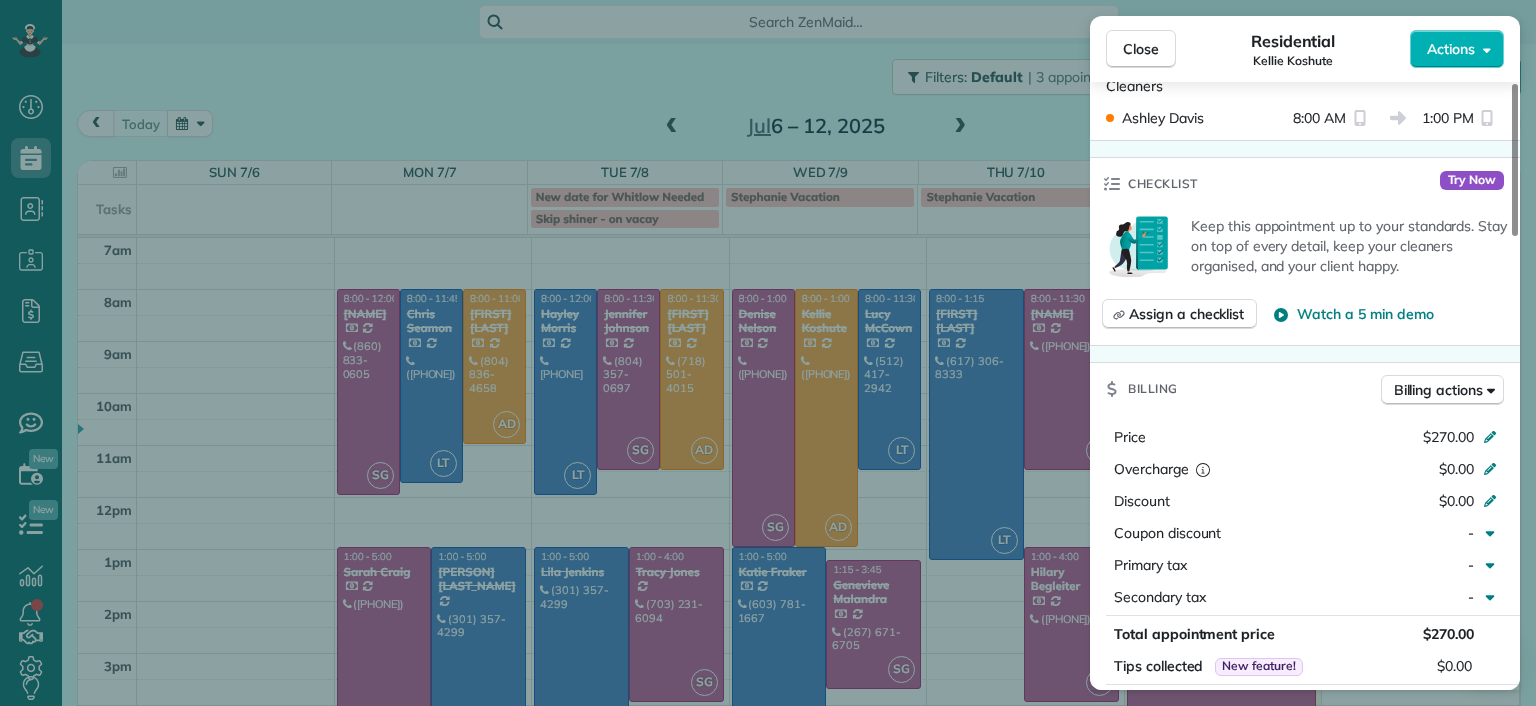 click on "Close Residential [NAME] Actions Status Completed [NAME] · Open profile Mobile [PHONE] Copy [EMAIL] Copy View Details Residential Wednesday, July 09, 2025 ( 2 days ago ) 8:00 AM 1:00 PM 5 hours and 0 minutes Repeats every 4 weeks Edit recurring service Previous (Jun 11) Next (Aug 06) 2040 Old Manchester Street [CITY] [STATE] 23225 Service was not rated yet Setup ratings Cleaners Time in and out Assign Invite Cleaners [NAME] 8:00 AM 1:00 PM Checklist Try Now Keep this appointment up to your standards. Stay on top of every detail, keep your cleaners organised, and your client happy. Assign a checklist Watch a 5 min demo Billing Billing actions Price $270.00 Overcharge $0.00 Discount $0.00 Coupon discount - Primary tax - Secondary tax - Total appointment price $270.00 Tips collected New feature! $0.00 Paid by card Total including tip $270.00 Get paid online in no-time! Send an invoice and reward your cleaners with tips Charge customer credit card Appointment custom fields" at bounding box center [768, 353] 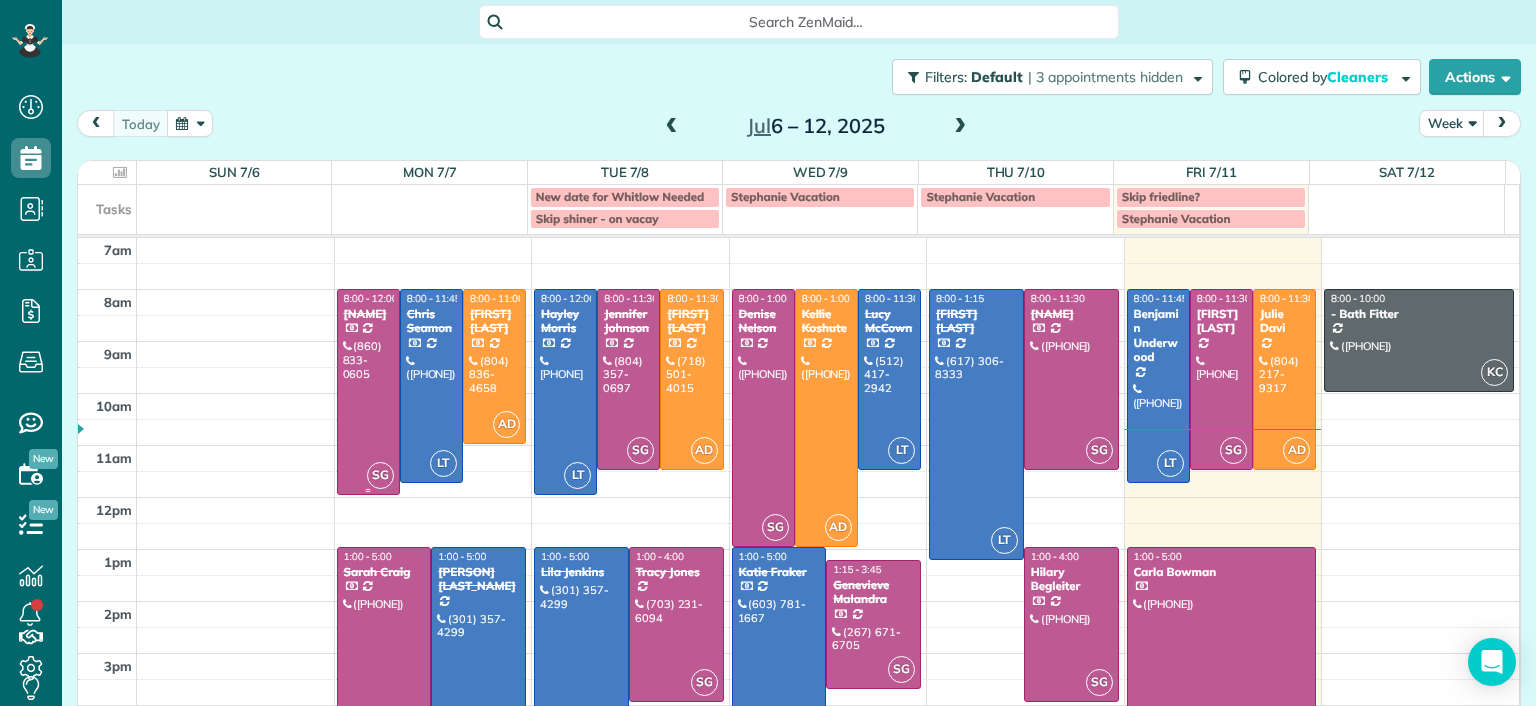 click at bounding box center [368, 392] 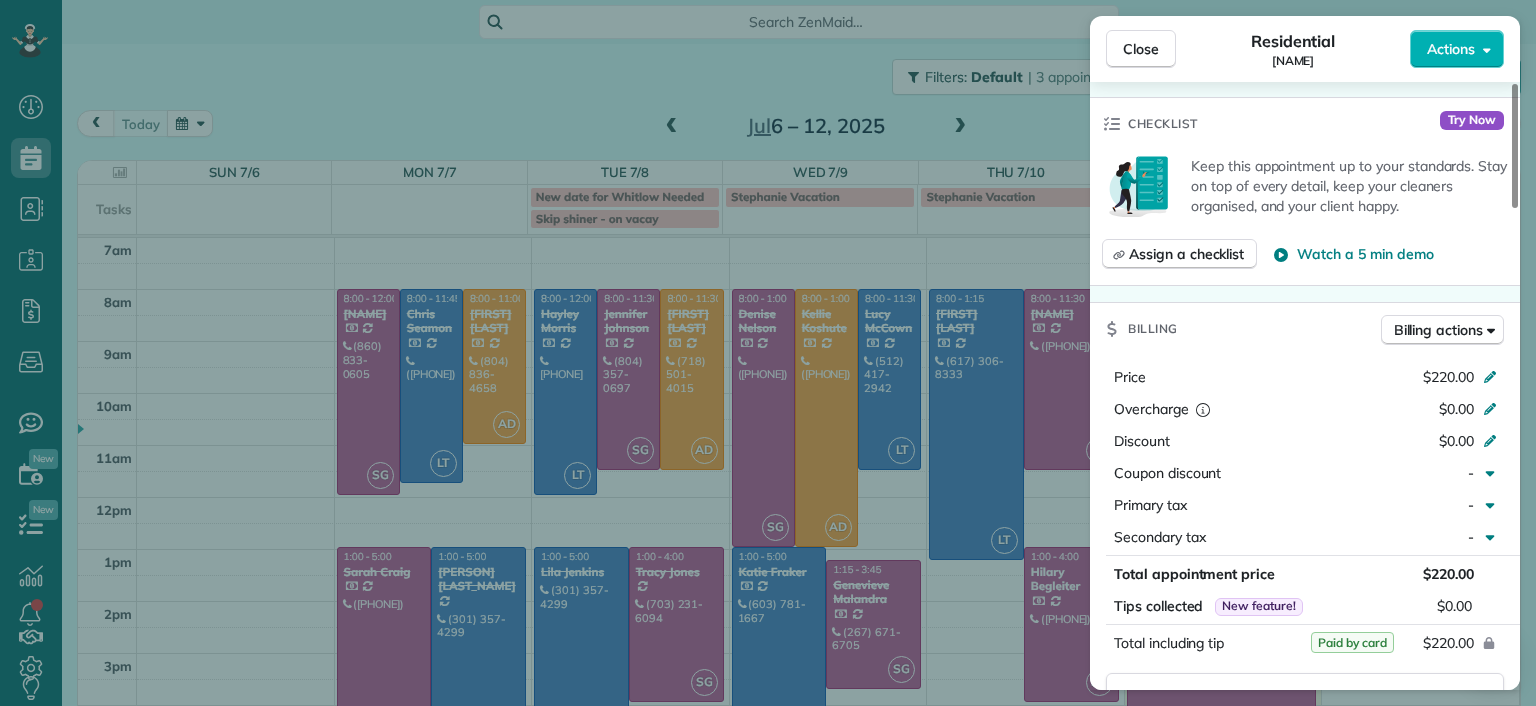 scroll, scrollTop: 700, scrollLeft: 0, axis: vertical 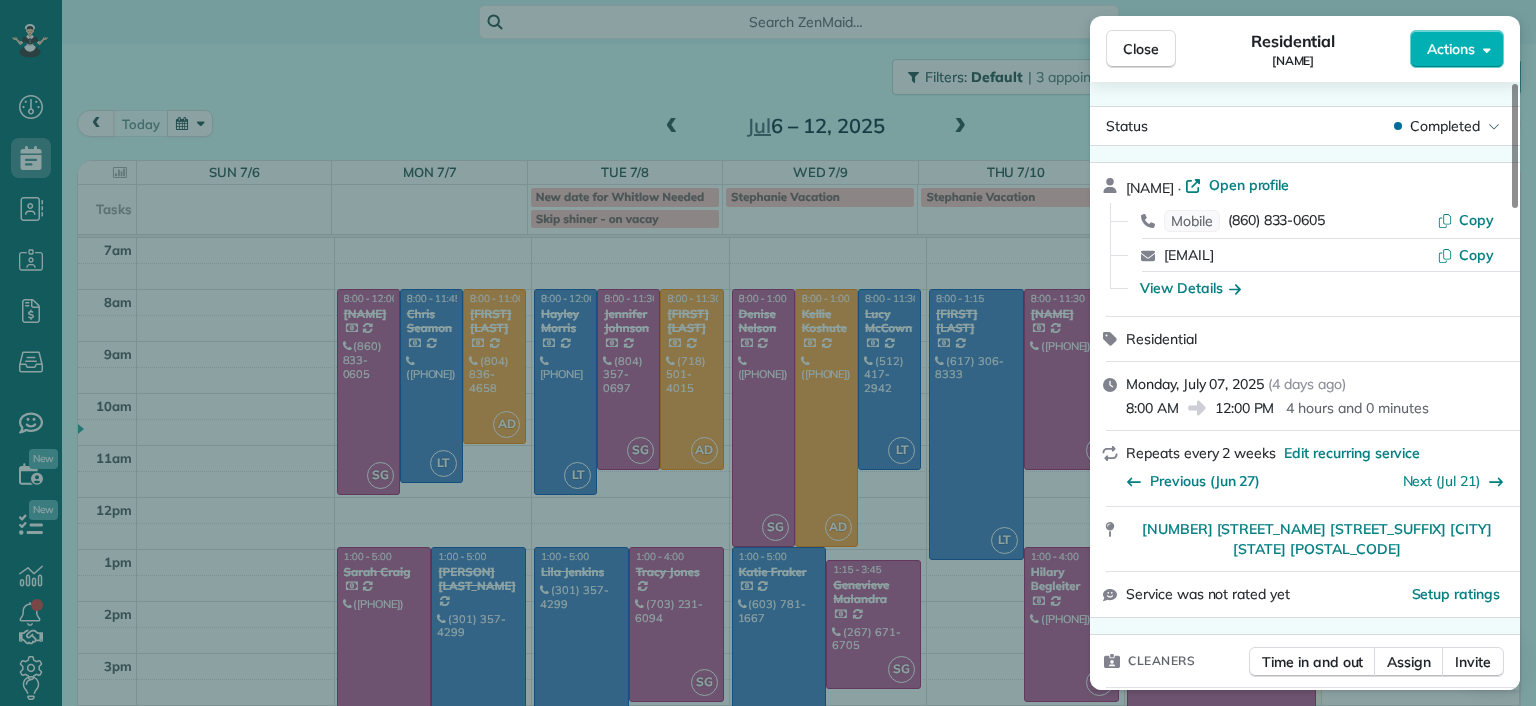 click on "Close Residential [FIRST] [LAST] Actions Status Completed [FIRST] [LAST] · Open profile Mobile ([PHONE]) Copy [EMAIL] Copy View Details Residential Monday, [DATE] ( [DATE] ago ) 8:00 AM 12:00 PM 4 hours and 0 minutes Repeats every 2 weeks Edit recurring service Previous (Jun 27) Next (Jul 21) [NUMBER] [STREET] [CITY] [STATE] [POSTAL_CODE] Service was not rated yet Setup ratings Cleaners Time in and out Assign Invite Cleaners [FIRST] [LAST] 8:00 AM 12:00 PM Checklist Try Now Keep this appointment up to your standards. Stay on top of every detail, keep your cleaners organised, and your client happy. Assign a checklist Watch a 5 min demo Billing Billing actions Price $220.00 Overcharge $0.00 Discount $0.00 Coupon discount - Primary tax - Secondary tax - Total appointment price $220.00 Tips collected New feature! $0.00 Paid by card Total including tip $220.00 Get paid online in no-time! Send an invoice and reward your cleaners with tips Charge customer credit card Man Hours 4 Hours" at bounding box center (768, 353) 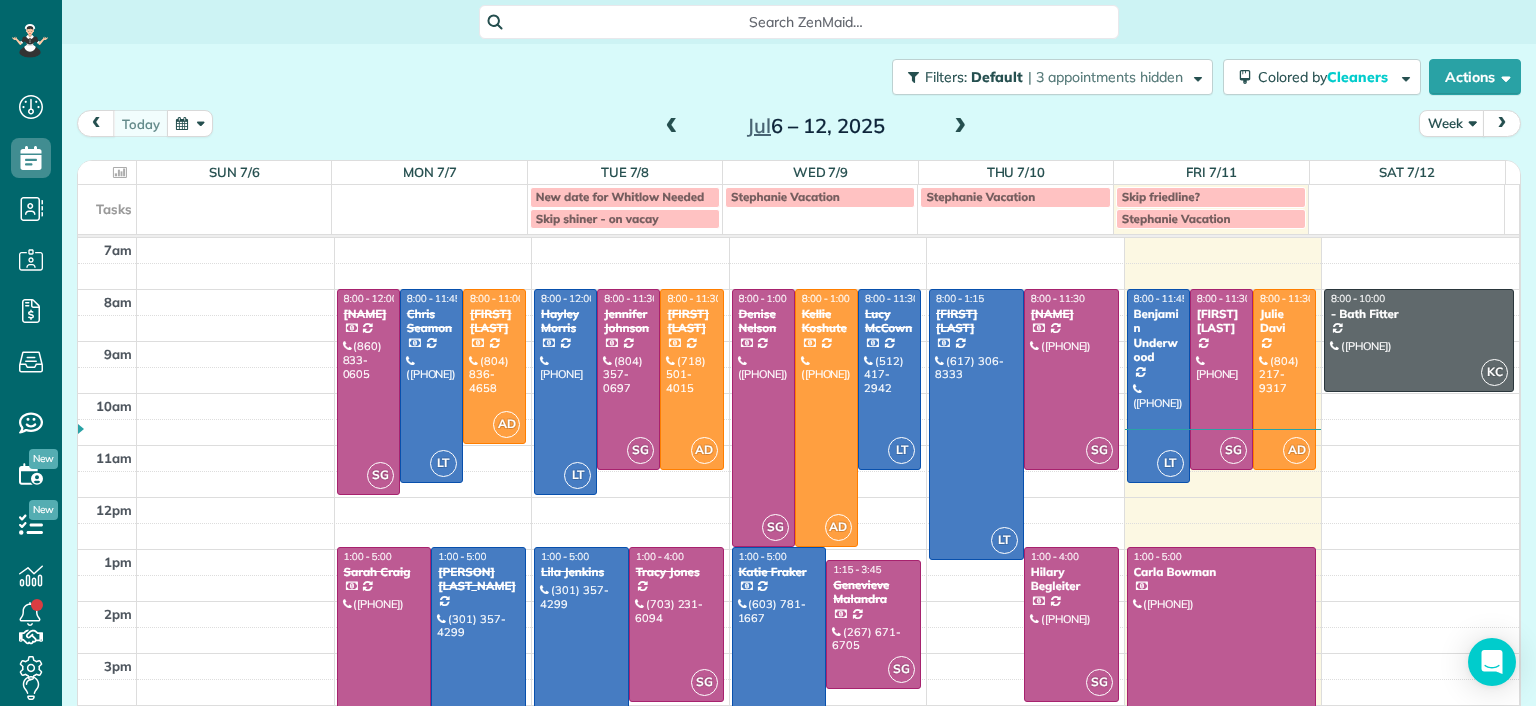 click at bounding box center (384, 650) 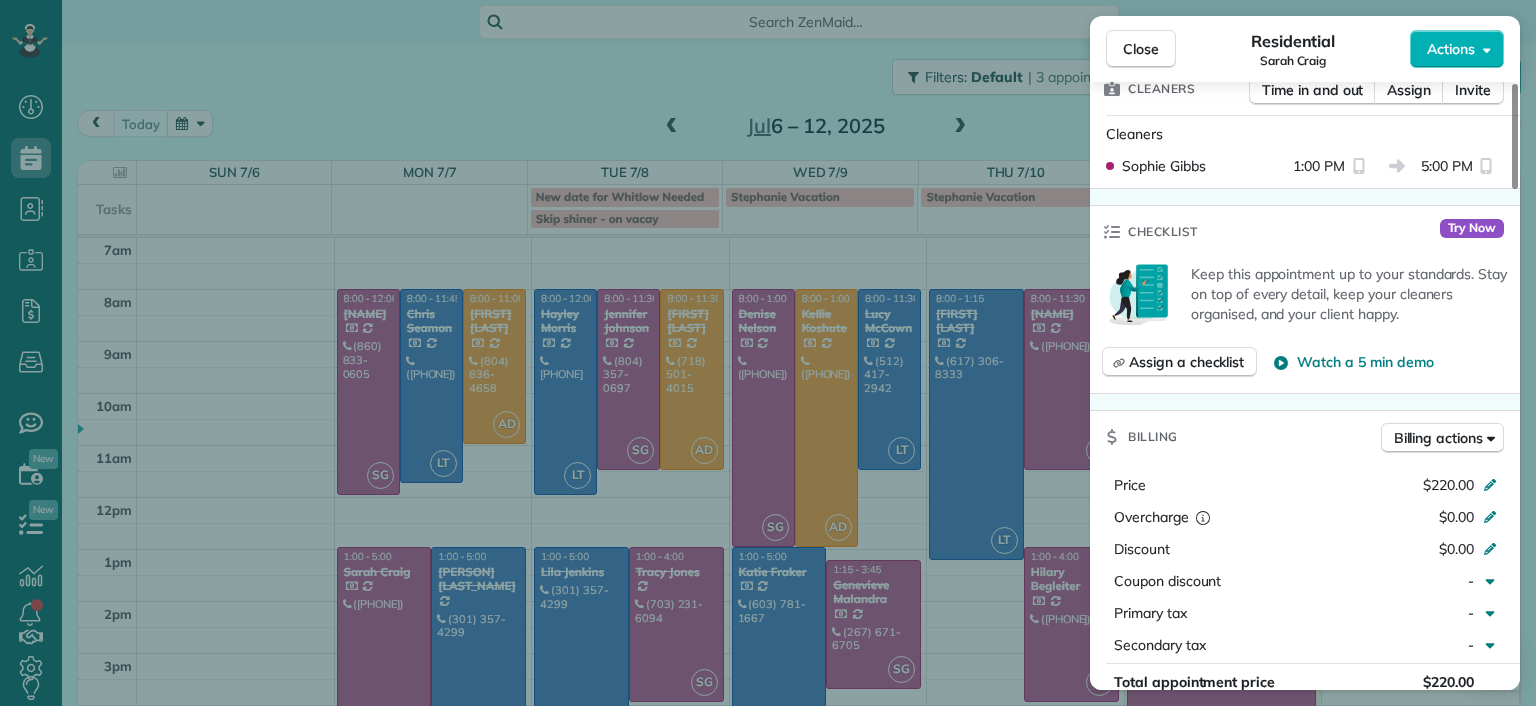 scroll, scrollTop: 600, scrollLeft: 0, axis: vertical 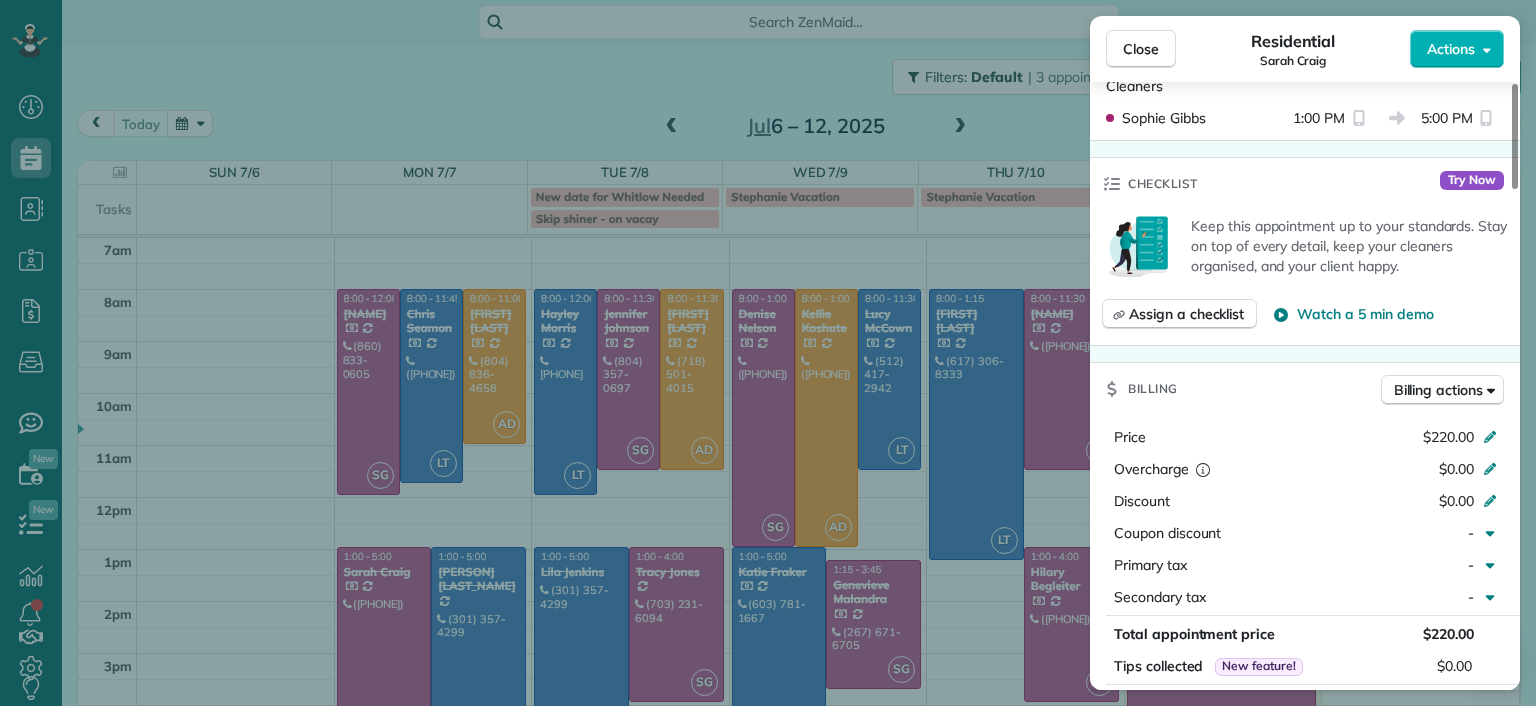 drag, startPoint x: 561, startPoint y: 527, endPoint x: 588, endPoint y: 500, distance: 38.183765 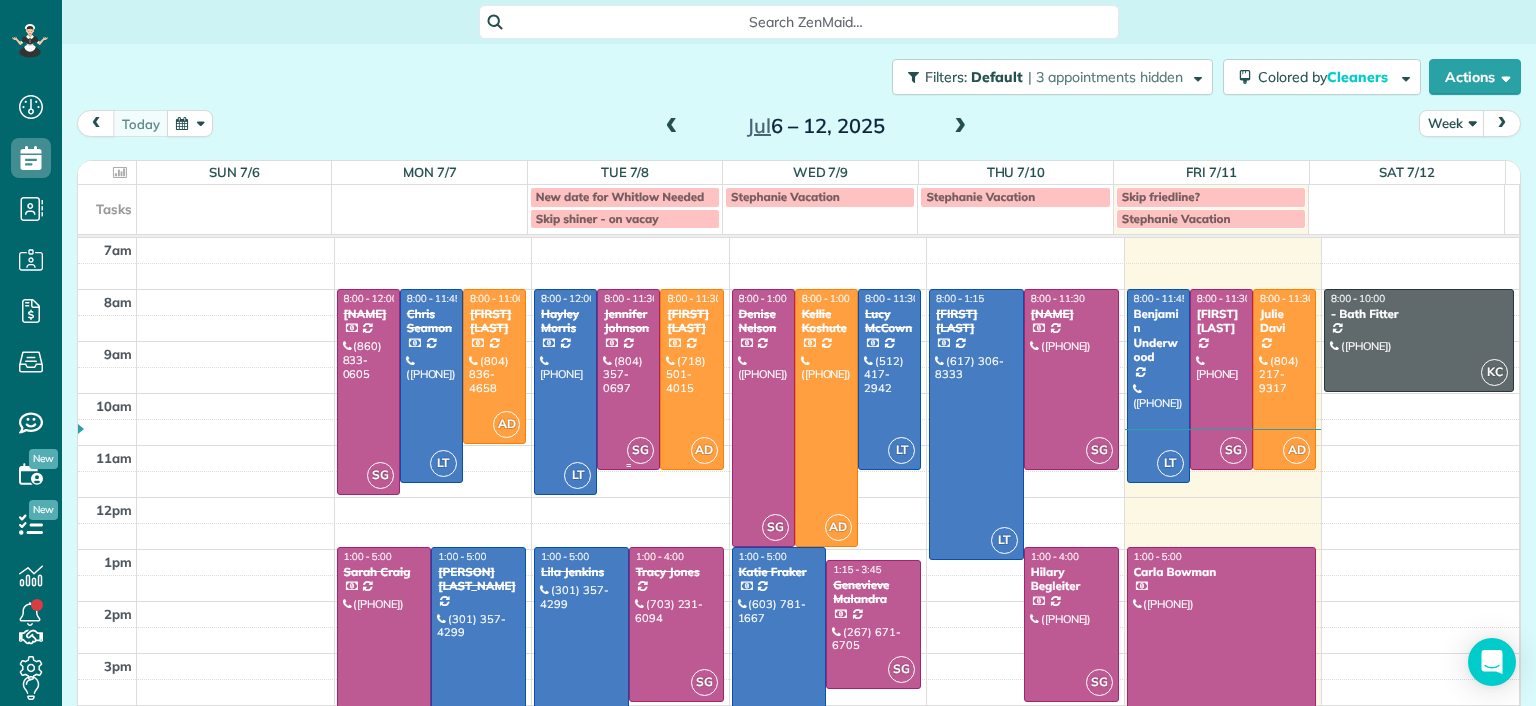 click at bounding box center [628, 379] 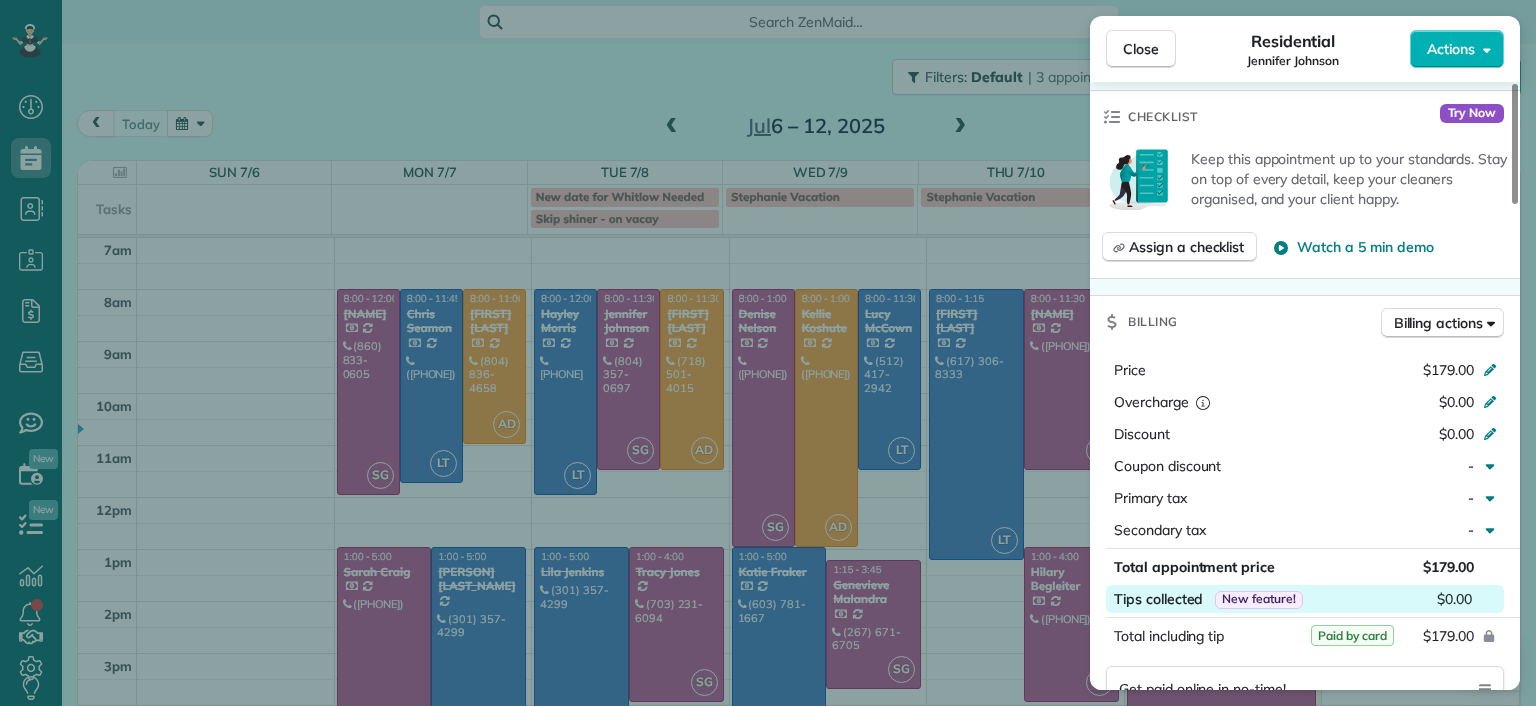 scroll, scrollTop: 800, scrollLeft: 0, axis: vertical 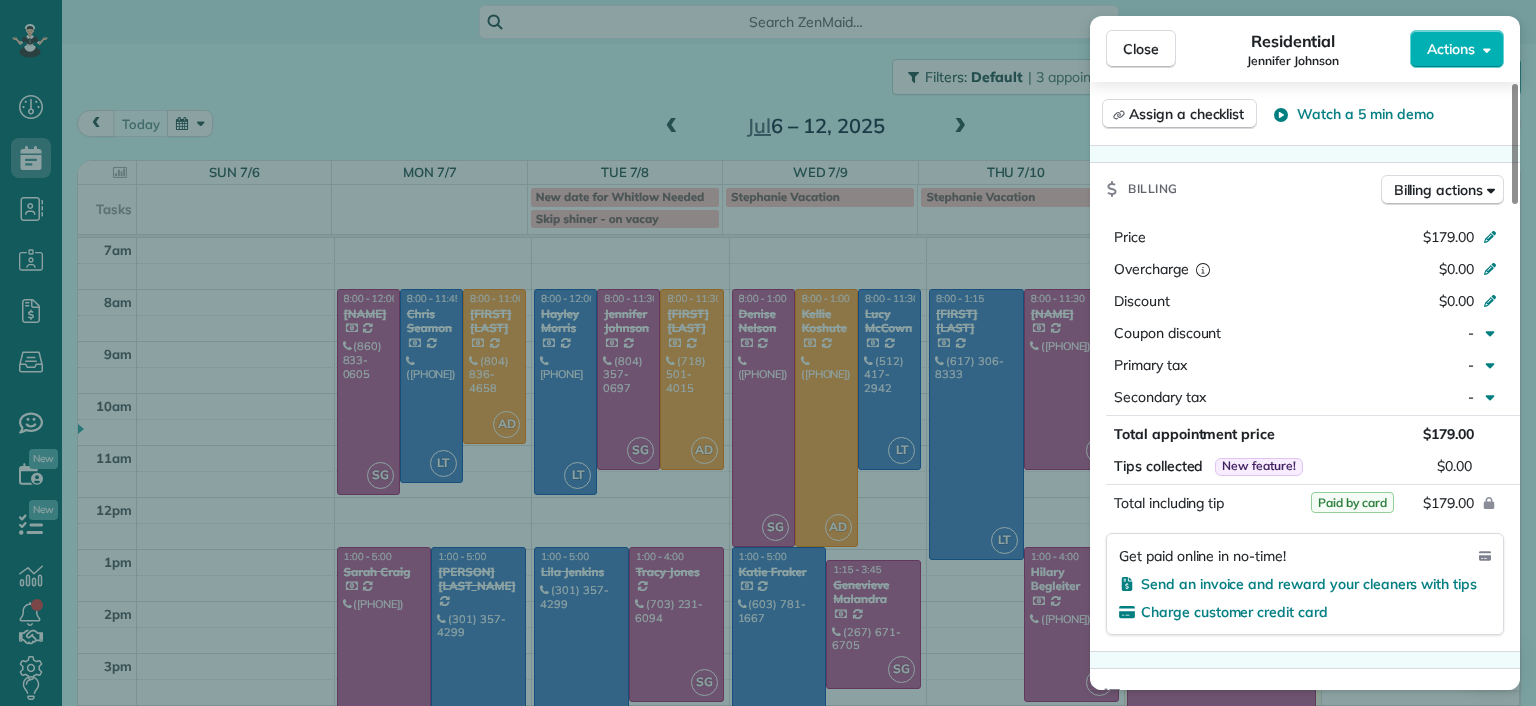 click on "Close Residential [NAME] Actions Status Completed [NAME] · Open profile Mobile [PHONE] Copy [EMAIL] Copy View Details Residential Tuesday, July 08, 2025 ( 3 days ago ) 8:00 AM 11:30 AM 3 hours and 30 minutes Repeats every 2 weeks Edit recurring service Previous (Jun 24) Next (Jul 22) 4008 Clinton Avenue [CITY] [STATE] 23227 Service was not rated yet Setup ratings Cleaners Time in and out Assign Invite Cleaners [NAME] 8:00 AM 11:30 AM Checklist Try Now Keep this appointment up to your standards. Stay on top of every detail, keep your cleaners organised, and your client happy. Assign a checklist Watch a 5 min demo Billing Billing actions Price $179.00 Overcharge $0.00 Discount $0.00 Coupon discount - Primary tax - Secondary tax - Total appointment price $179.00 Tips collected New feature! $0.00 Paid by card Total including tip $179.00 Get paid online in no-time! Send an invoice and reward your cleaners with tips Charge customer credit card Man Hours - Notes 6 (" at bounding box center [768, 353] 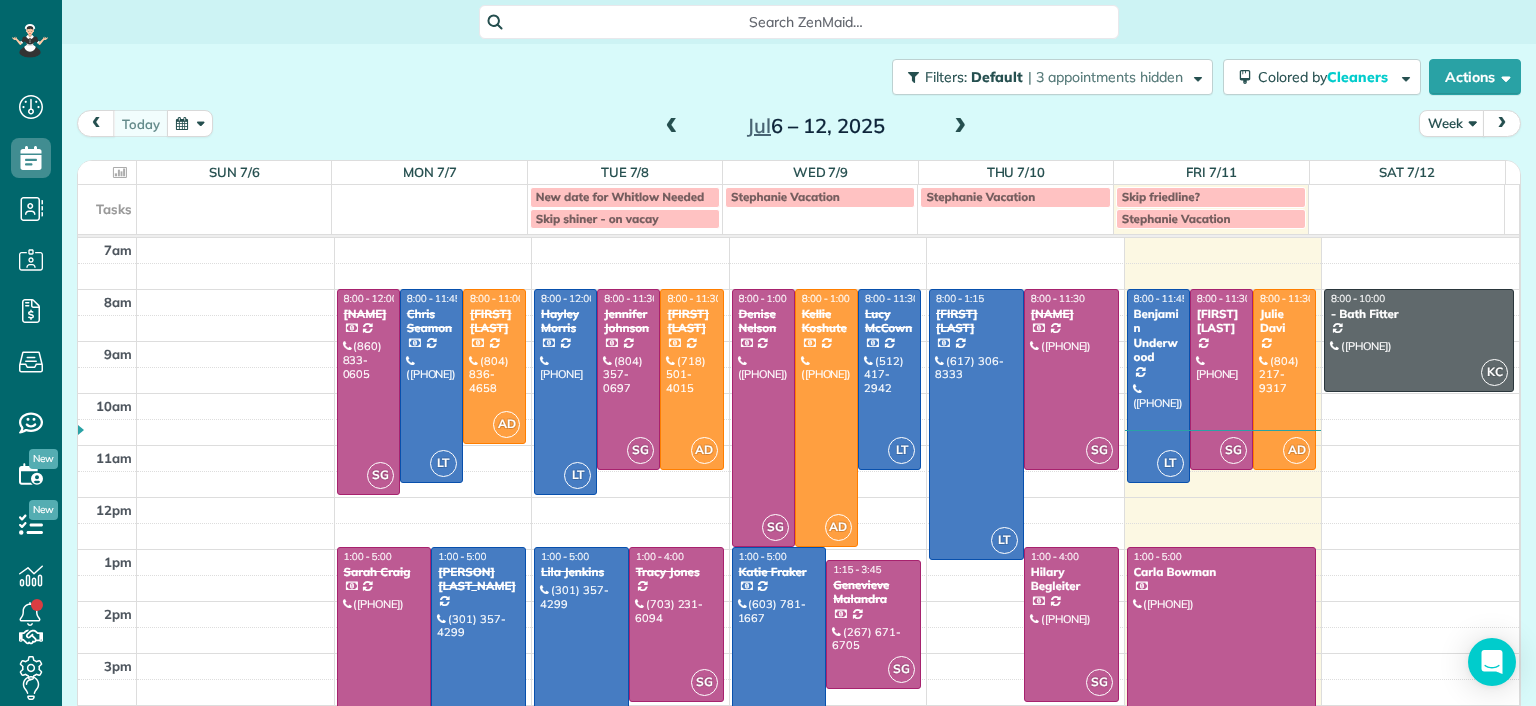 click at bounding box center (384, 650) 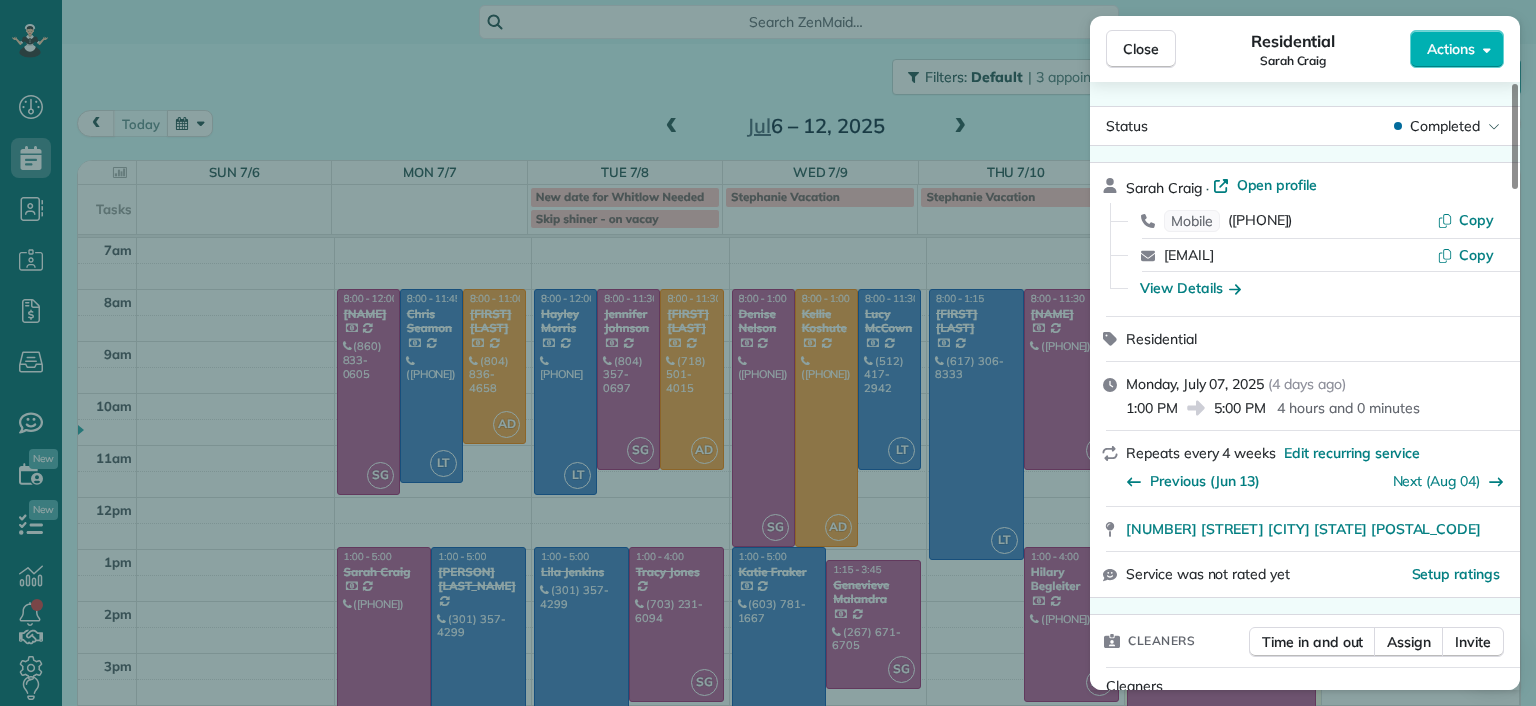 click on "Close Residential [PERSON] Actions Status Completed [PERSON] · Open profile Mobile ([PHONE]) Copy [EMAIL] Copy View Details Residential [DATE] ( [NUMBER] days ago ) [TIME] [TIME] [NUMBER] hours and [NUMBER] minutes Repeats every [NUMBER] weeks Edit recurring service Previous ([DATE]) Next ([DATE]) [NUMBER] [STREET_NAME] [STREET_SUFFIX] [CITY] [STATE] [POSTAL_CODE] Service was not rated yet Setup ratings Cleaners Time in and out Assign Invite Cleaners [PERSON] [LAST_NAME] [TIME] [TIME] Checklist Try Now Keep this appointment up to your standards. Stay on top of every detail, keep your cleaners organised, and your client happy. Assign a checklist Watch a 5 min demo Billing Billing actions Price $[NUMBER] Overcharge $[NUMBER] Discount $[NUMBER] Coupon discount - Primary tax - Secondary tax - Total appointment price $[NUMBER] Tips collected New feature! $[NUMBER] Paid by card Total including tip $[NUMBER] Get paid online in no-time! Send an invoice and reward your cleaners with tips Charge customer credit card Appointment custom fields - 10 (" at bounding box center [768, 353] 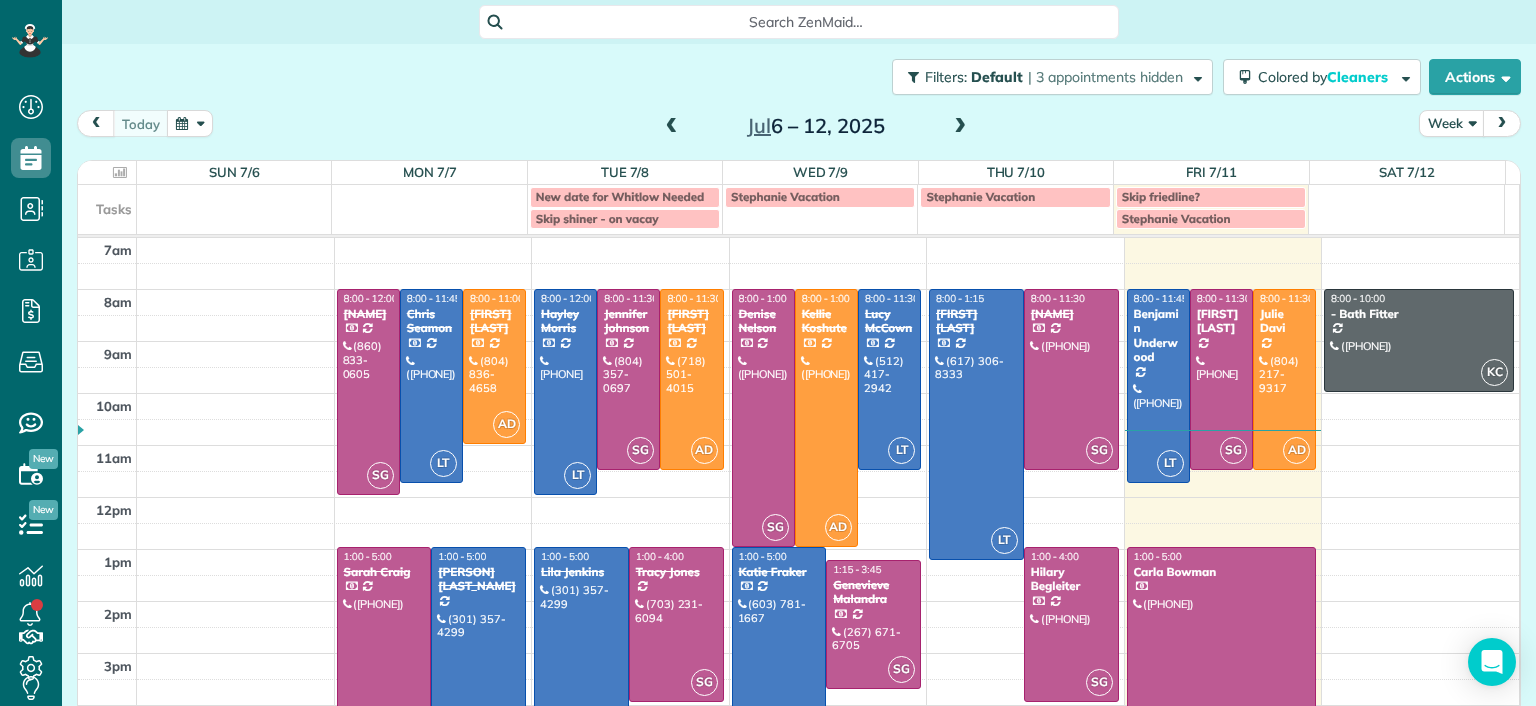 click at bounding box center (581, 650) 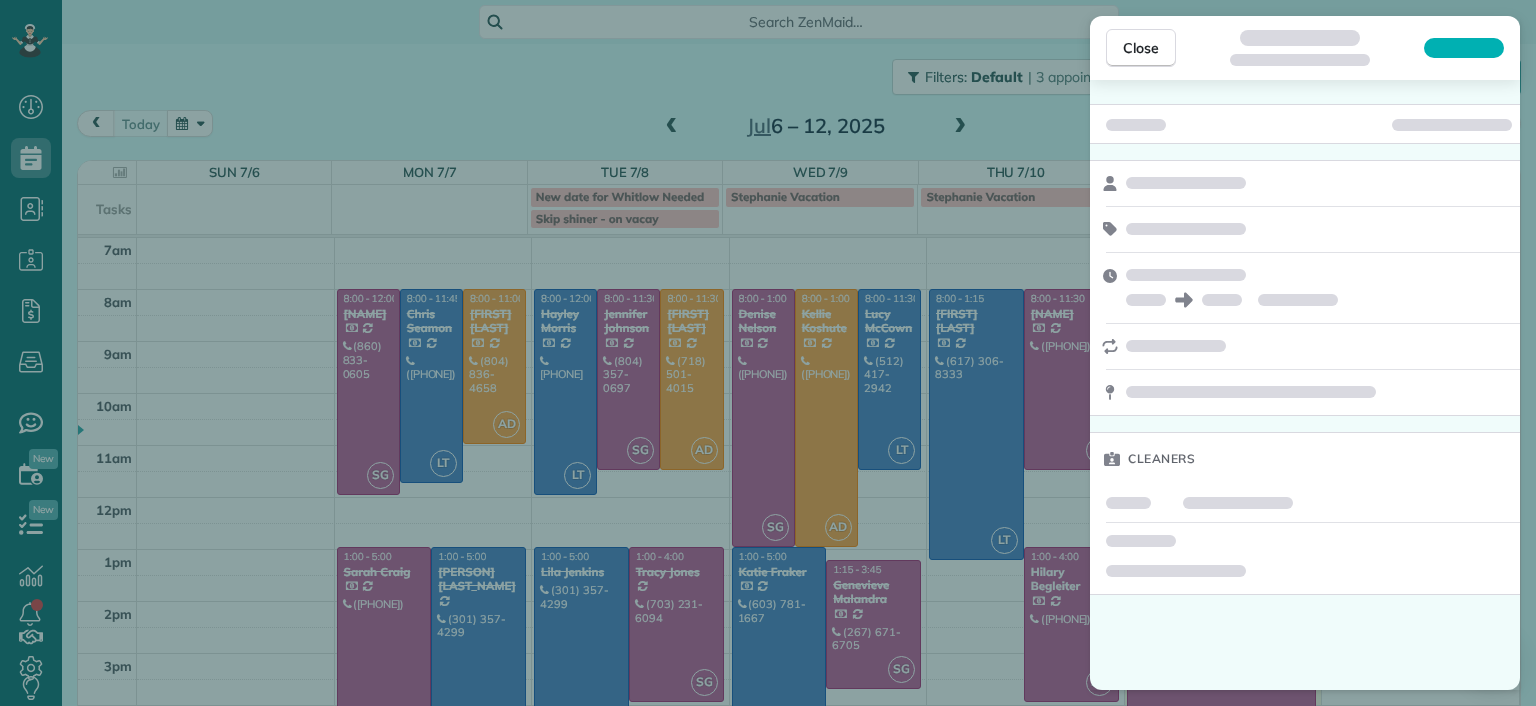 click on "Close Residential [PERSON] Actions Status Completed [PERSON] · Open profile Mobile ([PHONE]) Copy [EMAIL] Copy View Details Residential [DATE] ( [NUMBER] days ago ) [TIME] [TIME] [NUMBER] hours and [NUMBER] minutes Repeats every [NUMBER] weeks Edit recurring service Previous ([DATE]) Next ([DATE]) [NUMBER] [STREET_NAME] [STREET_SUFFIX] [CITY] [STATE] [POSTAL_CODE] Service was not rated yet Setup ratings Cleaners Time in and out Assign Invite Cleaners [PERSON] [LAST_NAME] [TIME] [TIME] Checklist Try Now Keep this appointment up to your standards. Stay on top of every detail, keep your cleaners organised, and your client happy. Assign a checklist Watch a 5 min demo Billing Billing actions Price $[NUMBER] Overcharge $[NUMBER] Discount $[NUMBER] Coupon discount - Primary tax - Secondary tax - Total appointment price $[NUMBER] Tips collected New feature! $[NUMBER] Paid by card Total including tip $[NUMBER] Get paid online in no-time! Send an invoice and reward your cleaners with tips Charge customer credit card Appointment custom fields - 10 (" at bounding box center (768, 353) 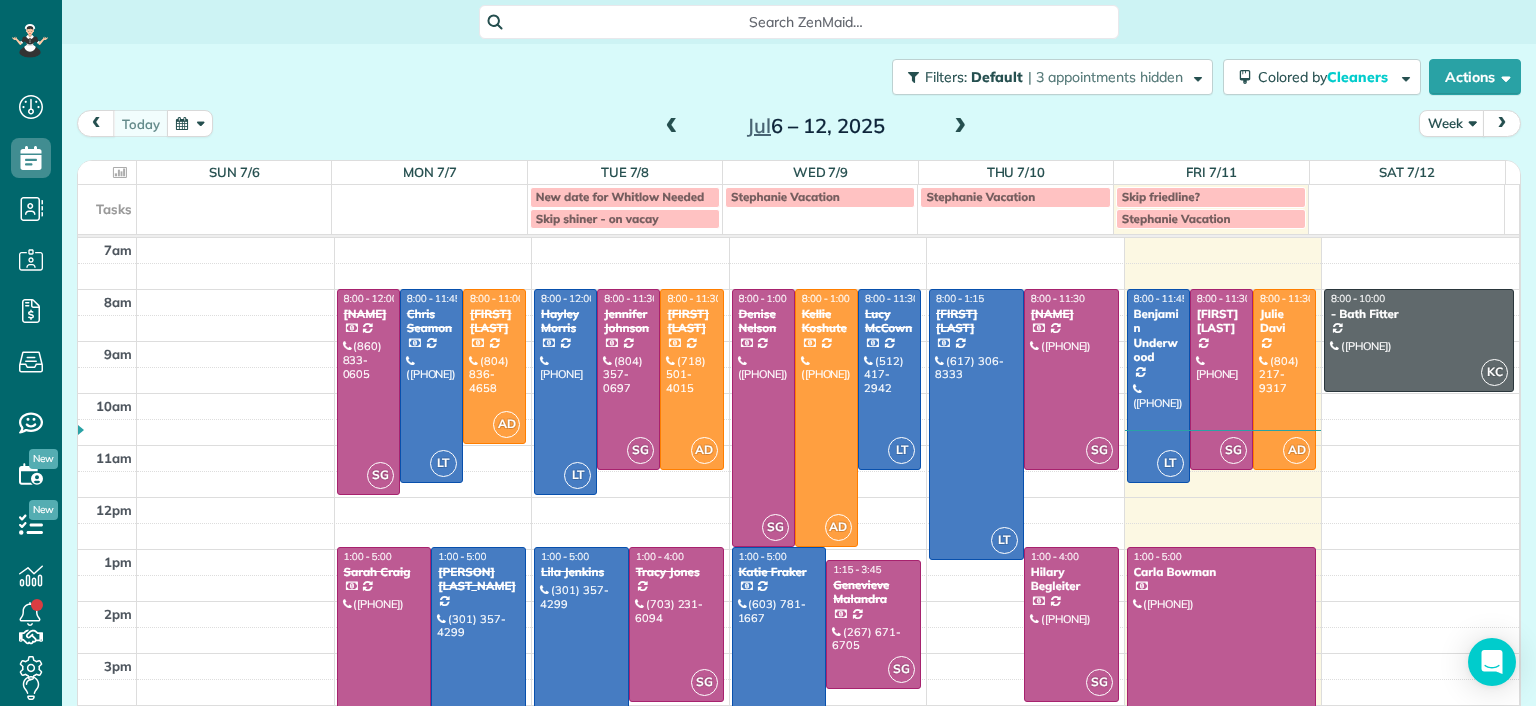 click on "Close Residential [FIRST] [LAST] Actions Status Completed [FIRST] [LAST] · Open profile Mobile ([PHONE]) Copy No email on record Add email View Details Residential [DATE] ( [RELATIVE_DATE] ) [TIME] [TIME] [DURATION] One time [NUMBER] [STREET] [CITY] [STATE] Service was not rated yet Setup ratings Cleaners Time in and out Assign Invite Cleaners [FIRST] [LAST] [TIME] [TIME] Checklist Try Now Keep this appointment up to your standards. Stay on top of every detail, keep your cleaners organised, and your client happy. Assign a checklist Watch a 5 min demo Billing Billing actions Price $[NUMBER] Overcharge $[NUMBER] Discount $[NUMBER] Coupon discount - Primary tax - Secondary tax - Total appointment price $[NUMBER] Tips collected New feature! $[NUMBER] Mark as paid Total including tip $[NUMBER] Get paid online in no-time! Send an invoice and reward your cleaners with tips Charge customer credit card Appointment custom fields Man Hours - Type of Cleaning  - Reason for Skip - Work items Notes 0" at bounding box center [768, 353] 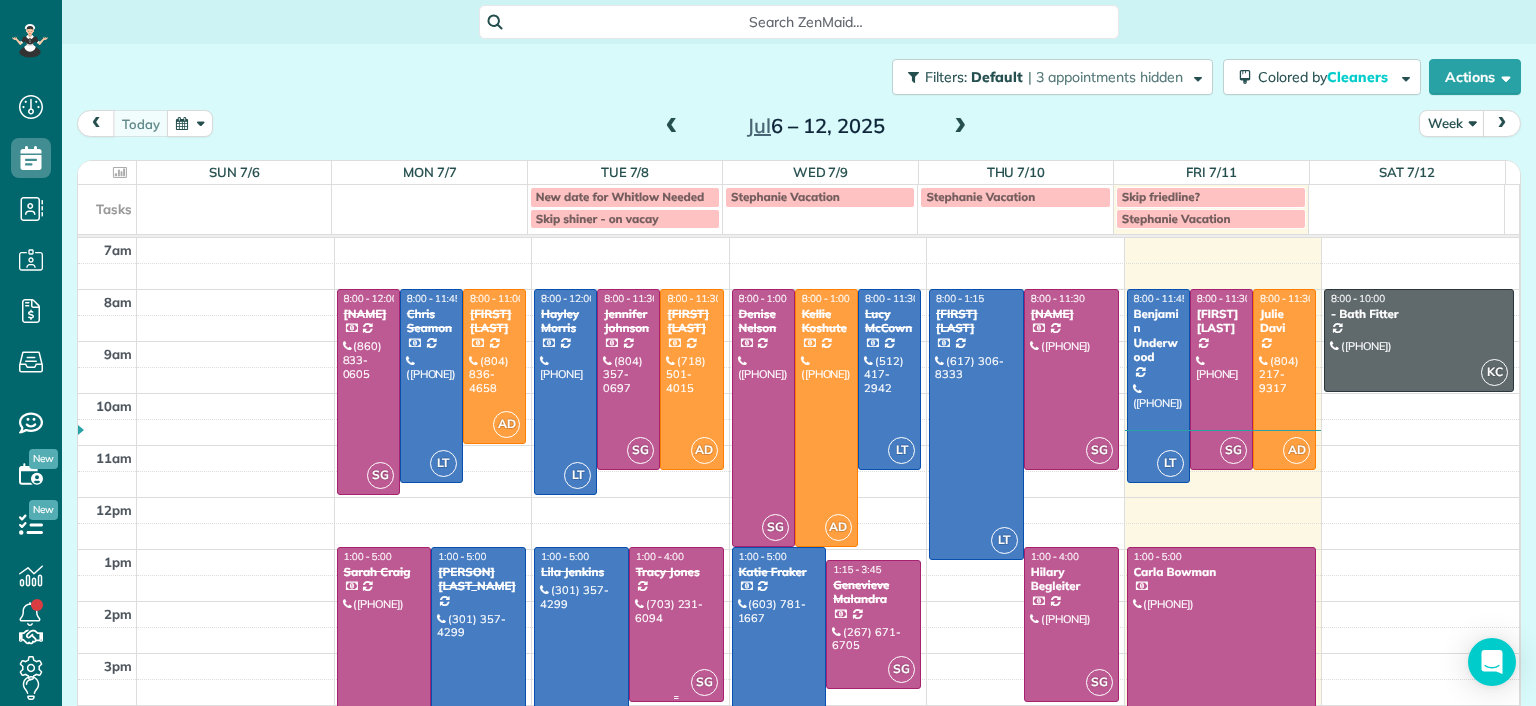 click at bounding box center [676, 624] 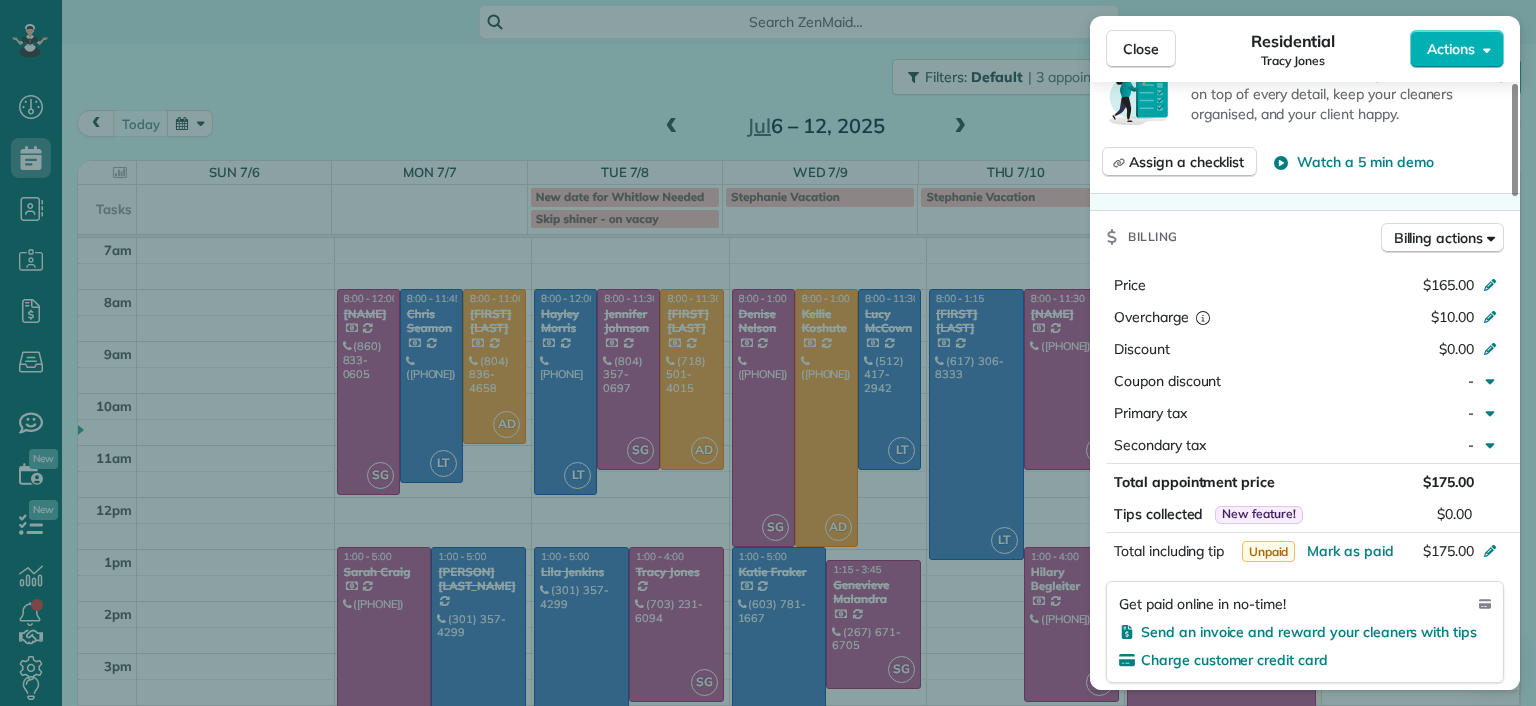 scroll, scrollTop: 800, scrollLeft: 0, axis: vertical 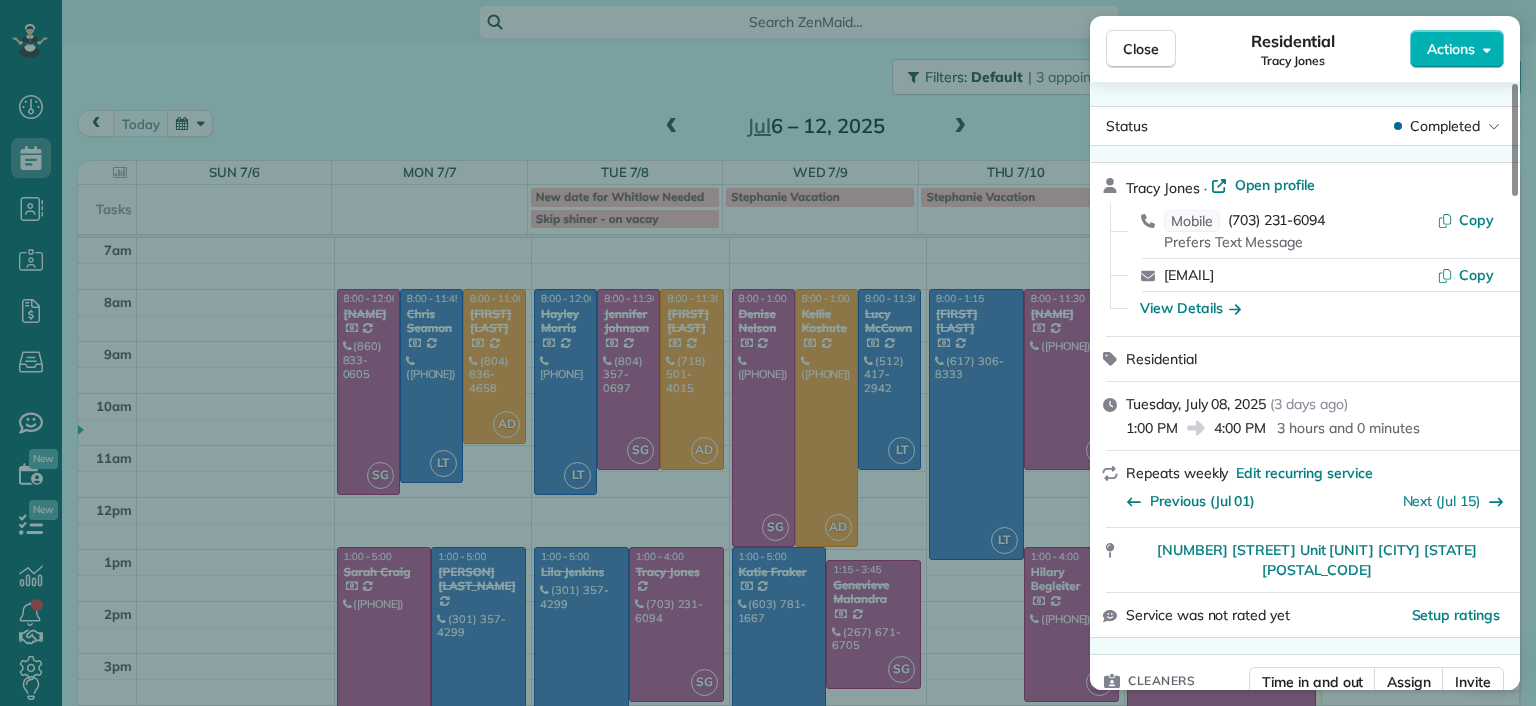 drag, startPoint x: 1098, startPoint y: 525, endPoint x: 1062, endPoint y: 519, distance: 36.496574 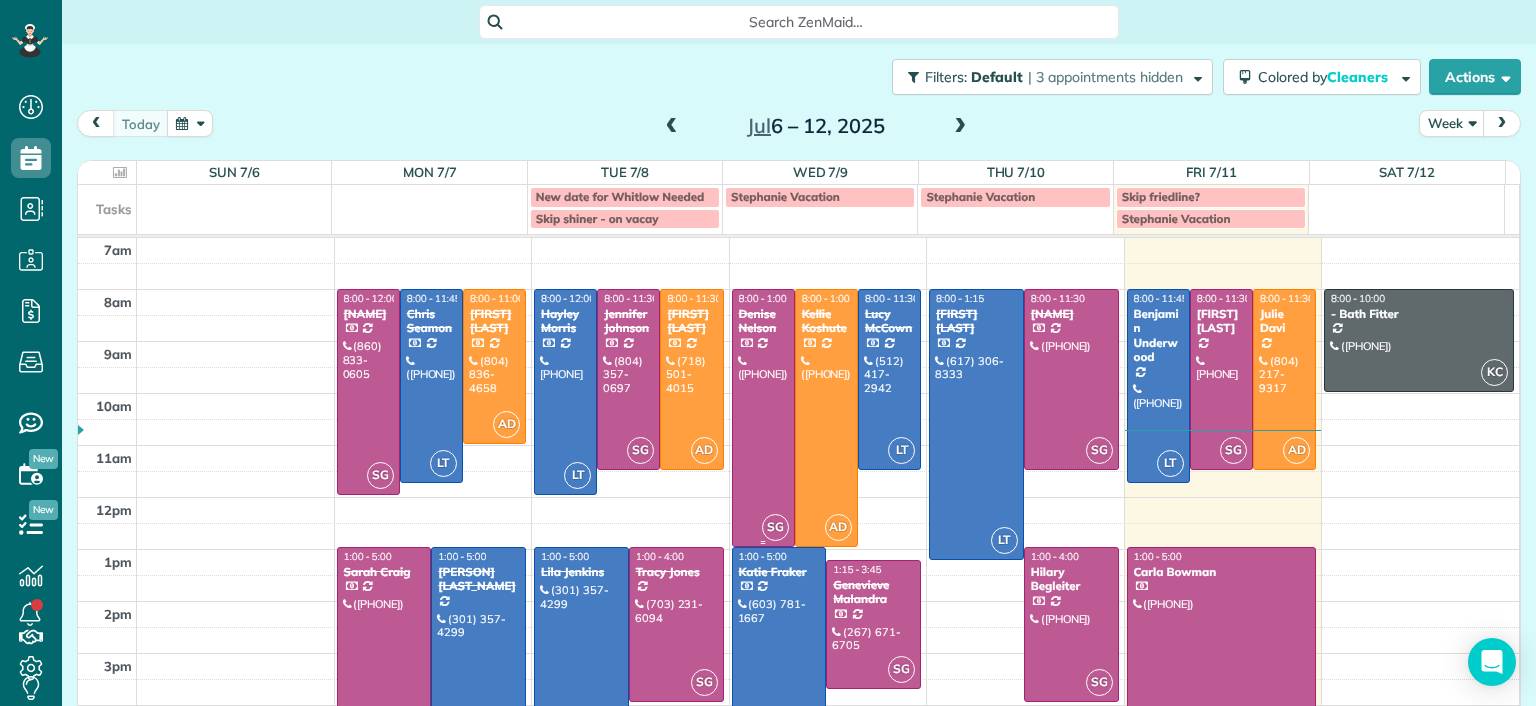 click at bounding box center (763, 418) 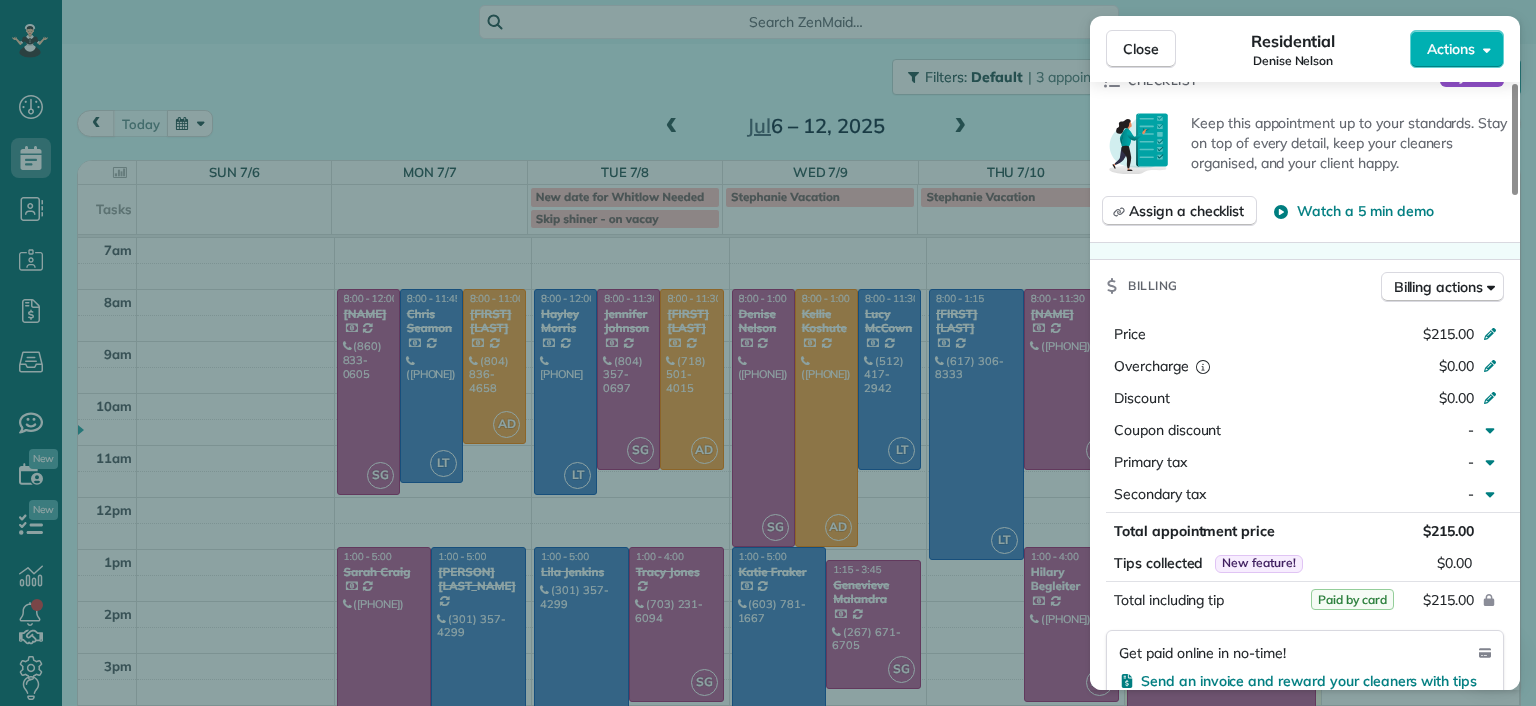 scroll, scrollTop: 700, scrollLeft: 0, axis: vertical 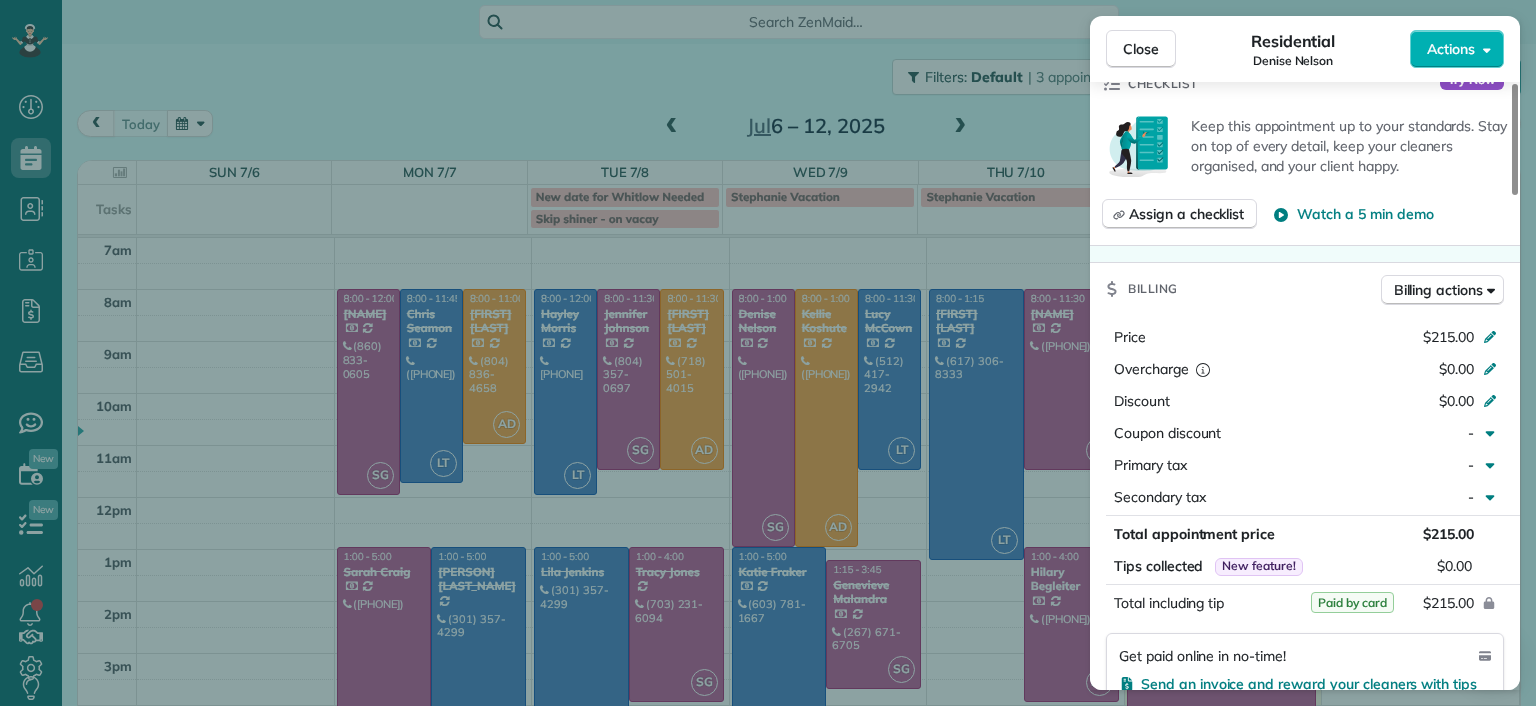 click on "Close Residential [NAME] Actions Status Completed [NAME] · Open profile Mobile ([PHONE]) Copy [EMAIL] Copy View Details Residential [DAY], [MONTH] [DATE], [YEAR] ( [TIME_AGO] ) [TIME] [TIME] [DURATION] Repeats every 2 weeks Edit recurring service Previous ([DATE]) Next ([DATE]) [NUMBER] [STREET] [CITY] [STATE] [POSTAL_CODE] Service was not rated yet Setup ratings Cleaners Time in and out Assign Invite Cleaners [NAME]   [NAME] [TIME] [TIME] Checklist Try Now Keep this appointment up to your standards. Stay on top of every detail, keep your cleaners organised, and your client happy. Assign a checklist Watch a 5 min demo Billing Billing actions Price $[PRICE] Overcharge $[PRICE] Discount $[PRICE] Coupon discount - Primary tax - Secondary tax - Total appointment price $[PRICE] Tips collected New feature! $[PRICE] Paid by card Total including tip $[PRICE] Get paid online in no-time! Send an invoice and reward your cleaners with tips Charge customer credit card Appointment custom fields -" at bounding box center (768, 353) 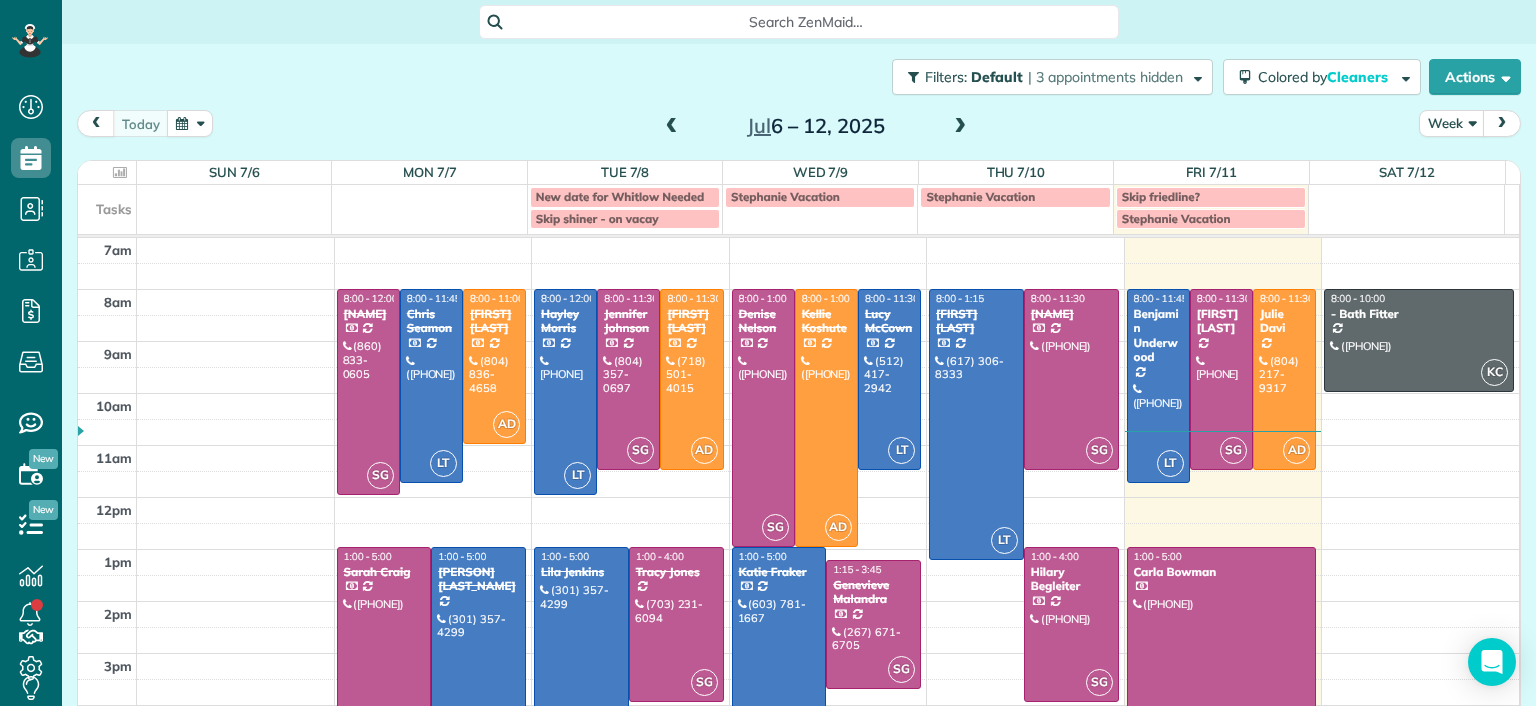 click on "Genevieve Malandra" at bounding box center (873, 592) 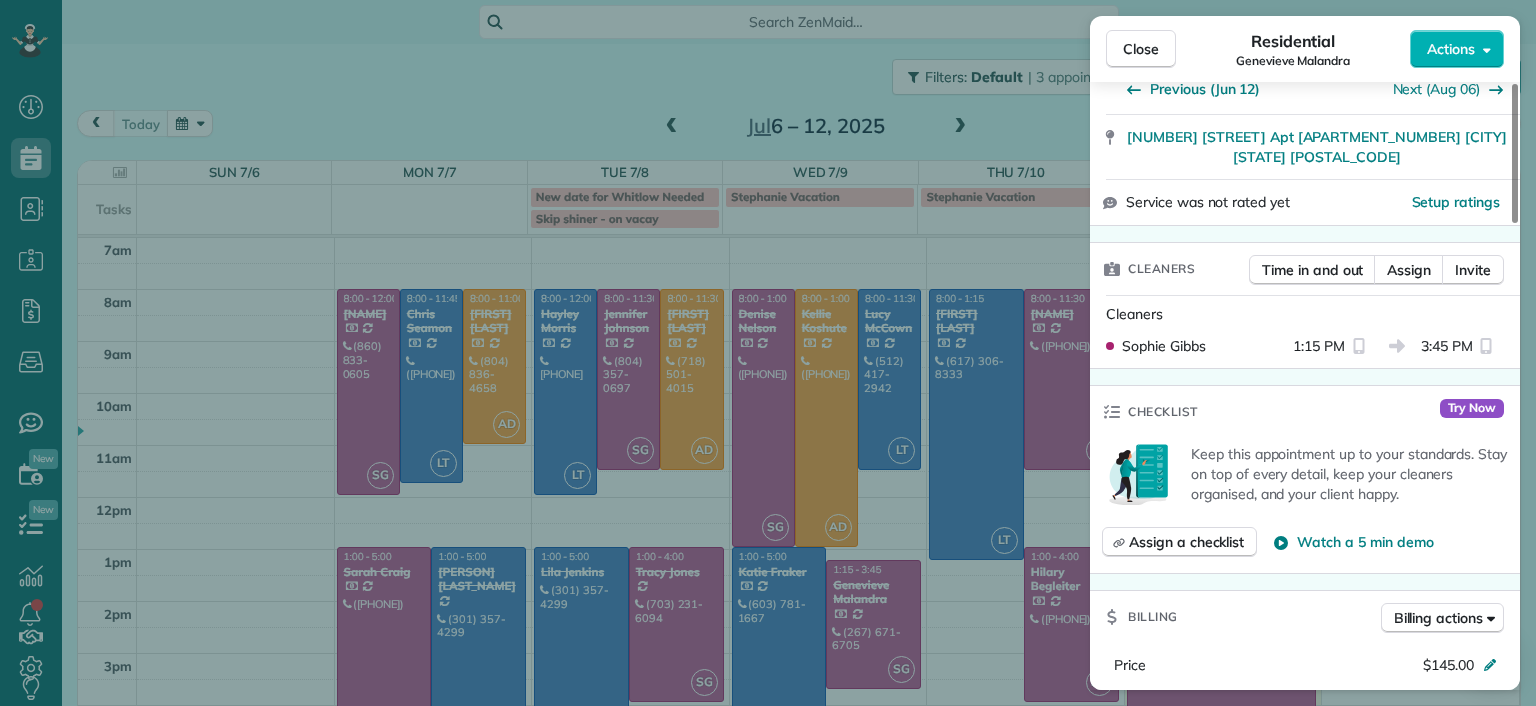scroll, scrollTop: 500, scrollLeft: 0, axis: vertical 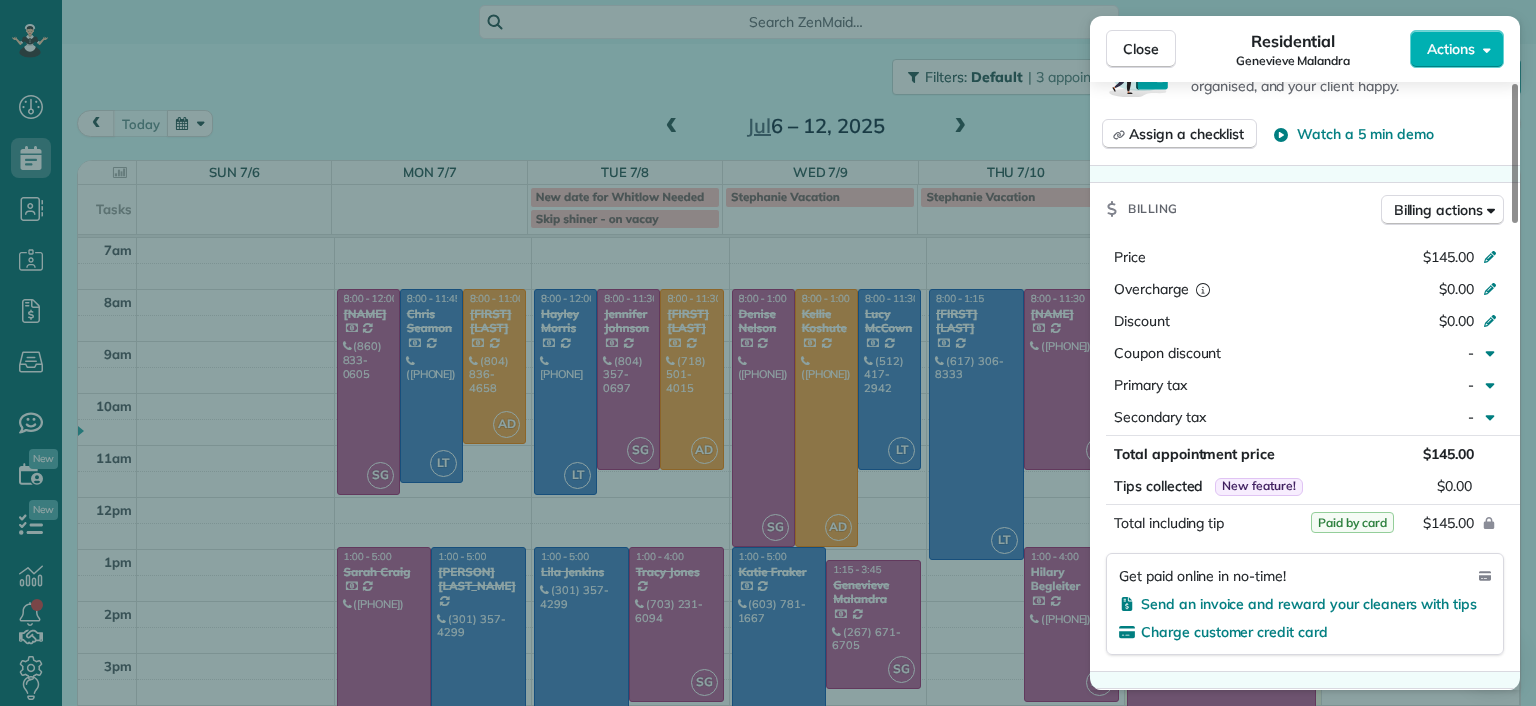 click on "Close Residential [NAME] Actions Status Completed [NAME] · Open profile Mobile ([PHONE]) Copy [EMAIL] Copy View Details Residential [DAY], [MONTH] [DATE], [YEAR] ( [TIME_AGO] ) [TIME] [TIME] [DURATION] Repeats every 4 weeks Edit recurring service Previous ([DATE]) Next ([DATE]) [NUMBER] [STREET] Apt [NUMBER] [CITY] [STATE] [POSTAL_CODE] Service was not rated yet Setup ratings Cleaners Time in and out Assign Invite Cleaners [NAME]   [NAME] [TIME] [TIME] Checklist Try Now Keep this appointment up to your standards. Stay on top of every detail, keep your cleaners organised, and your client happy. Assign a checklist Watch a 5 min demo Billing Billing actions Price $[PRICE] Overcharge $[PRICE] Discount $[PRICE] Coupon discount - Primary tax - Secondary tax - Total appointment price $[PRICE] Tips collected New feature! $[PRICE] Paid by card Total including tip $[PRICE] Get paid online in no-time! Send an invoice and reward your cleaners with tips Charge customer credit card [NUMBER] - [NUMBER]" at bounding box center (768, 353) 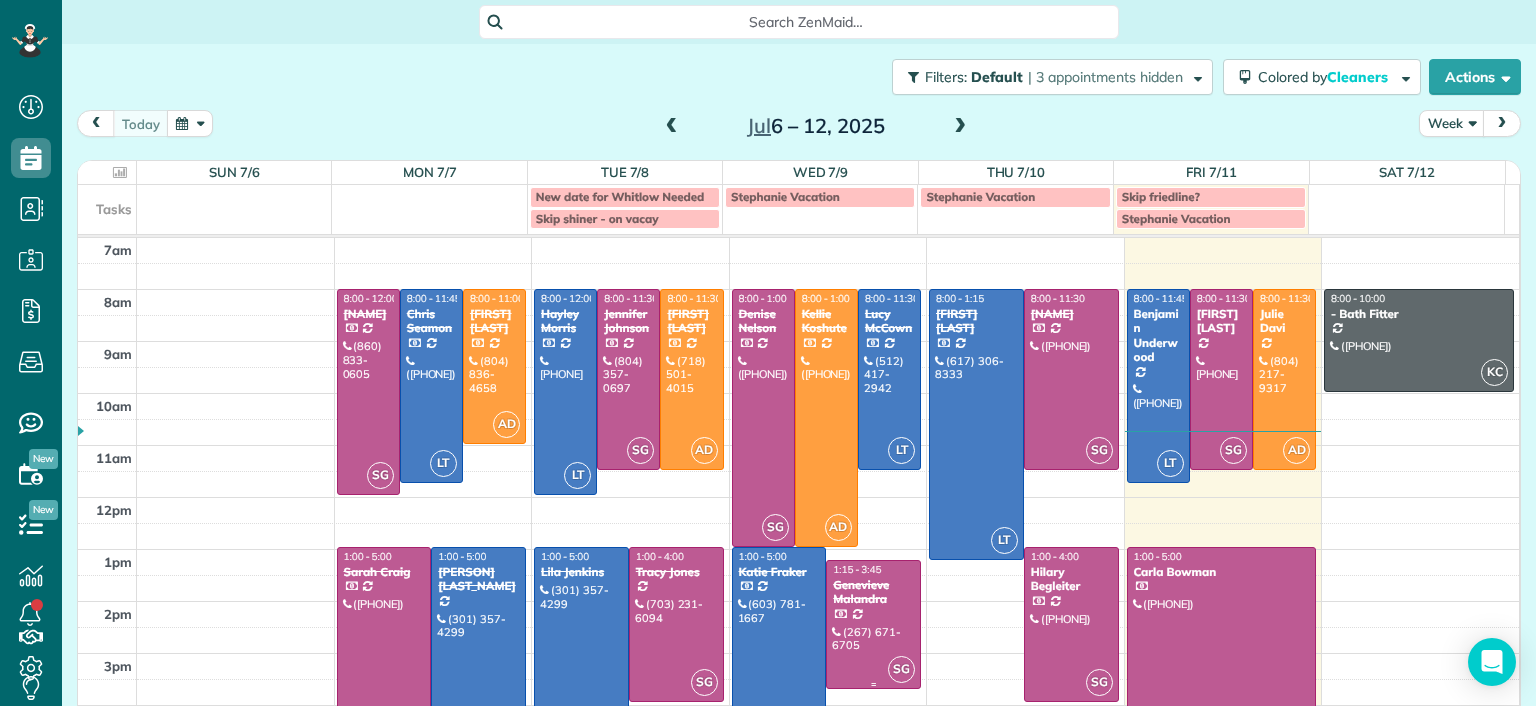 click at bounding box center [873, 624] 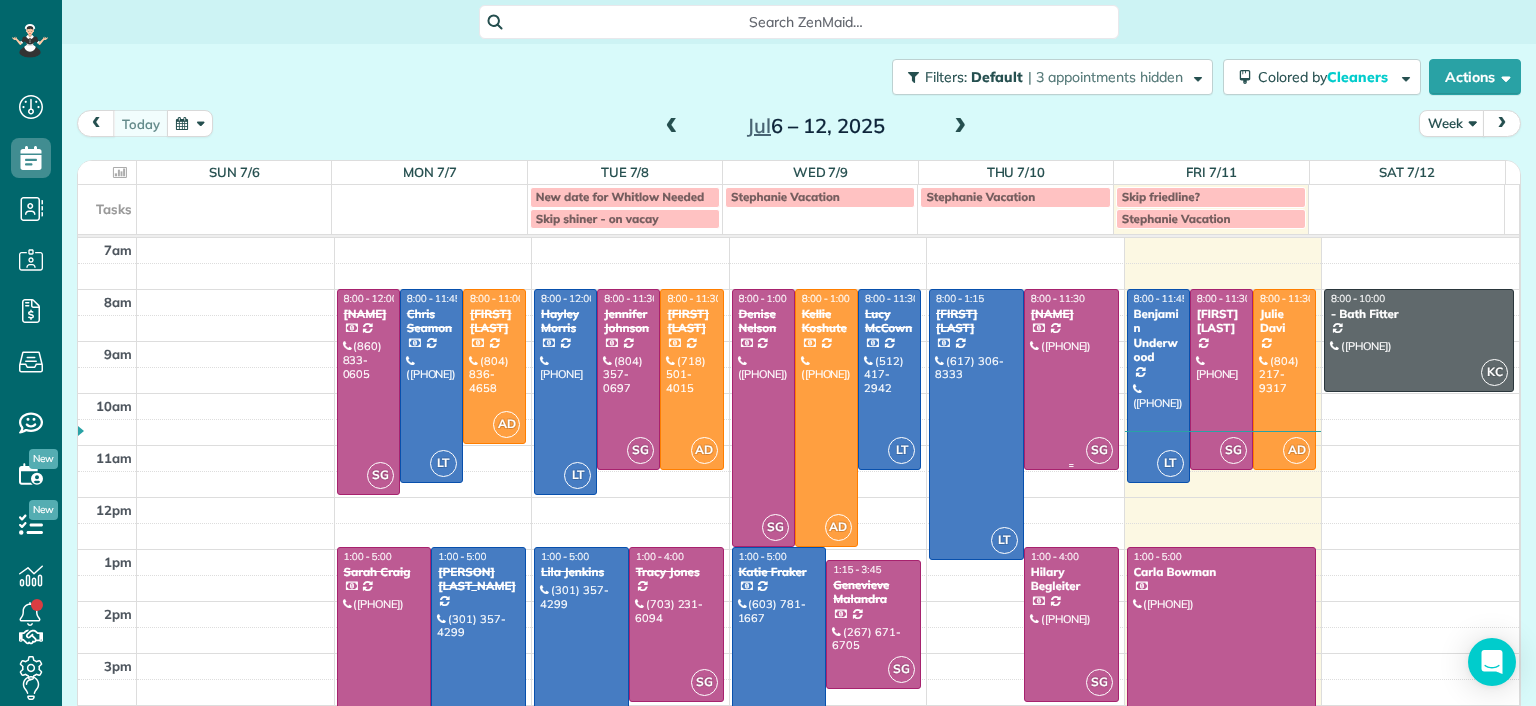 click at bounding box center (1071, 379) 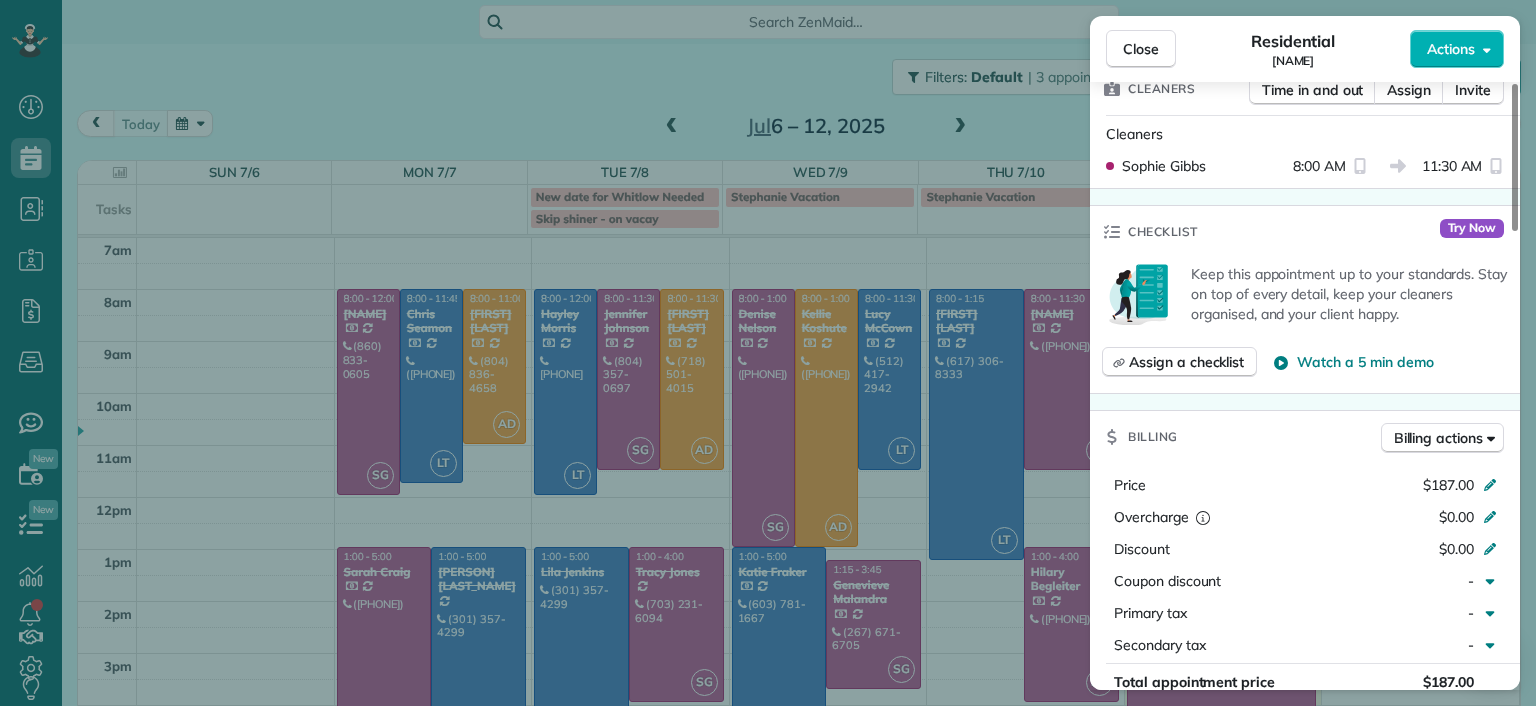 scroll, scrollTop: 700, scrollLeft: 0, axis: vertical 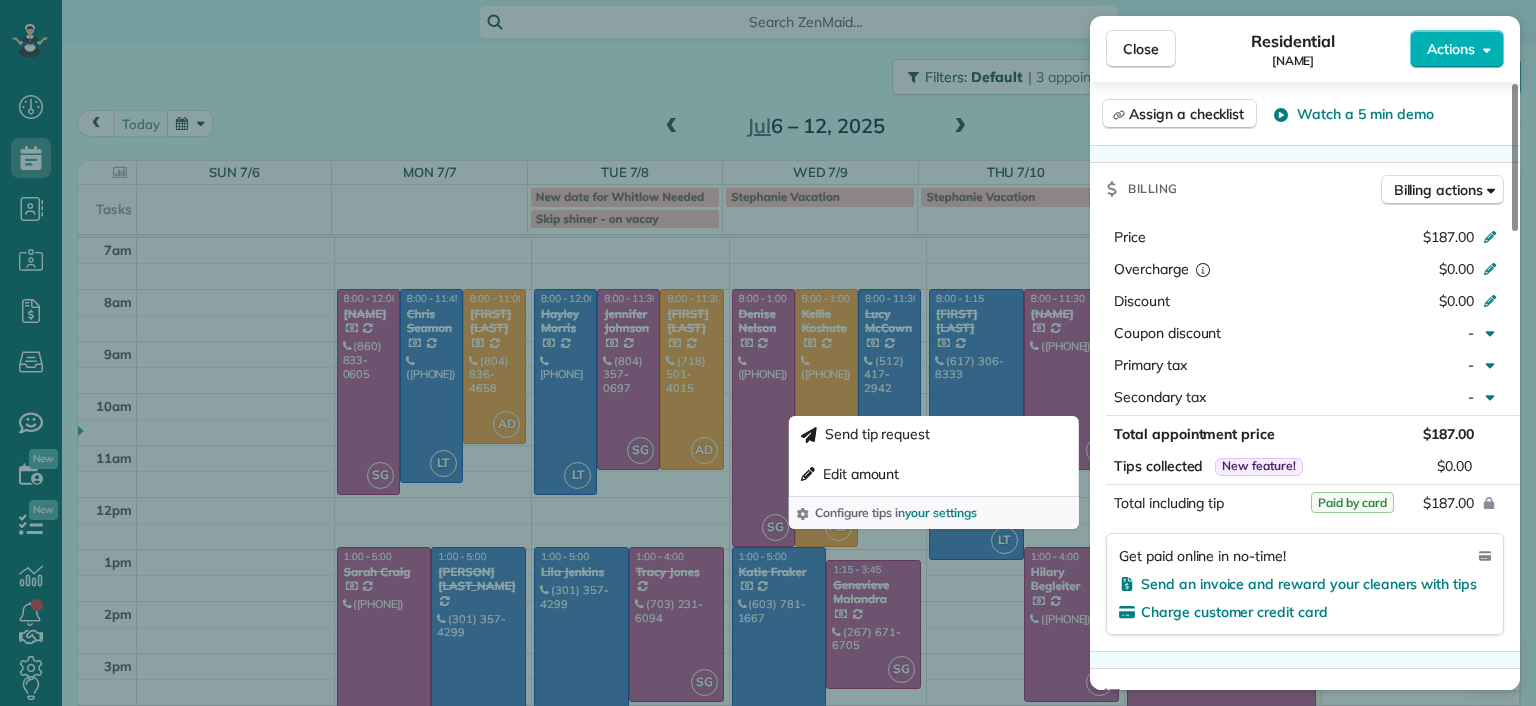 click on "Close Residential [NAME] Actions Status Completed [NAME] · Open profile Mobile [PHONE] Copy [EMAIL] Copy View Details Residential Thursday, July 10, 2025 ( yesterday ) 8:00 AM 11:30 AM 3 hours and 30 minutes Repeats every 2 weeks Edit recurring service Previous (Jun 26) Next (Jul 24) 9900 Oldfield Drive [CITY] [STATE] 23235 Service was not rated yet Setup ratings Cleaners Time in and out Assign Invite Cleaners [NAME] 8:00 AM 11:30 AM Checklist Try Now Keep this appointment up to your standards. Stay on top of every detail, keep your cleaners organised, and your client happy. Assign a checklist Watch a 5 min demo Billing Billing actions Price $187.00 Overcharge $0.00 Discount $0.00 Coupon discount - Primary tax - Secondary tax - Total appointment price $187.00 Tips collected New feature! $0.00 Paid by card Total including tip $187.00 Get paid online in no-time! Send an invoice and reward your cleaners with tips Charge customer credit card Appointment custom fields - Notes" at bounding box center [768, 353] 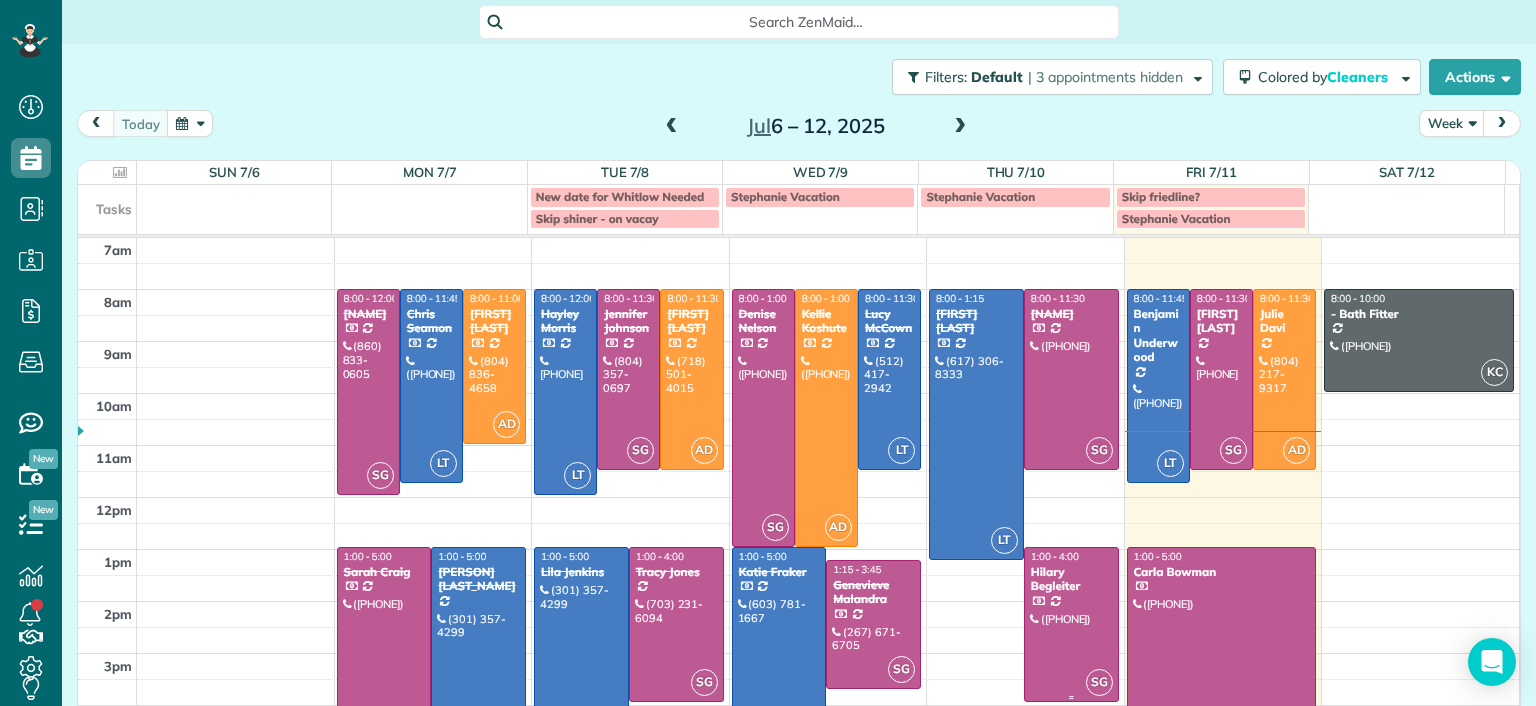 click at bounding box center (1071, 624) 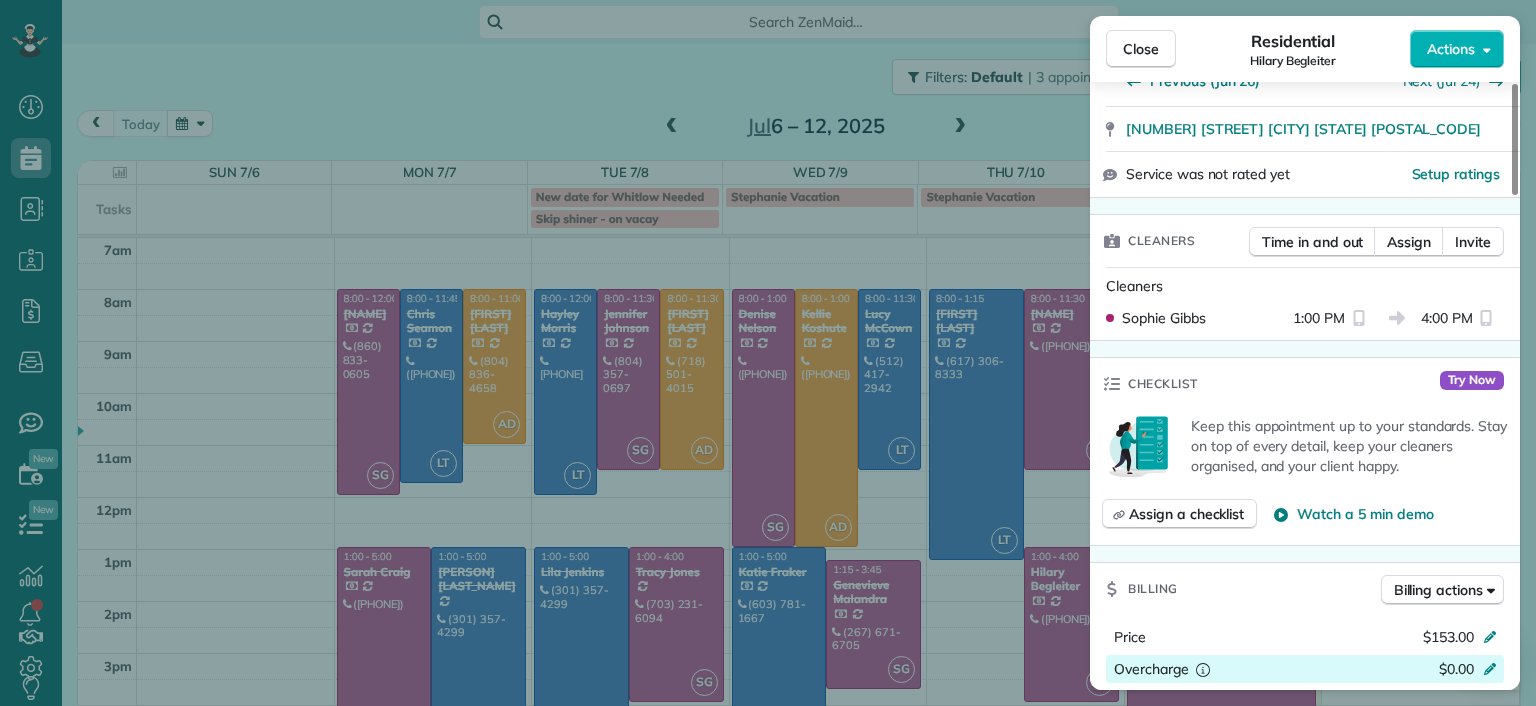 scroll, scrollTop: 700, scrollLeft: 0, axis: vertical 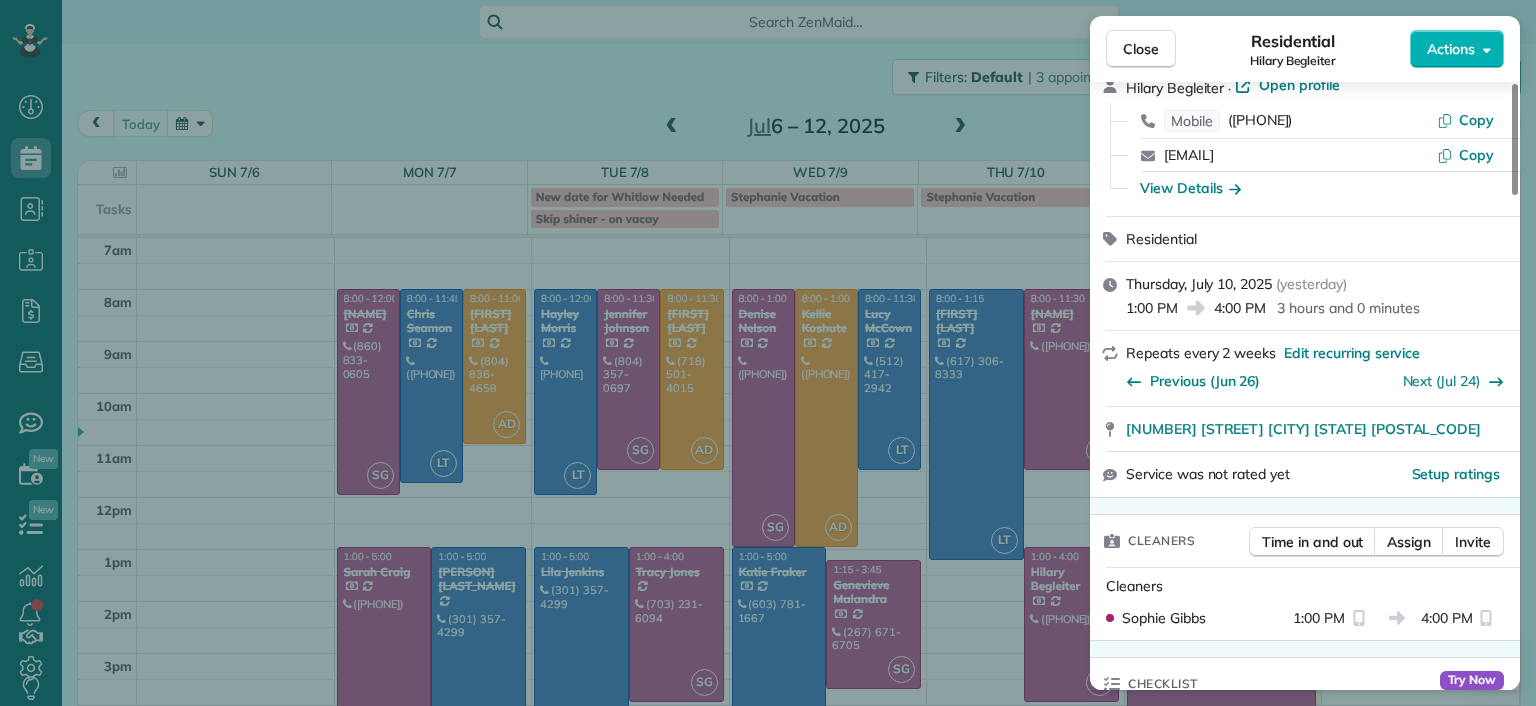 click on "Close Residential [NAME] Actions Status Active [NAME] · Open profile Mobile ([PHONE]) Copy [EMAIL] Copy View Details Residential [DAY], [MONTH] [DATE], [YEAR] ( yesterday ) [TIME] [TIME] [DURATION] Repeats every 2 weeks Edit recurring service Previous ([DATE]) Next ([DATE]) [NUMBER] [STREET] [CITY] [STATE] [POSTAL_CODE] Service was not rated yet Setup ratings Cleaners Time in and out Assign Invite Cleaners [NAME]   [NAME] [TIME] [TIME] Checklist Try Now Keep this appointment up to your standards. Stay on top of every detail, keep your cleaners organised, and your client happy. Assign a checklist Watch a 5 min demo Billing Billing actions Price $[PRICE] Overcharge $[PRICE] Discount $[PRICE] Coupon discount - Primary tax - Secondary tax - Total appointment price $[PRICE] Tips collected New feature! $[PRICE] Paid by card Total including tip $[PRICE] Get paid online in no-time! Send an invoice and reward your cleaners with tips Charge customer credit card Appointment custom fields - 6 7" at bounding box center (768, 353) 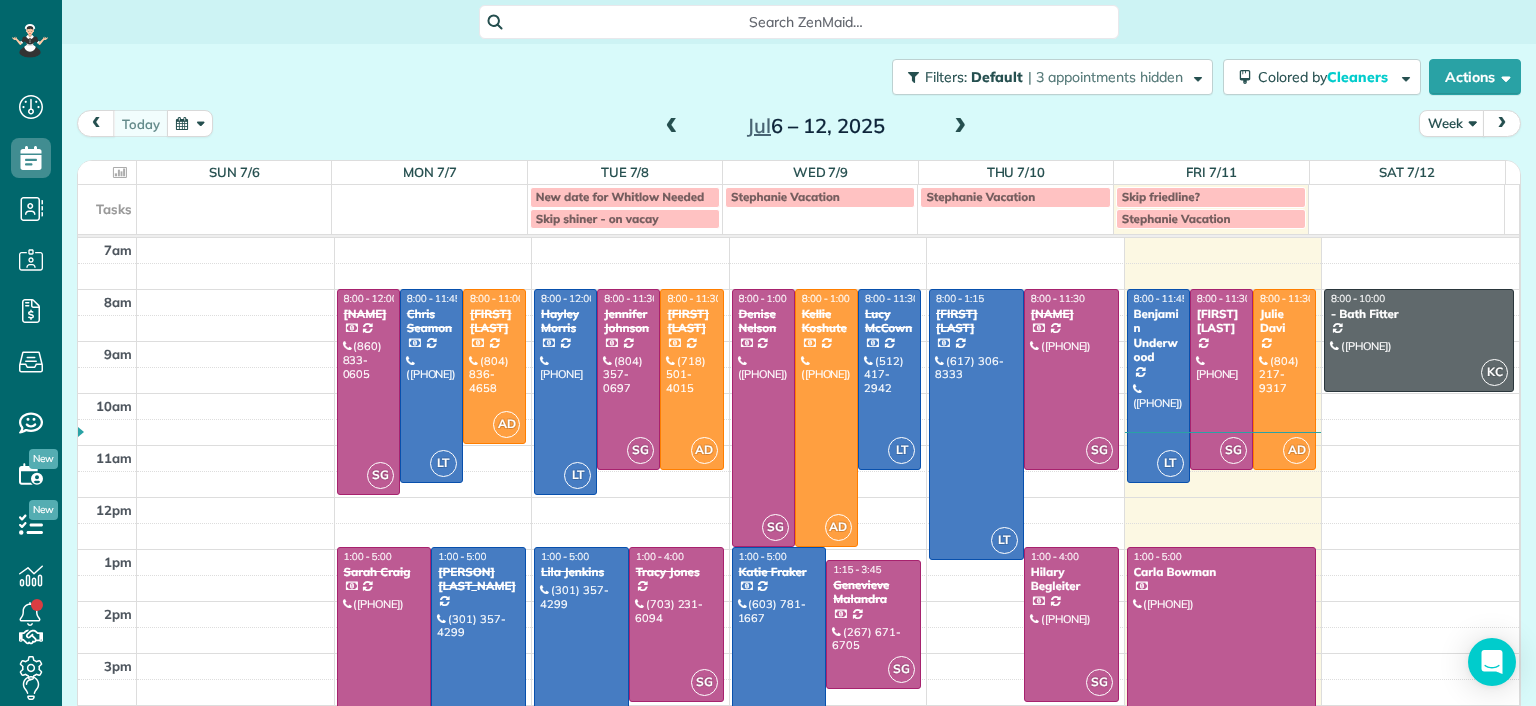 click at bounding box center [431, 386] 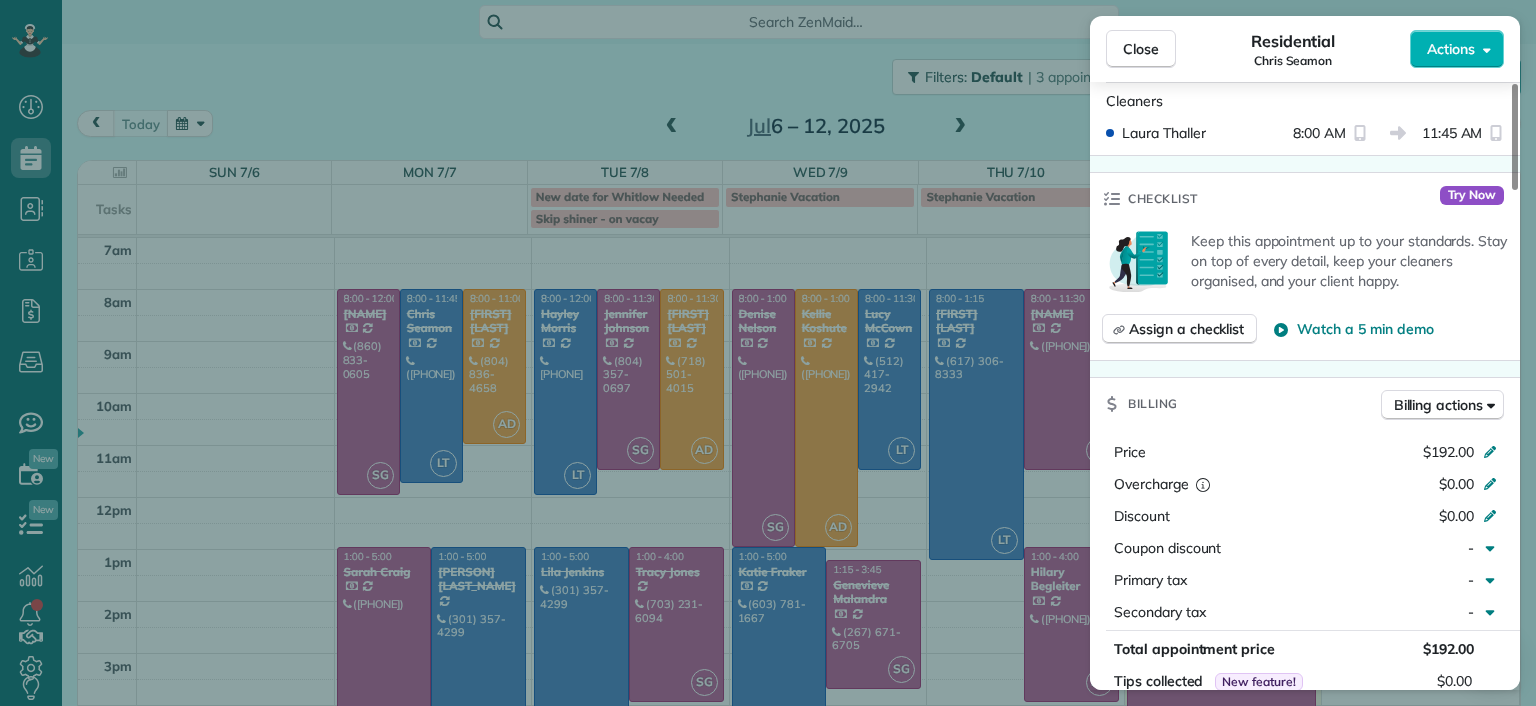 scroll, scrollTop: 800, scrollLeft: 0, axis: vertical 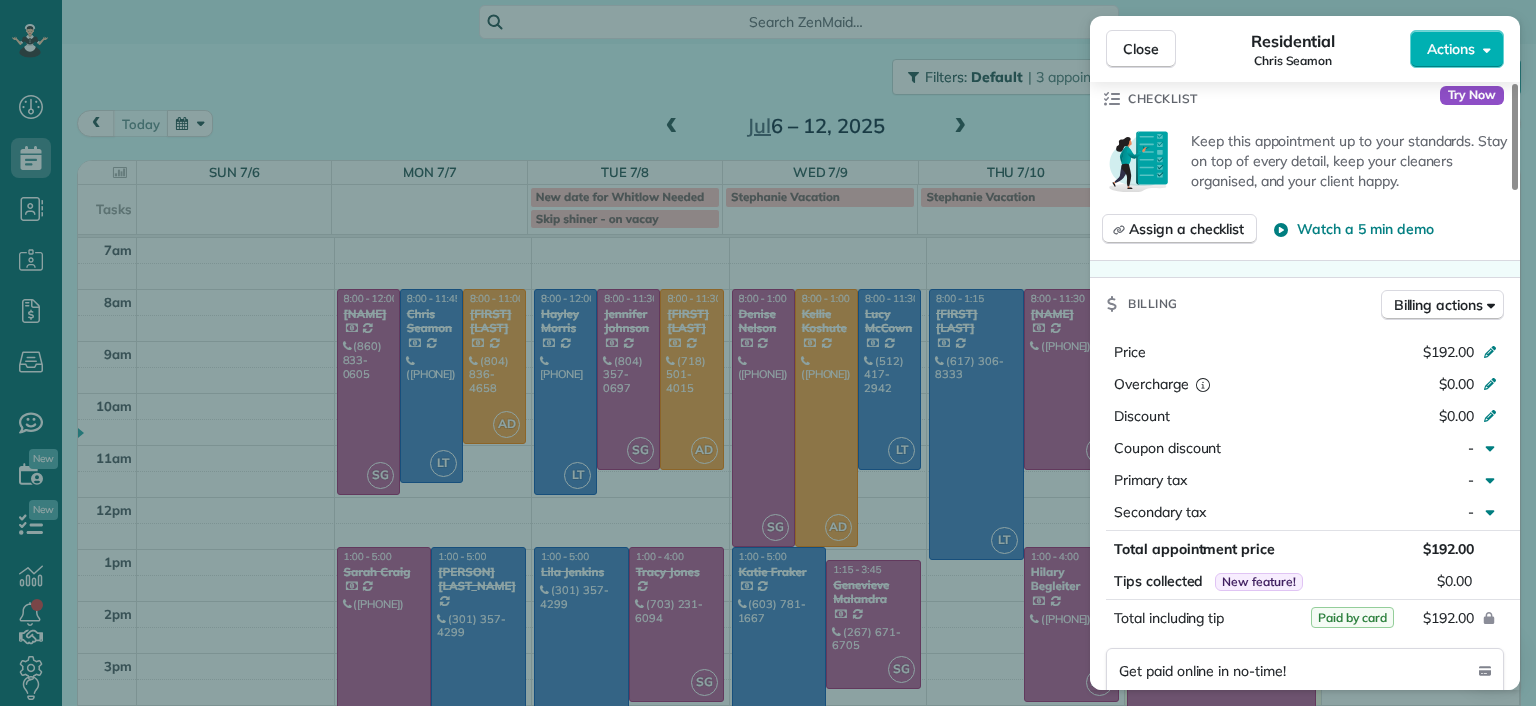 click on "Close Residential [FIRST] [LAST] Actions Status Completed [FIRST] [LAST] · Open profile Mobile ([PHONE]) [FIRST] [LAST] Copy Mobile ([PHONE]) [FIRST] [LAST] Copy [EMAIL] Copy [EMAIL] Copy View Details Residential [DATE] ( [RELATIVE_DATE] ) [TIME] [TIME] [DURATION] Repeats every [NUMBER] weeks Edit recurring service Previous ([DATE]) Next ([DATE]) [NUMBER] [STREET] [CITY] [POSTAL_CODE] Service was not rated yet Setup ratings Cleaners Time in and out Assign Invite Cleaners [FIRST] [LAST] [TIME] [TIME] Checklist Try Now Keep this appointment up to your standards. Stay on top of every detail, keep your cleaners organised, and your client happy. Assign a checklist Watch a 5 min demo Billing Billing actions Price $[NUMBER] Overcharge $[NUMBER] Discount $[NUMBER] Coupon discount - Primary tax - Secondary tax - Total appointment price $[NUMBER] Tips collected New feature! $[NUMBER] Paid by card Total including tip $[NUMBER] Get paid online in no-time! Charge customer credit card -" at bounding box center (768, 353) 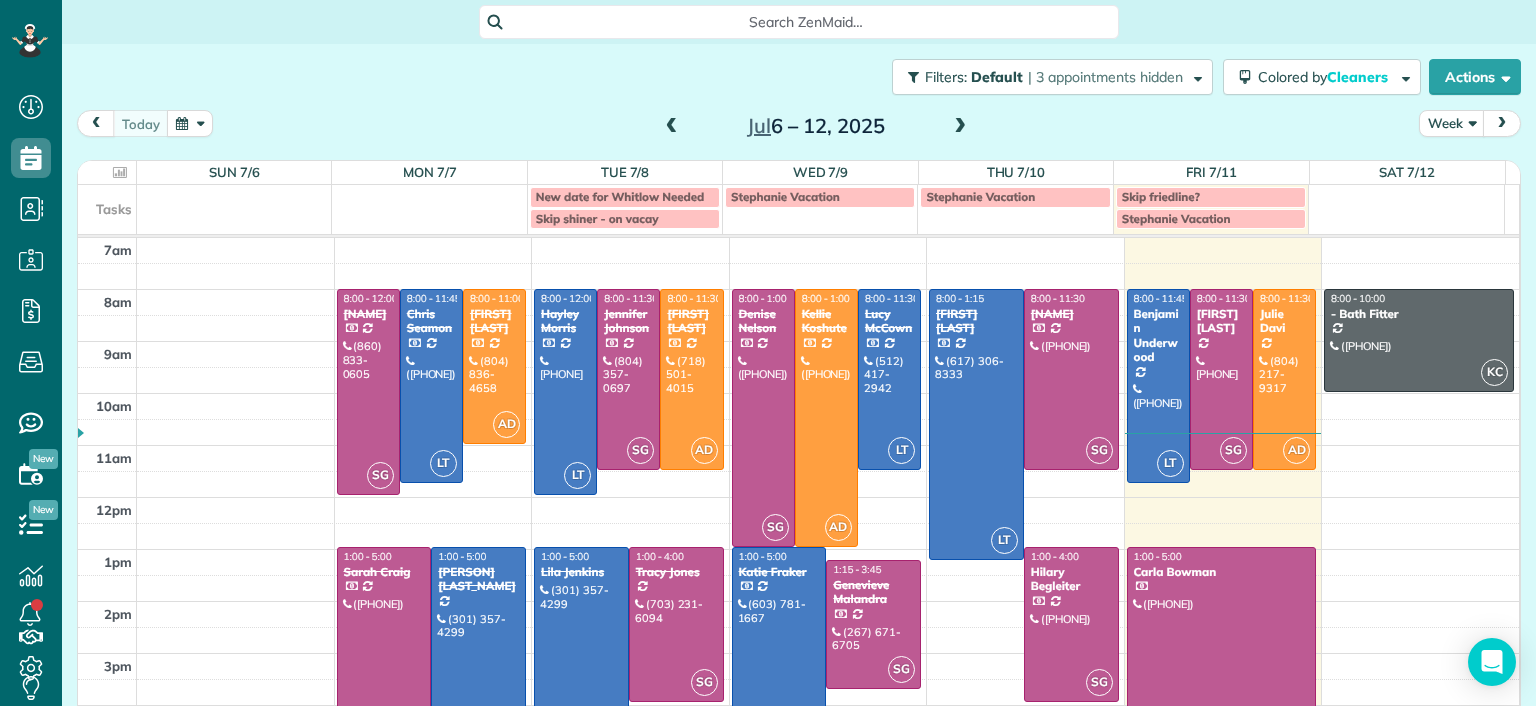 click at bounding box center [478, 650] 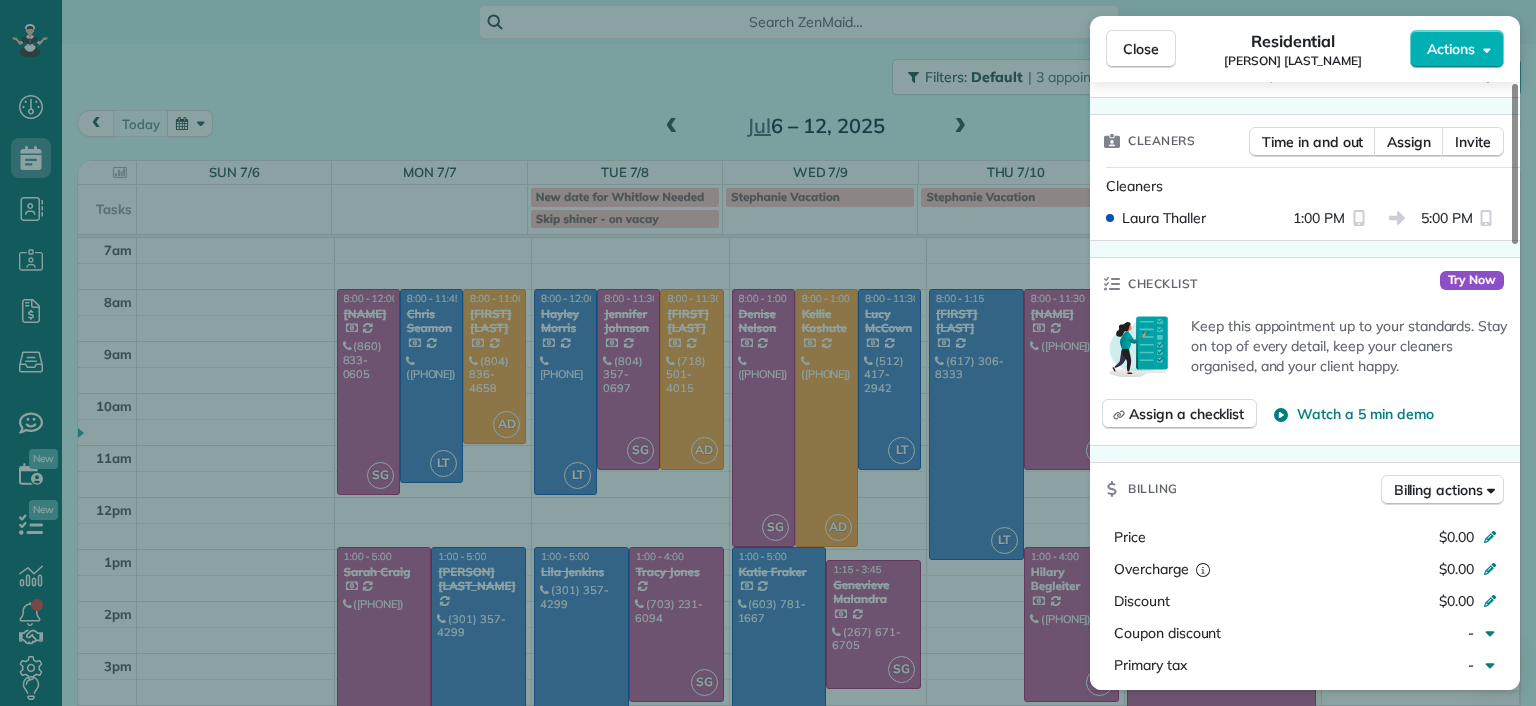 scroll, scrollTop: 900, scrollLeft: 0, axis: vertical 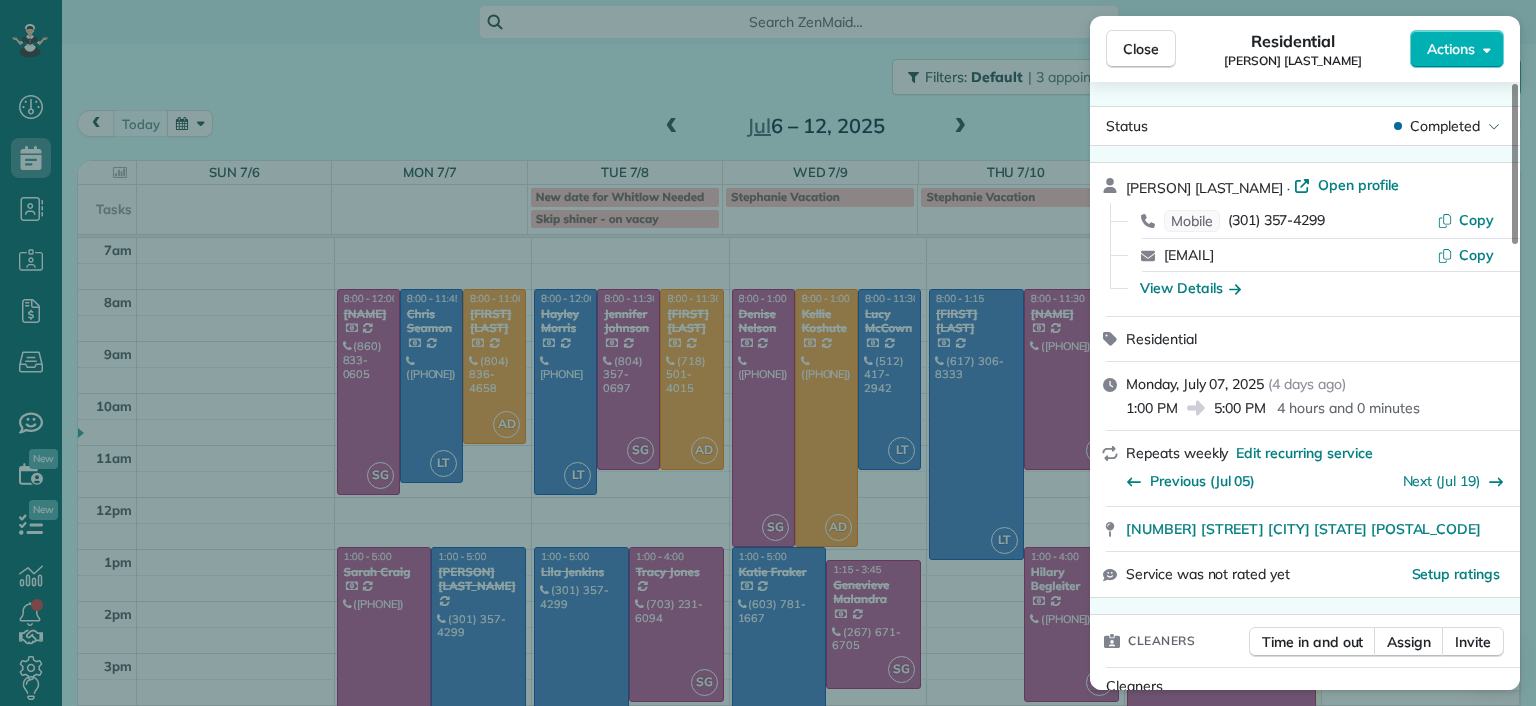 click on "Close Residential [PERSON] Actions Status Completed [PERSON] · Open profile Mobile ([PHONE]) Copy [EMAIL] Copy View Details Residential [DATE] ( [NUMBER] days ago ) [TIME] [TIME] [NUMBER] hours and [NUMBER] minutes Repeats weekly Edit recurring service Previous ([DATE]) Next ([DATE]) [NUMBER] [STREET_NAME] [STREET_SUFFIX] [CITY] [STATE] [POSTAL_CODE] Service was not rated yet Setup ratings Cleaners Time in and out Assign Invite Cleaners [PERSON] [LAST_NAME] [TIME] [TIME] Checklist Try Now Keep this appointment up to your standards. Stay on top of every detail, keep your cleaners organised, and your client happy. Assign a checklist Watch a 5 min demo Billing Billing actions Price $[NUMBER] Overcharge $[NUMBER] Discount $[NUMBER] Coupon discount - Primary tax - Secondary tax - Total appointment price $[NUMBER] Tips collected New feature! $[NUMBER] Mark as paid Total including tip $[NUMBER] Get paid online in no-time! Send an invoice and reward your cleaners with tips Charge customer credit card Appointment custom fields Man Hours [NUMBER] Man hours - Notes" at bounding box center [768, 353] 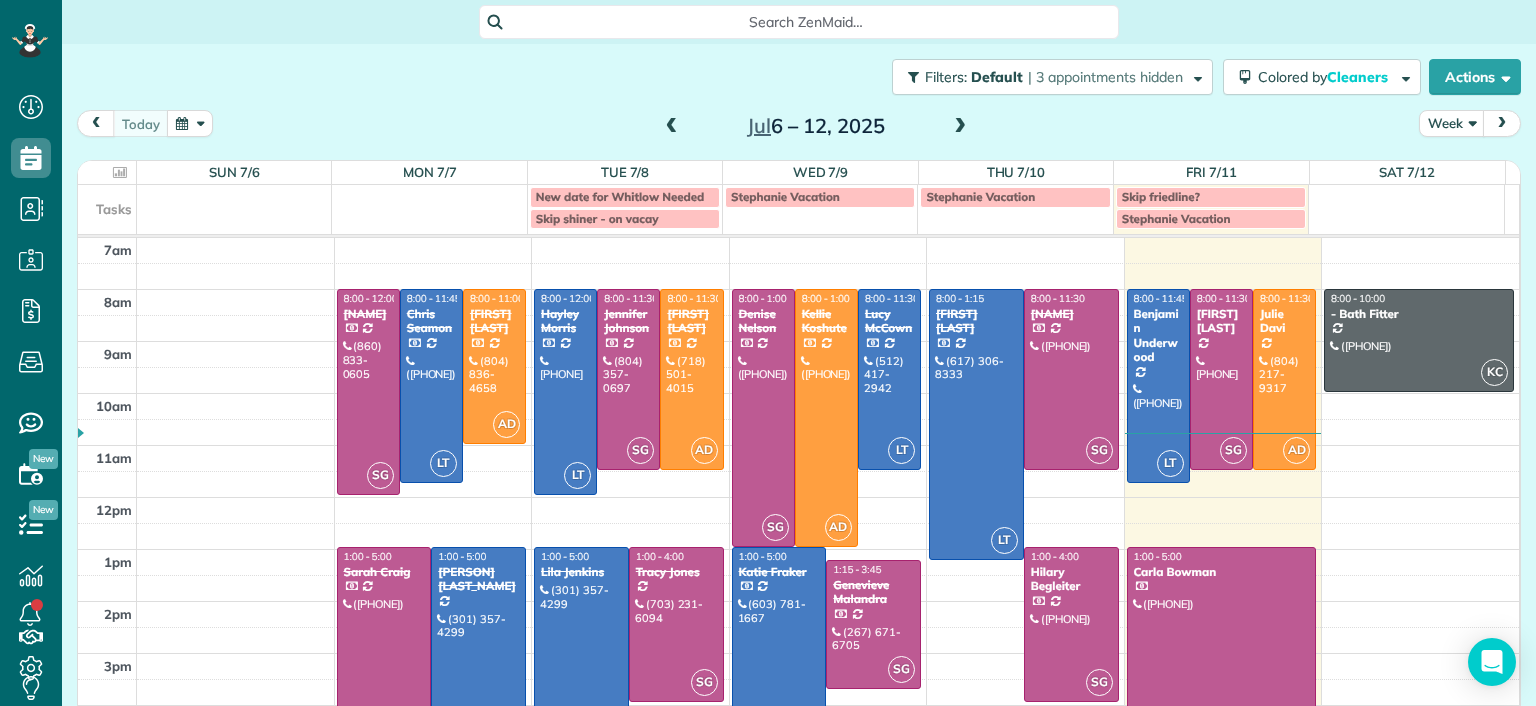 click at bounding box center (565, 392) 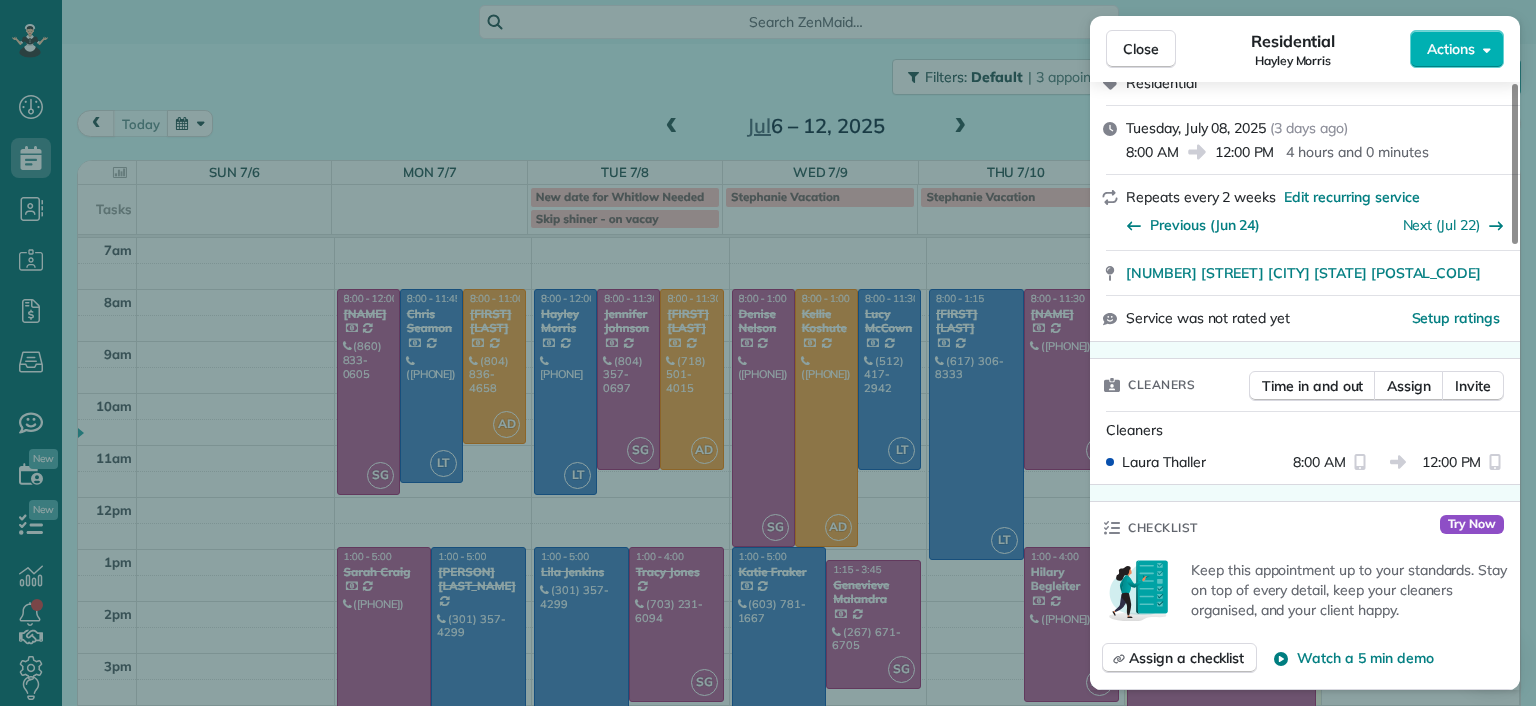 scroll, scrollTop: 300, scrollLeft: 0, axis: vertical 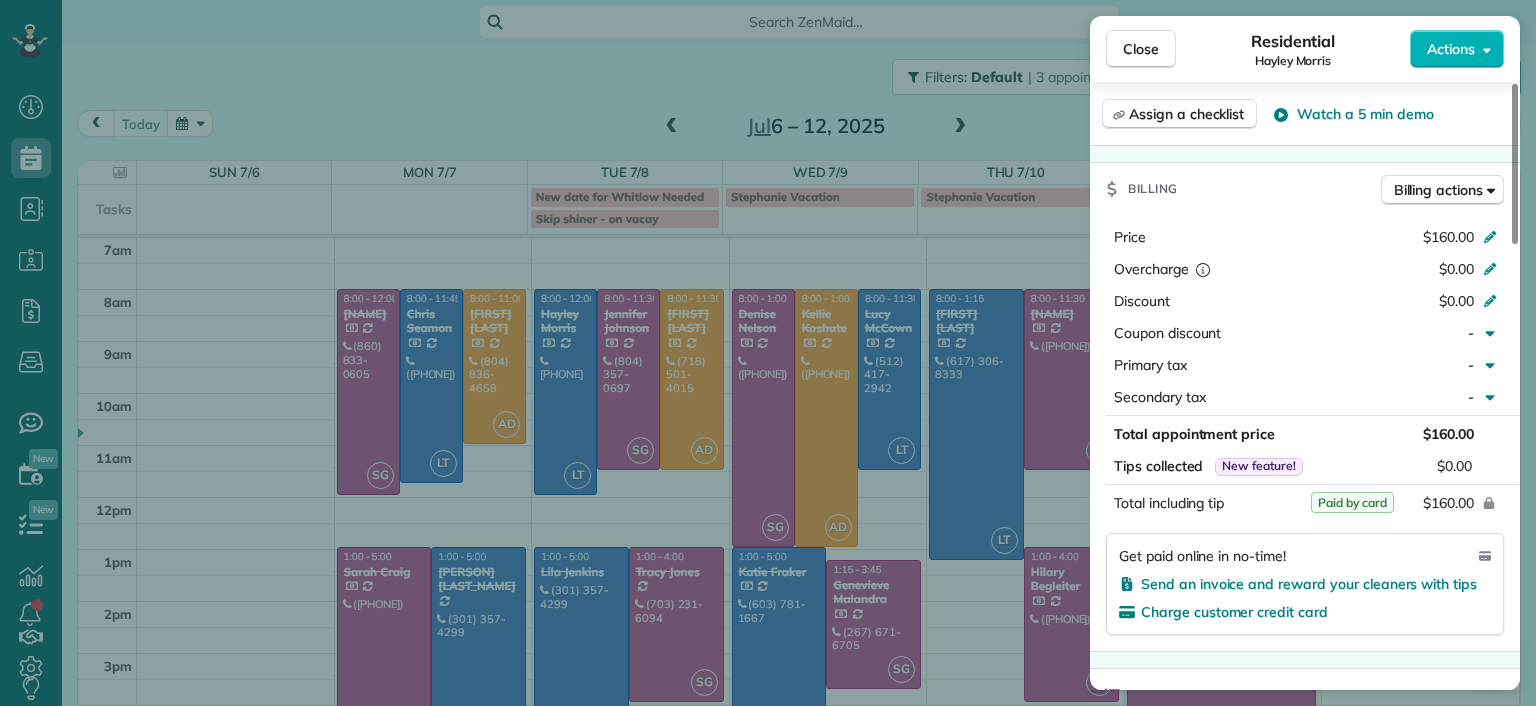 click on "Close Residential [PERSON] Actions Status Completed [PERSON] · Open profile Mobile ([PHONE]) Copy [EMAIL] Copy View Details Residential [DATE] ( [NUMBER] days ago ) [TIME] [TIME] [NUMBER] hours and [NUMBER] minutes Repeats every [NUMBER] weeks Edit recurring service Previous ([DATE]) Next ([DATE]) [NUMBER] [STREET_NAME] [STREET_SUFFIX] [CITY] [STATE] [POSTAL_CODE] Service was not rated yet Setup ratings Cleaners Time in and out Assign Invite Cleaners [PERSON] [LAST_NAME] [TIME] [TIME] Checklist Try Now Keep this appointment up to your standards. Stay on top of every detail, keep your cleaners organised, and your client happy. Assign a checklist Watch a 5 min demo Billing Billing actions Price $[NUMBER] Overcharge $[NUMBER] Discount $[NUMBER] Coupon discount - Primary tax - Secondary tax - Total appointment price $[NUMBER] Tips collected New feature! $[NUMBER] Paid by card Total including tip $[NUMBER] Get paid online in no-time! Send an invoice and reward your cleaners with tips Charge customer credit card Appointment custom fields - 0" at bounding box center (768, 353) 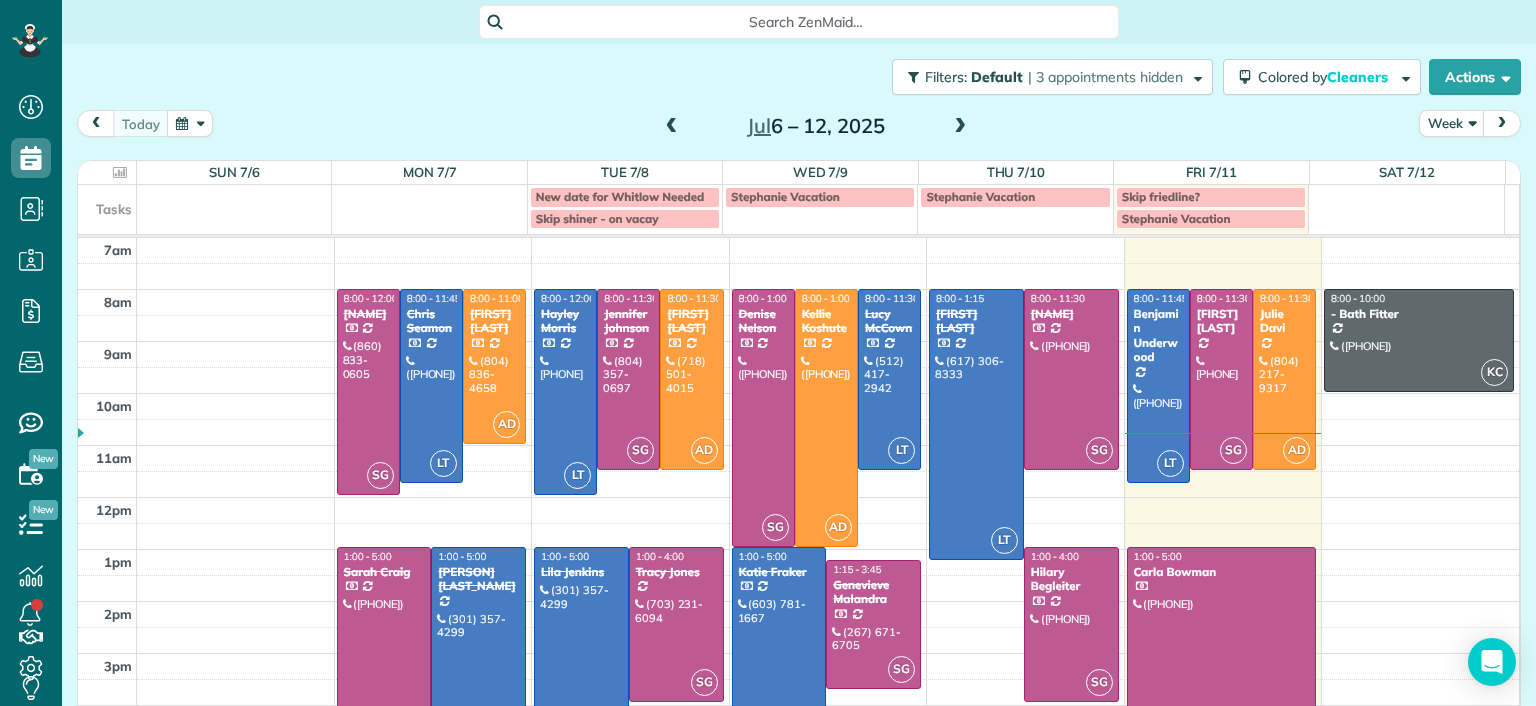 click at bounding box center (581, 650) 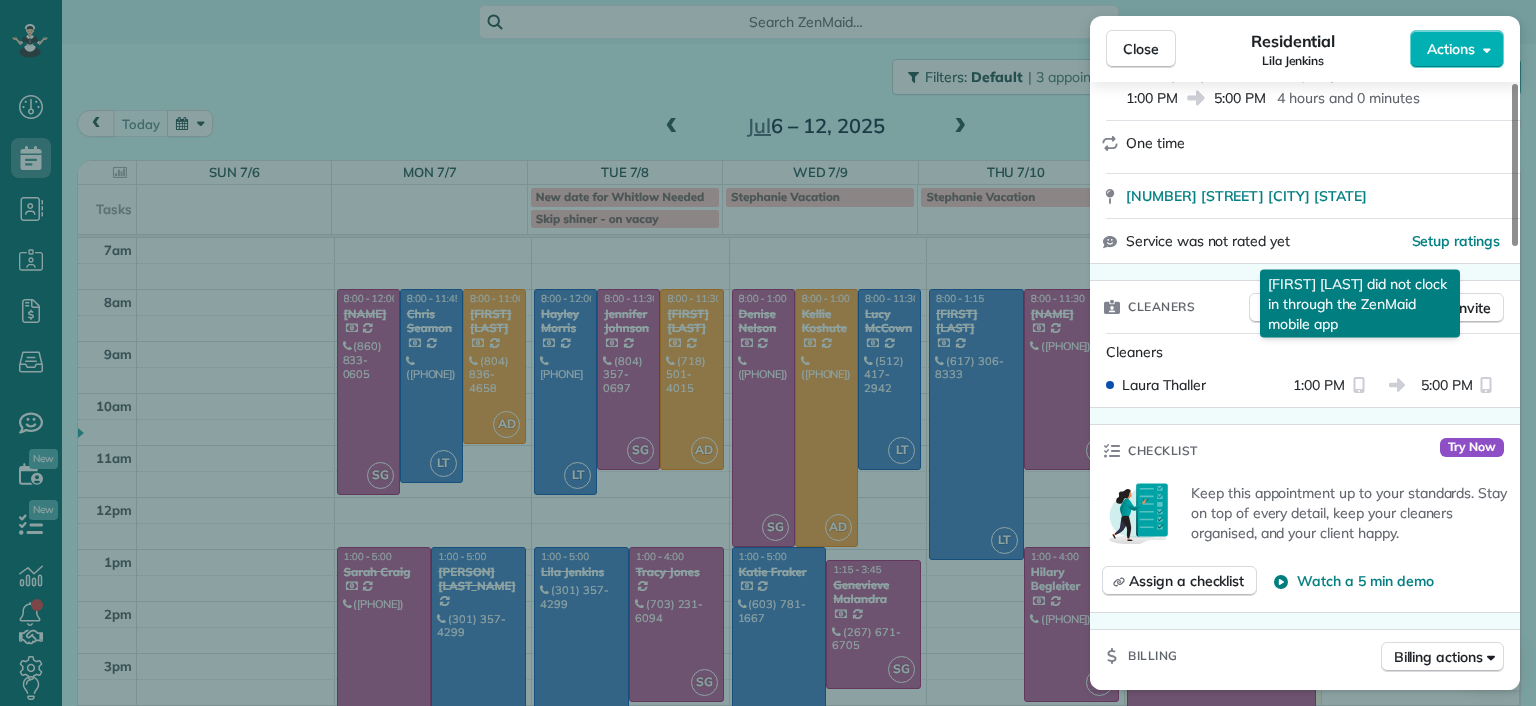 scroll, scrollTop: 0, scrollLeft: 0, axis: both 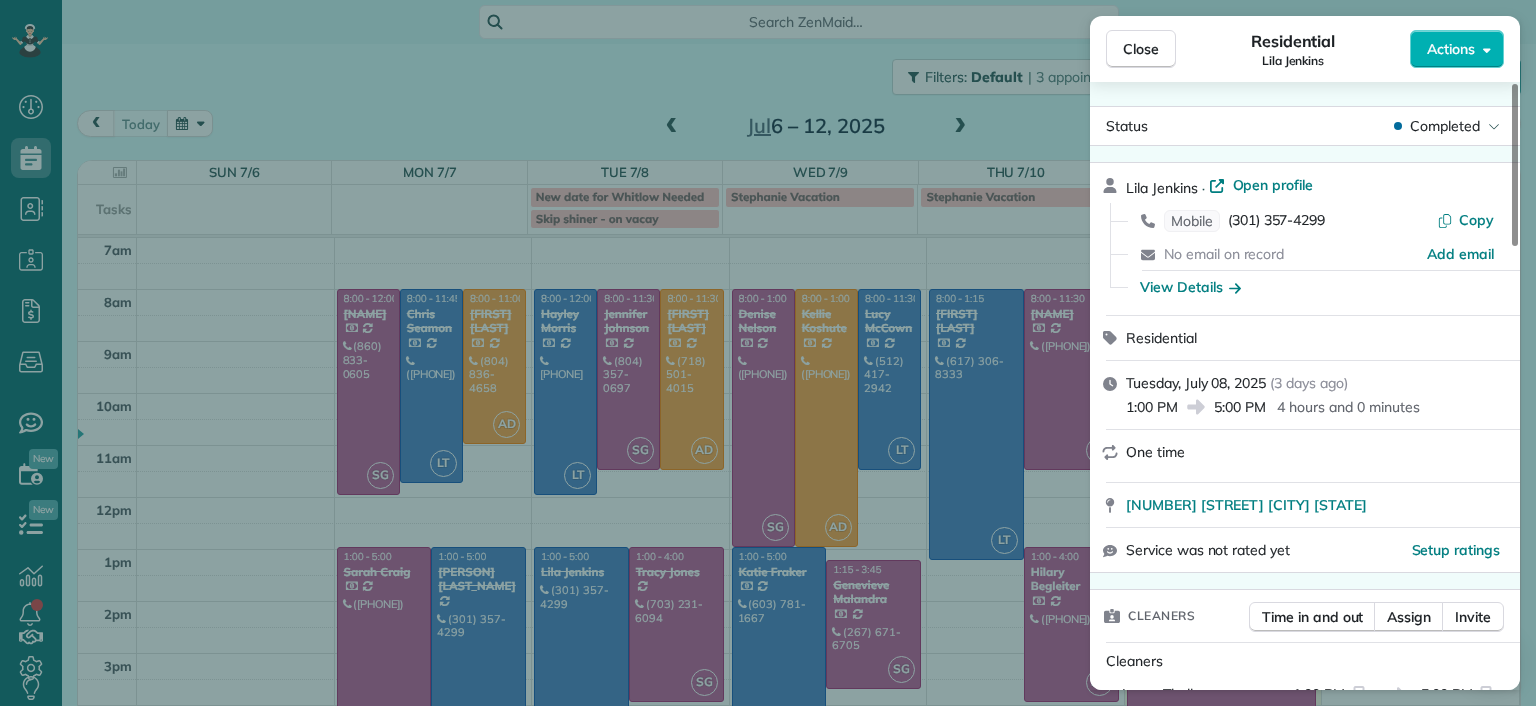 click on "Close Residential [FIRST] [LAST] Actions Status Completed [FIRST] [LAST] · Open profile Mobile ([PHONE]) Copy No email on record Add email View Details Residential [DATE] ( [RELATIVE_DATE] ) [TIME] [TIME] [DURATION] One time [NUMBER] [STREET] [CITY] [STATE] Service was not rated yet Setup ratings Cleaners Time in and out Assign Invite Cleaners [FIRST] [LAST] [TIME] [TIME] Checklist Try Now Keep this appointment up to your standards. Stay on top of every detail, keep your cleaners organised, and your client happy. Assign a checklist Watch a 5 min demo Billing Billing actions Price $[NUMBER] Overcharge $[NUMBER] Discount $[NUMBER] Coupon discount - Primary tax - Secondary tax - Total appointment price $[NUMBER] Tips collected New feature! $[NUMBER] Mark as paid Total including tip $[NUMBER] Get paid online in no-time! Send an invoice and reward your cleaners with tips Charge customer credit card Appointment custom fields Man Hours - Type of Cleaning  - Reason for Skip - Work items Notes 0" at bounding box center (768, 353) 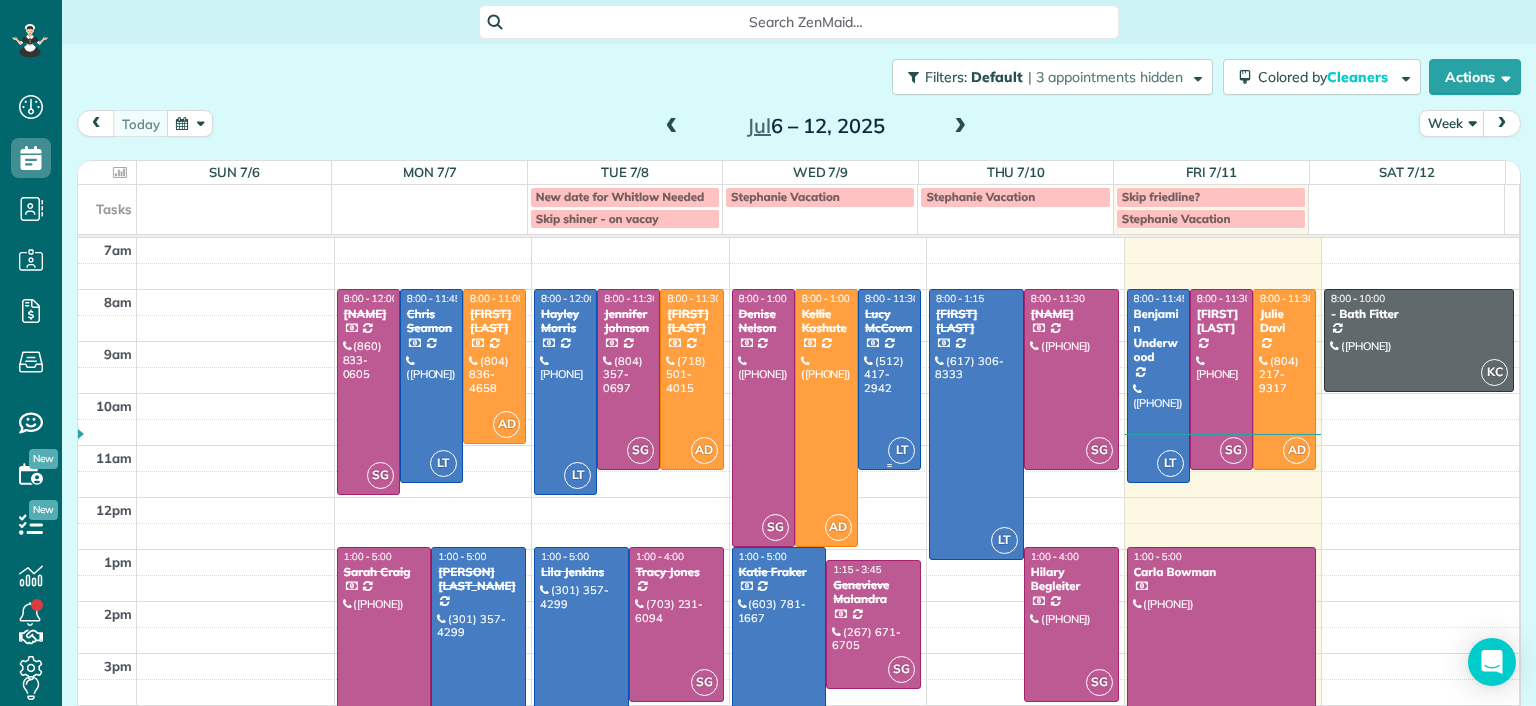 click at bounding box center (889, 379) 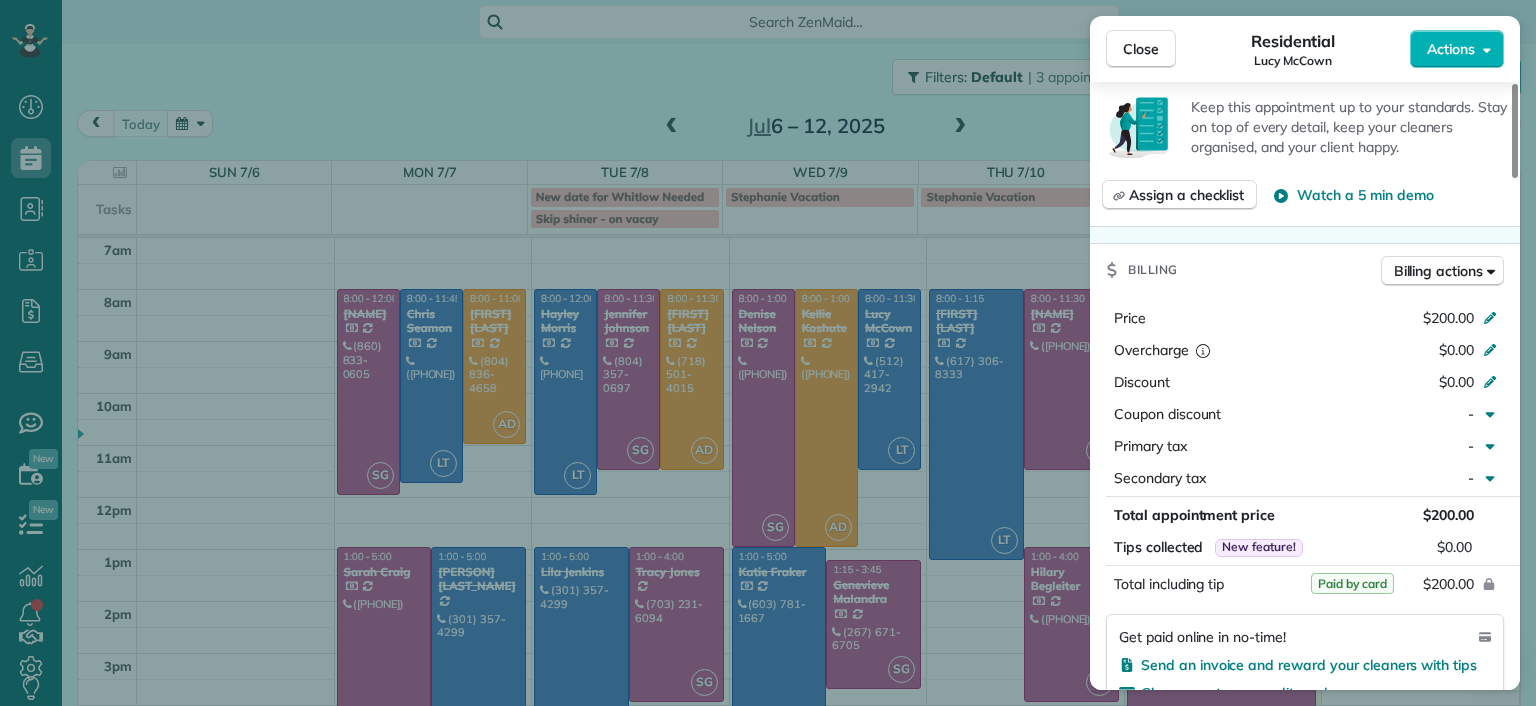 scroll, scrollTop: 900, scrollLeft: 0, axis: vertical 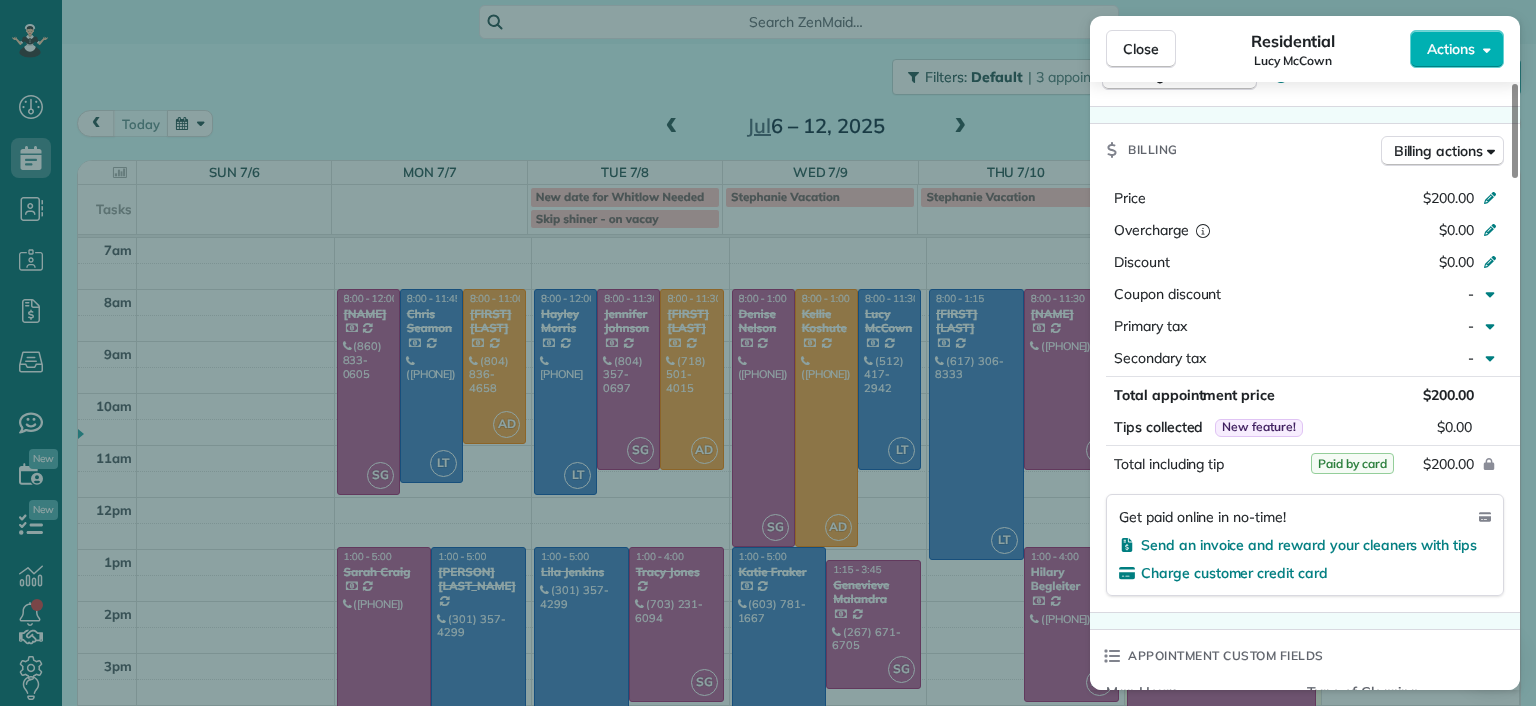 click on "Close Residential [FIRST] [LAST] Actions Status Completed [FIRST] [LAST] · Open profile Home ([PHONE]) Copy Mobile ([PHONE]) Copy [EMAIL] Copy View Details Residential Wednesday, [DATE] ( [DATE] ago ) 8:00 AM 11:30 AM 3 hours and 30 minutes Repeats every 4 weeks Edit recurring service Previous (Jun 13) Next (Aug 06) [NUMBER] [STREET] [CITY] [STATE] [POSTAL_CODE] Service was not rated yet Setup ratings Cleaners Time in and out Assign Invite Cleaners [FIRST] [LAST] 8:00 AM 11:30 AM Checklist Try Now Keep this appointment up to your standards. Stay on top of every detail, keep your cleaners organised, and your client happy. Assign a checklist Watch a 5 min demo Billing Billing actions Price $200.00 Overcharge $0.00 Discount $0.00 Coupon discount - Primary tax - Secondary tax - Total appointment price $200.00 Tips collected New feature! $0.00 Paid by card Total including tip $200.00 Get paid online in no-time! Send an invoice and reward your cleaners with tips Charge customer credit card Man Hours -" at bounding box center (768, 353) 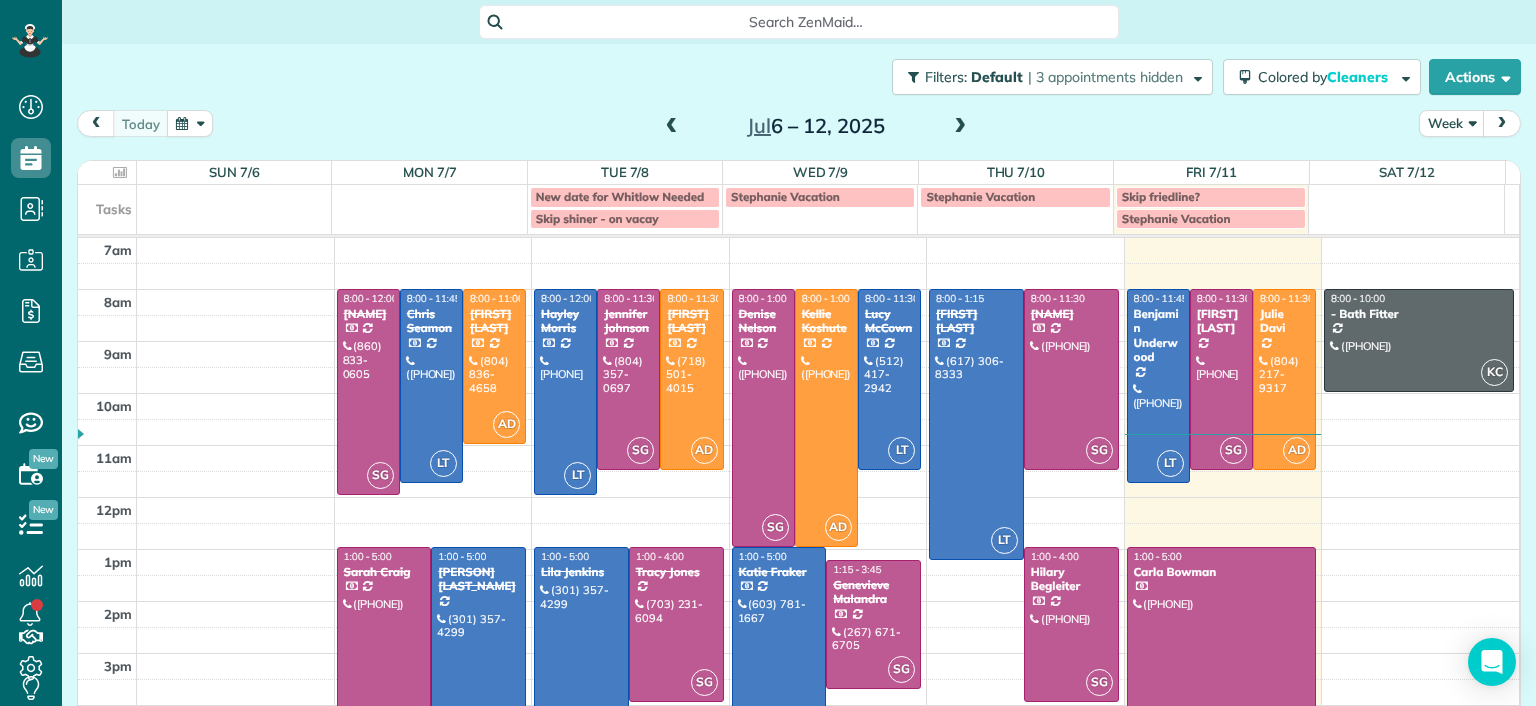 click at bounding box center (779, 650) 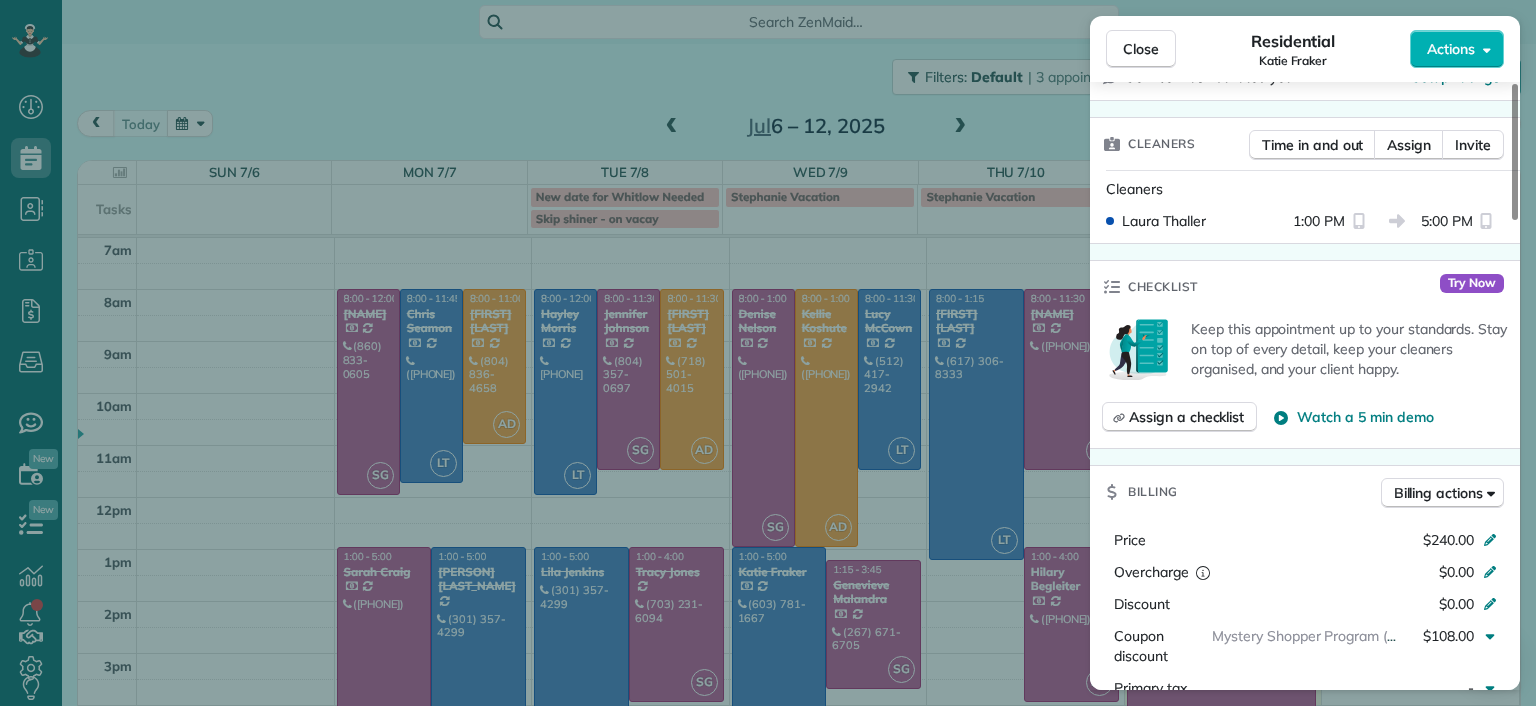scroll, scrollTop: 500, scrollLeft: 0, axis: vertical 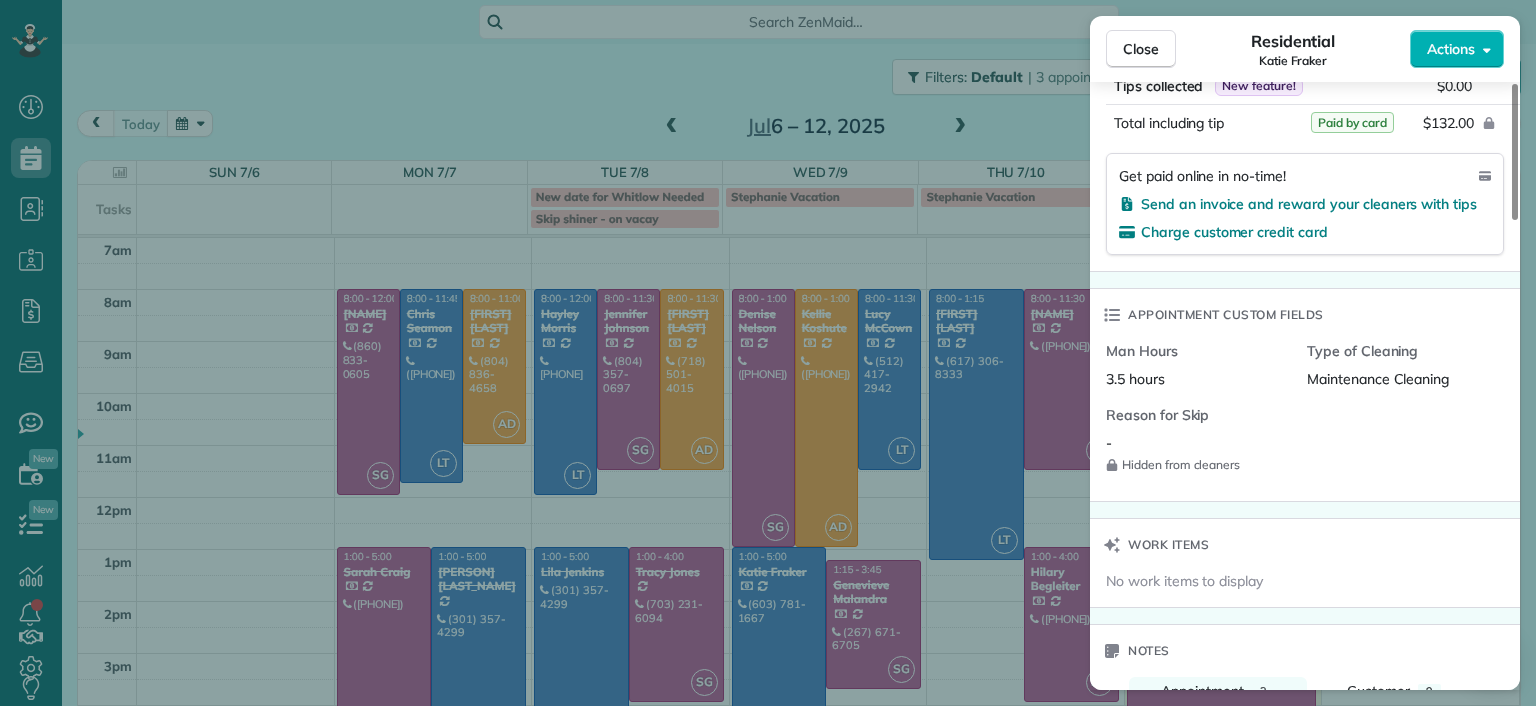 click on "Close Residential [PERSON] Actions Status Completed [PERSON] · Open profile Mobile ([PHONE]) Copy [EMAIL] Copy View Details Residential [DATE] ( [NUMBER] days ago ) [TIME] [TIME] [NUMBER] hours and [NUMBER] minutes Repeats every [NUMBER] weeks Edit recurring service Previous ([DATE]) Next ([DATE]) [NUMBER] [STREET_NAME] [STREET_SUFFIX] [CITY] [STATE] [POSTAL_CODE] Service was not rated yet Setup ratings Cleaners Time in and out Assign Invite Cleaners [PERSON] [LAST_NAME] [TIME] [TIME] Checklist Try Now Keep this appointment up to your standards. Stay on top of every detail, keep your cleaners organised, and your client happy. Assign a checklist Watch a 5 min demo Billing Billing actions Price $[NUMBER] Overcharge $[NUMBER] Discount $[NUMBER] Coupon discount [PROGRAM_NAME] ($[NUMBER]%) $[NUMBER] Primary tax - Secondary tax - Total appointment price $[NUMBER] Tips collected New feature! $[NUMBER] Paid by card Total including tip $[NUMBER] Get paid online in no-time! Send an invoice and reward your cleaners with tips Charge customer credit card Appointment custom fields Man Hours [NUMBER] hours - 2" at bounding box center [768, 353] 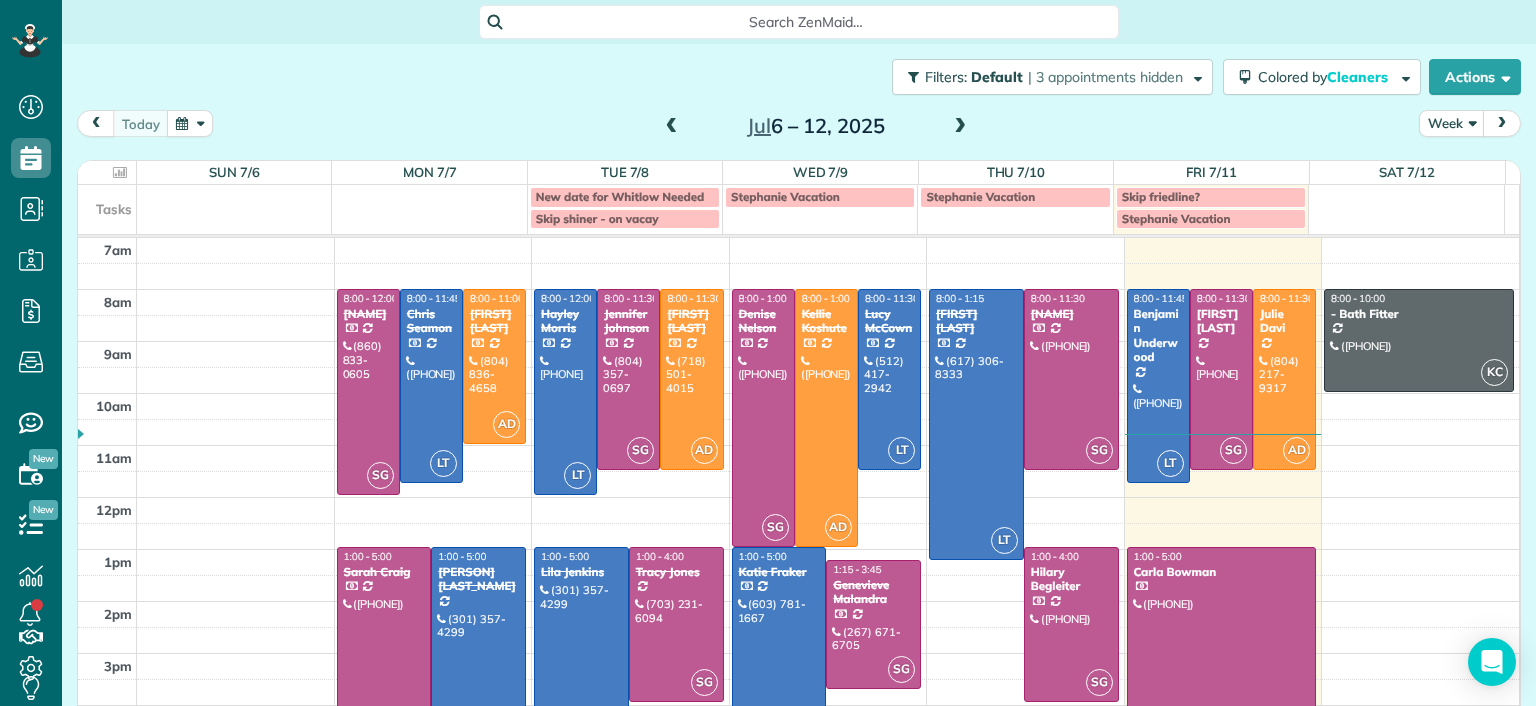 click on "7am 8am 9am 10am 11am 12pm 1pm 2pm 3pm 4pm 5pm SG 8:00 - 12:00 [FIRST] [LAST] ([PHONE]) [NUMBER] [STREET] [CITY], [STATE] [POSTAL_CODE] LT 8:00 - 11:45 [FIRST] [LAST] ([PHONE]) [NUMBER] [STREET] [CITY], [STATE] [POSTAL_CODE] AD 8:00 - 11:00 [FIRST] [LAST] ([PHONE]) [NUMBER] [STREET] [CITY], [STATE] [POSTAL_CODE] SG 1:00 - 5:00 [FIRST] [LAST] ([PHONE]) [NUMBER] [STREET] [CITY], [STATE] [POSTAL_CODE] LT 1:00 - 5:00 [FIRST] [LAST] ([PHONE]) [NUMBER] [STREET] [CITY], [STATE] [POSTAL_CODE] LT 8:00 - 12:00 [FIRST] [LAST] ([PHONE]) [NUMBER] [STREET] [CITY], [STATE] [POSTAL_CODE] SG 8:00 - 11:30 [FIRST] [LAST] ([PHONE]) [NUMBER] [STREET] [CITY], [STATE] [POSTAL_CODE] AD 8:00 - 11:30 [FIRST] [LAST] ([PHONE]) [NUMBER] [STREET] [CITY], [STATE] [POSTAL_CODE] LT 1:00 - 5:00 [FIRST] [LAST] ([PHONE]) [NUMBER] [STREET] [CITY], [STATE] [POSTAL_CODE] SG 1:00 - 4:00 [FIRST] [LAST] ([PHONE]) [NUMBER] [STREET] [CITY], [STATE] [POSTAL_CODE] SG 8:00 - 1:00 [FIRST] [LAST] ([PHONE]) [NUMBER] [STREET] [CITY], [STATE] [POSTAL_CODE] AD 8:00 - 1:00 [FIRST] [LAST]" at bounding box center [798, 523] 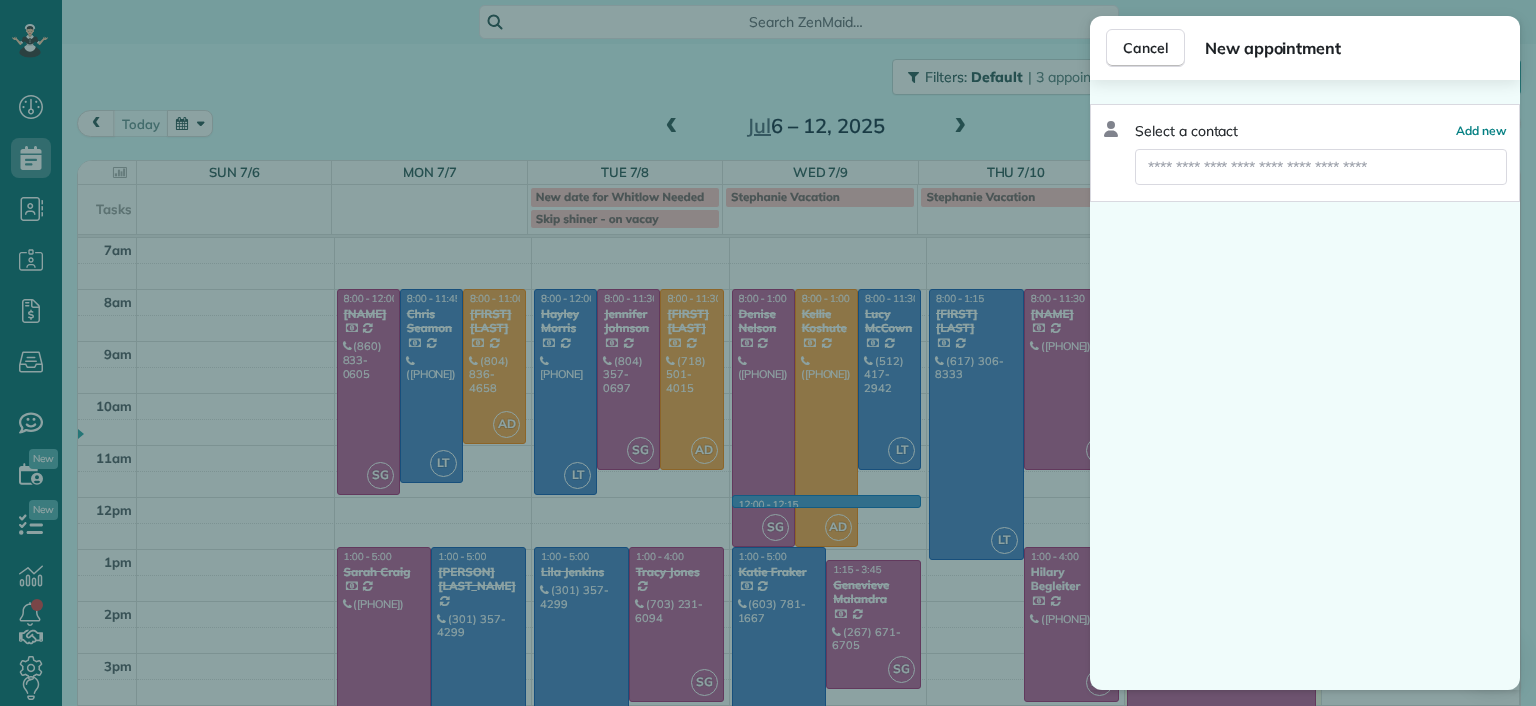 click on "Cancel New appointment Select a contact Add new" at bounding box center [768, 353] 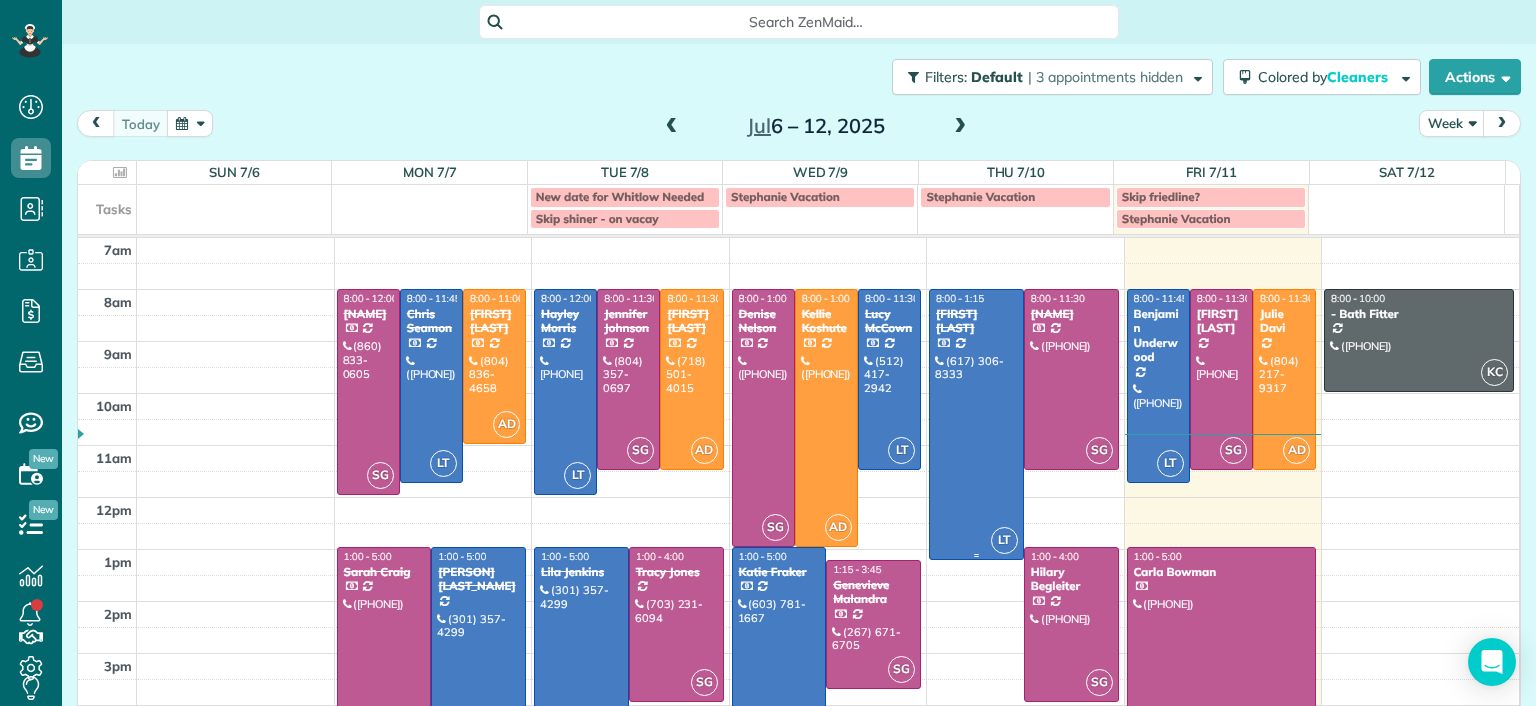 click at bounding box center [976, 424] 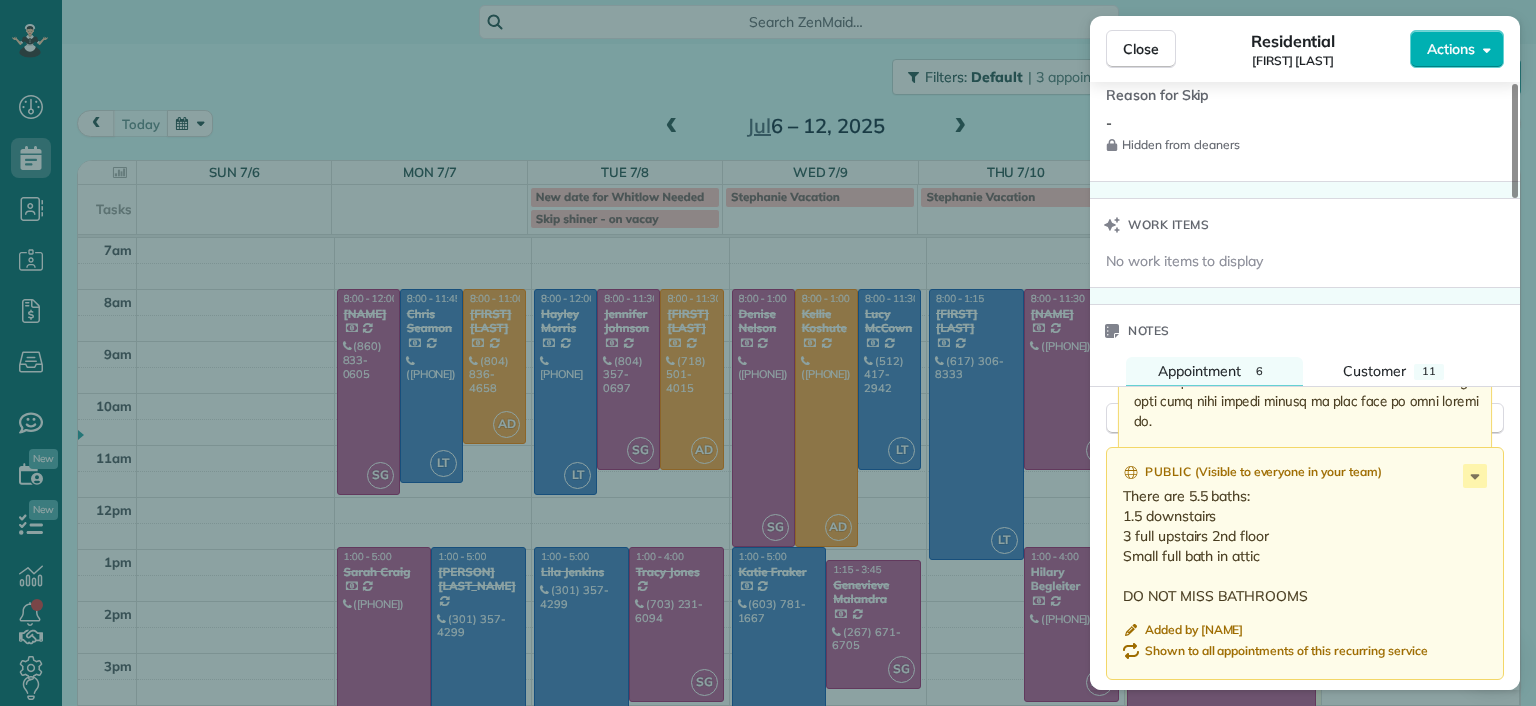 scroll, scrollTop: 1100, scrollLeft: 0, axis: vertical 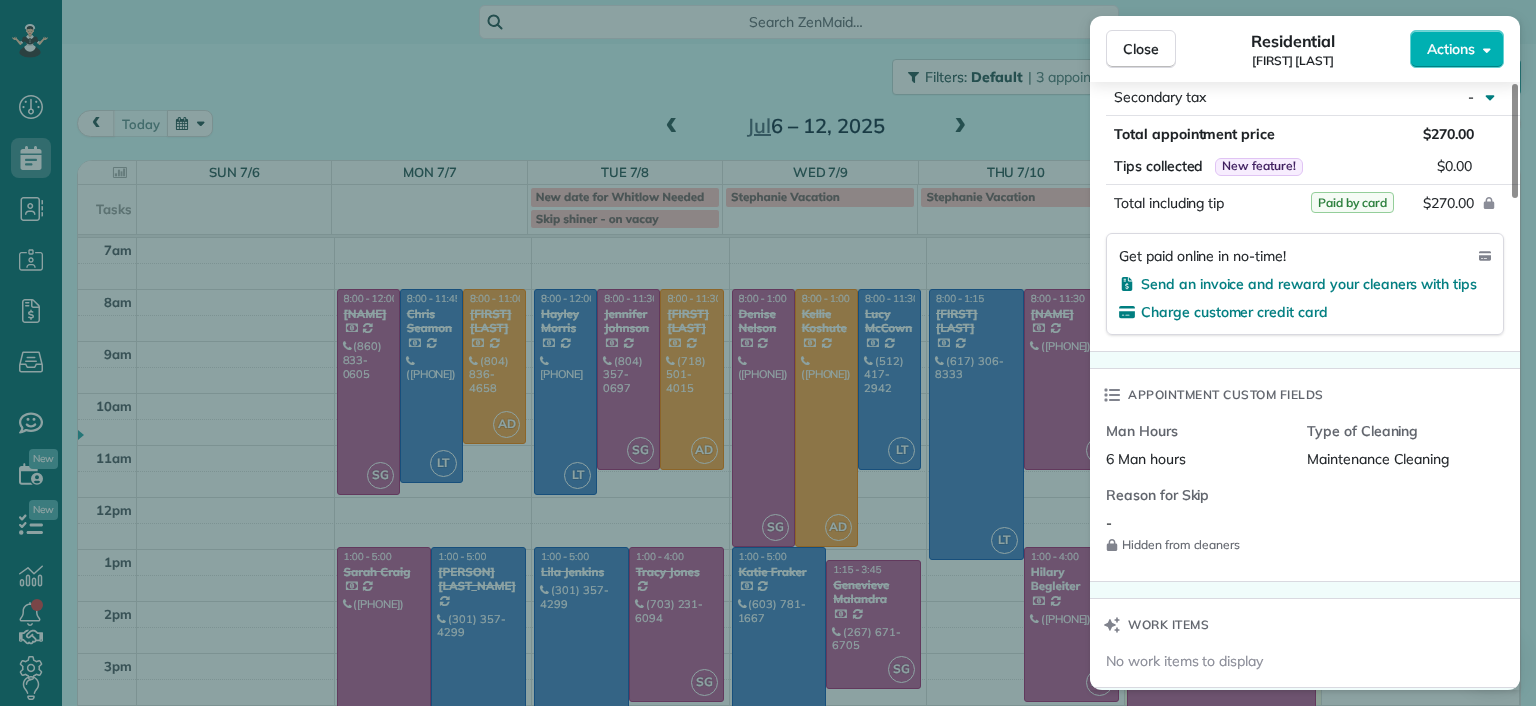 click on "Close Residential [NAME] Actions Status Completed [NAME] · Open profile Mobile ([PHONE]) Copy [EMAIL] Copy View Details Residential [DAY], [MONTH] [DATE], [YEAR] ( yesterday ) [TIME] [TIME] [DURATION] Repeats every 2 weeks Edit recurring service Previous ([DATE]) Next ([DATE]) [NUMBER] [STREET] [CITY] [STATE] [POSTAL_CODE] Service was not rated yet Setup ratings Cleaners Time in and out Assign Invite Cleaners [NAME]   [NAME] [TIME] [TIME] Checklist Try Now Keep this appointment up to your standards. Stay on top of every detail, keep your cleaners organised, and your client happy. Assign a checklist Watch a 5 min demo Billing Billing actions Price $[PRICE] Overcharge $[PRICE] Discount $[PRICE] Coupon discount - Primary tax - Secondary tax - Total appointment price $[PRICE] Tips collected New feature! $[PRICE] Paid by card Total including tip $[PRICE] Get paid online in no-time! Send an invoice and reward your cleaners with tips Charge customer credit card Man Hours [NUMBER] Man hours -" at bounding box center (768, 353) 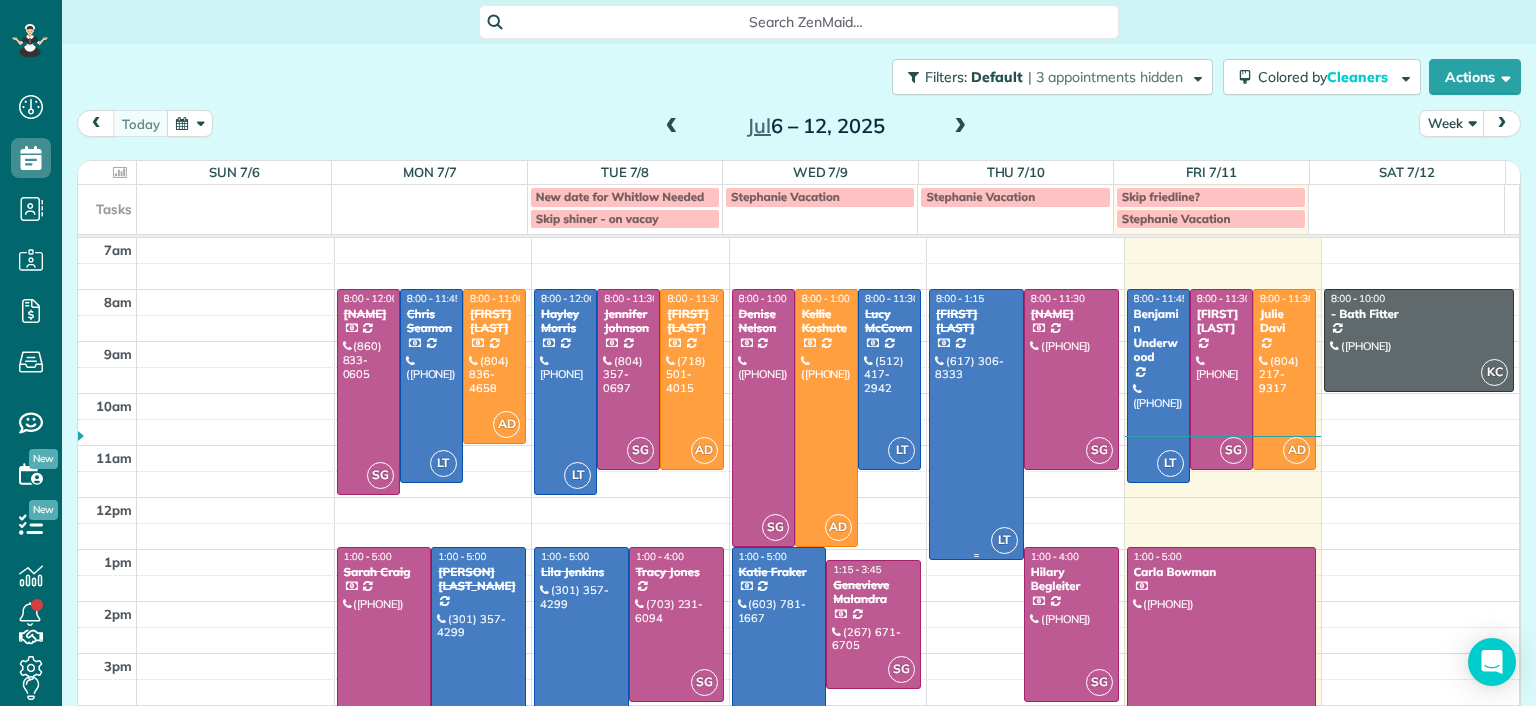 click at bounding box center [976, 424] 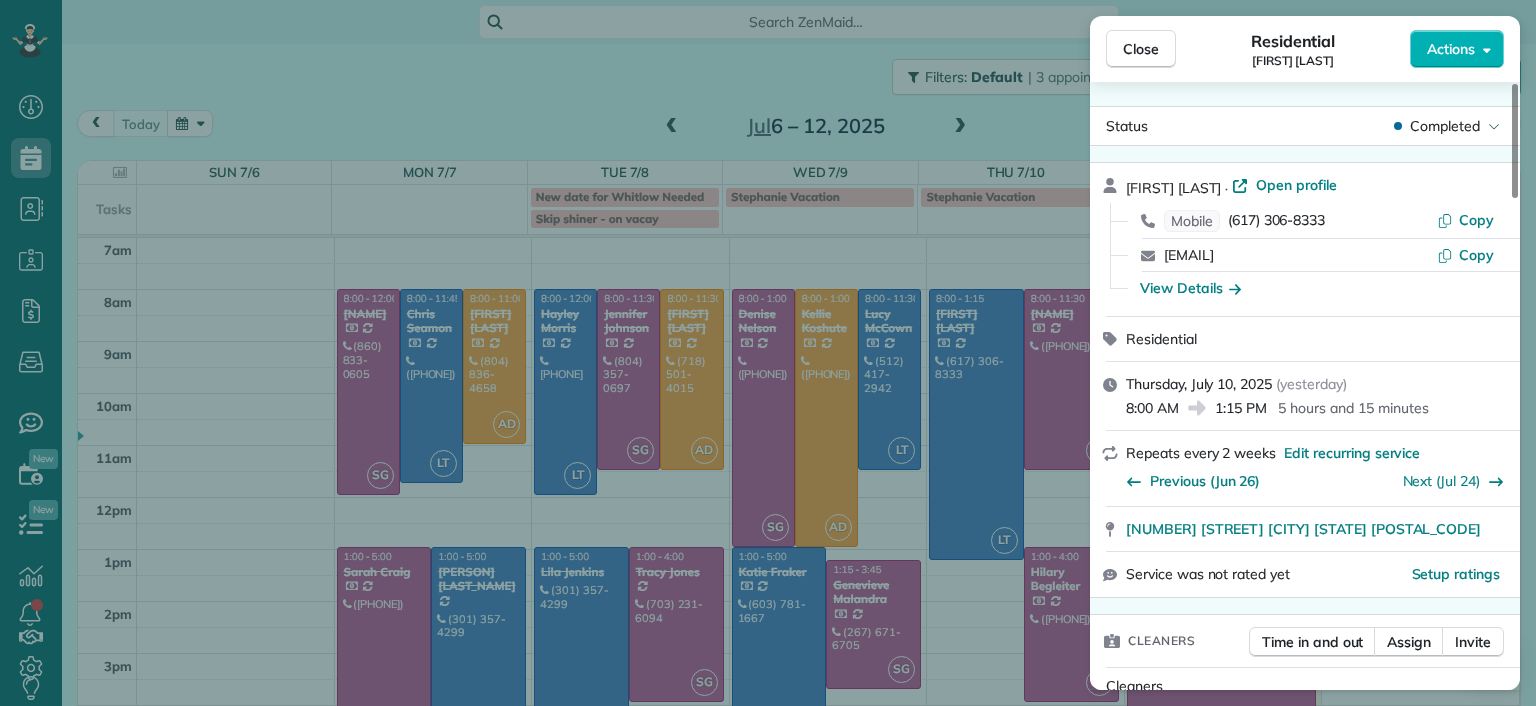 click on "Close Residential [NAME] Actions Status Completed [NAME] · Open profile Mobile ([PHONE]) Copy [EMAIL] Copy View Details Residential [DAY], [MONTH] [DATE], [YEAR] ( yesterday ) [TIME] [TIME] [DURATION] Repeats every 2 weeks Edit recurring service Previous ([DATE]) Next ([DATE]) [NUMBER] [STREET] [CITY] [STATE] [POSTAL_CODE] Service was not rated yet Setup ratings Cleaners Time in and out Assign Invite Cleaners [NAME]   [NAME] [TIME] [TIME] Checklist Try Now Keep this appointment up to your standards. Stay on top of every detail, keep your cleaners organised, and your client happy. Assign a checklist Watch a 5 min demo Billing Billing actions Price $[PRICE] Overcharge $[PRICE] Discount $[PRICE] Coupon discount - Primary tax - Secondary tax - Total appointment price $[PRICE] Tips collected New feature! $[PRICE] Paid by card Total including tip $[PRICE] Get paid online in no-time! Send an invoice and reward your cleaners with tips Charge customer credit card Man Hours [NUMBER] Man hours -" at bounding box center [768, 353] 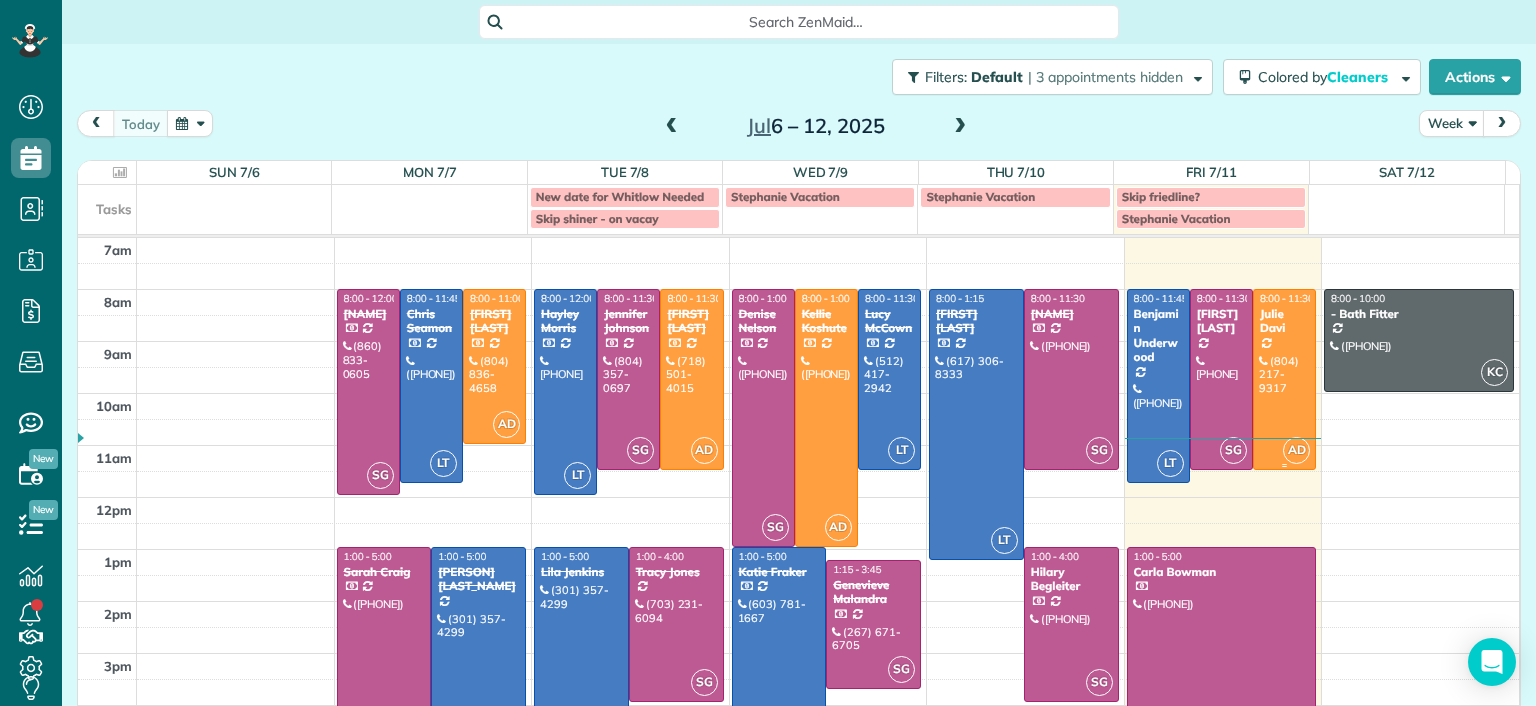 click at bounding box center [1284, 379] 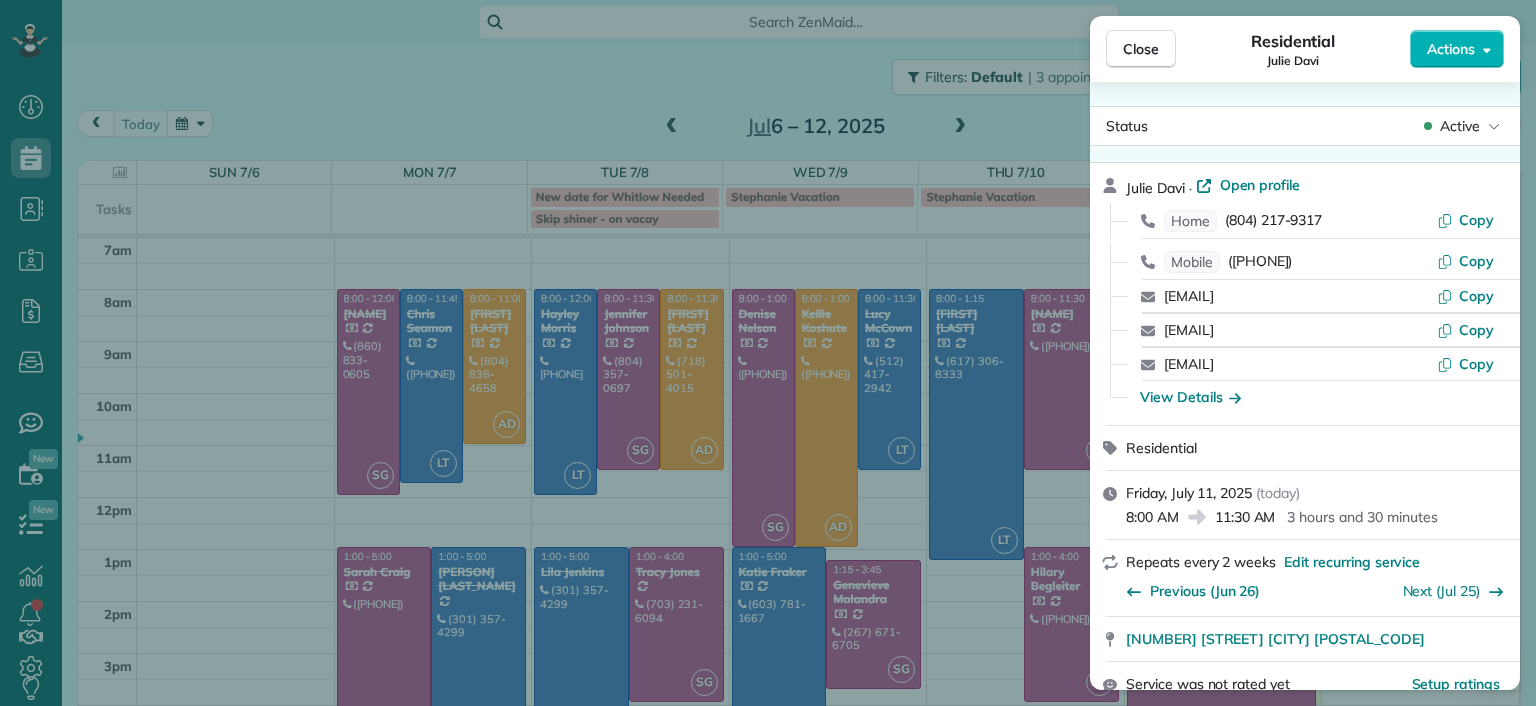 drag, startPoint x: 349, startPoint y: 100, endPoint x: 384, endPoint y: 102, distance: 35.057095 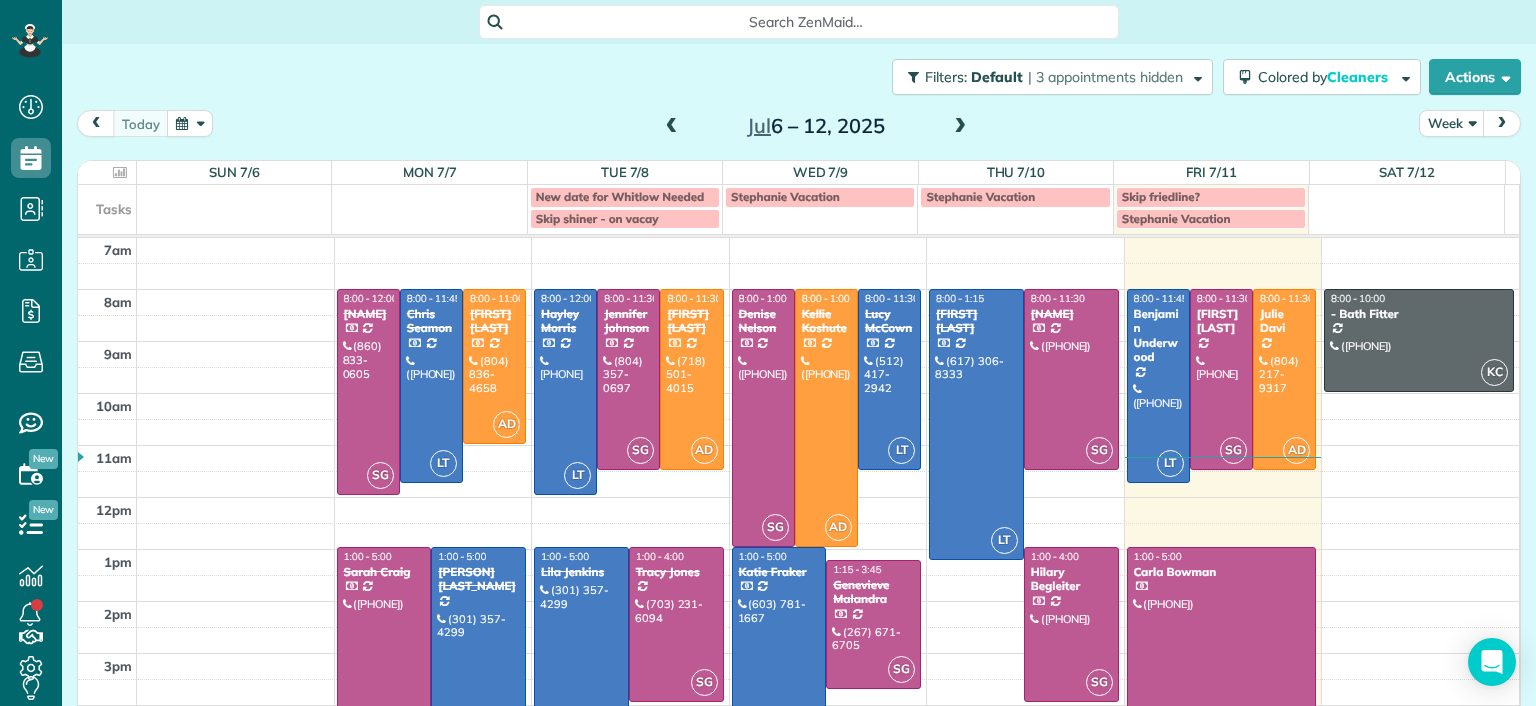 click at bounding box center (1502, 123) 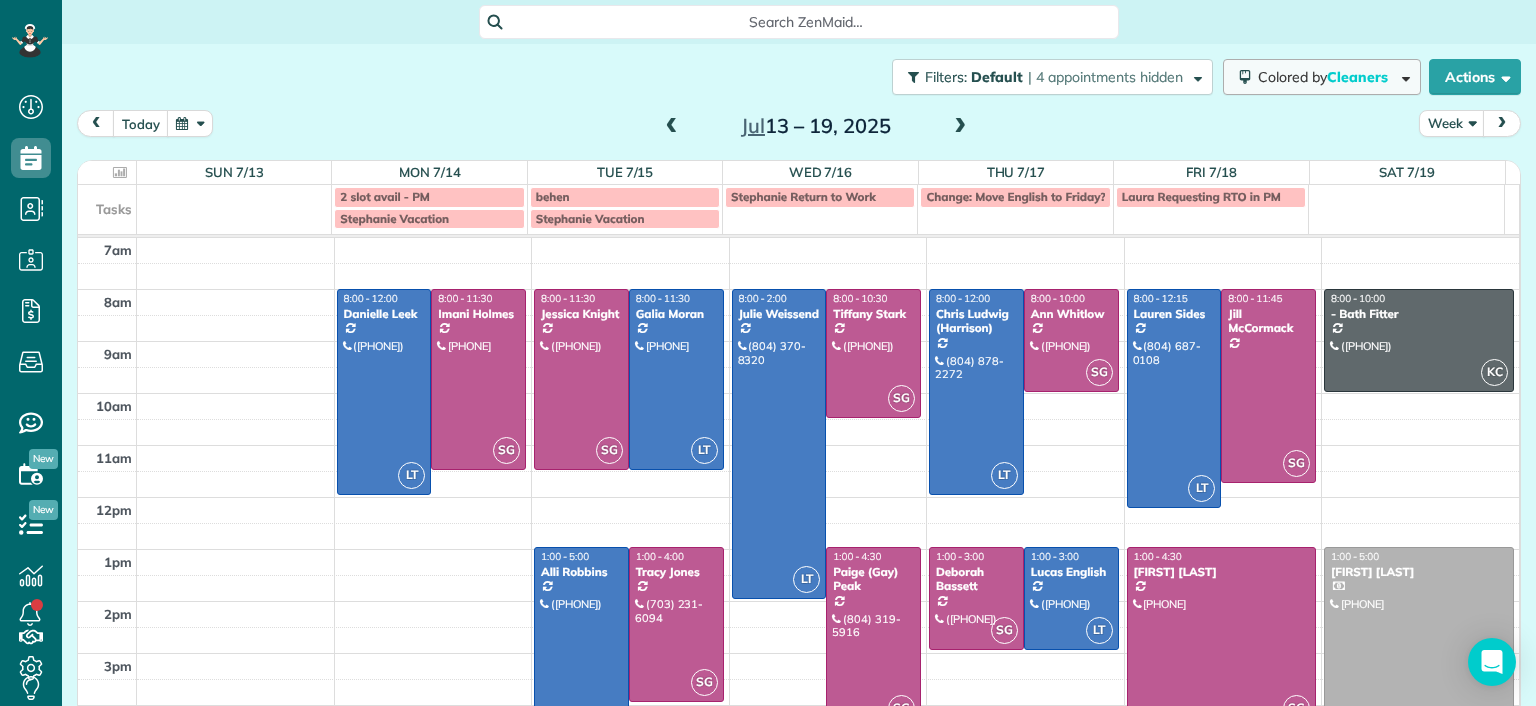 click on "Cleaners" at bounding box center [1359, 77] 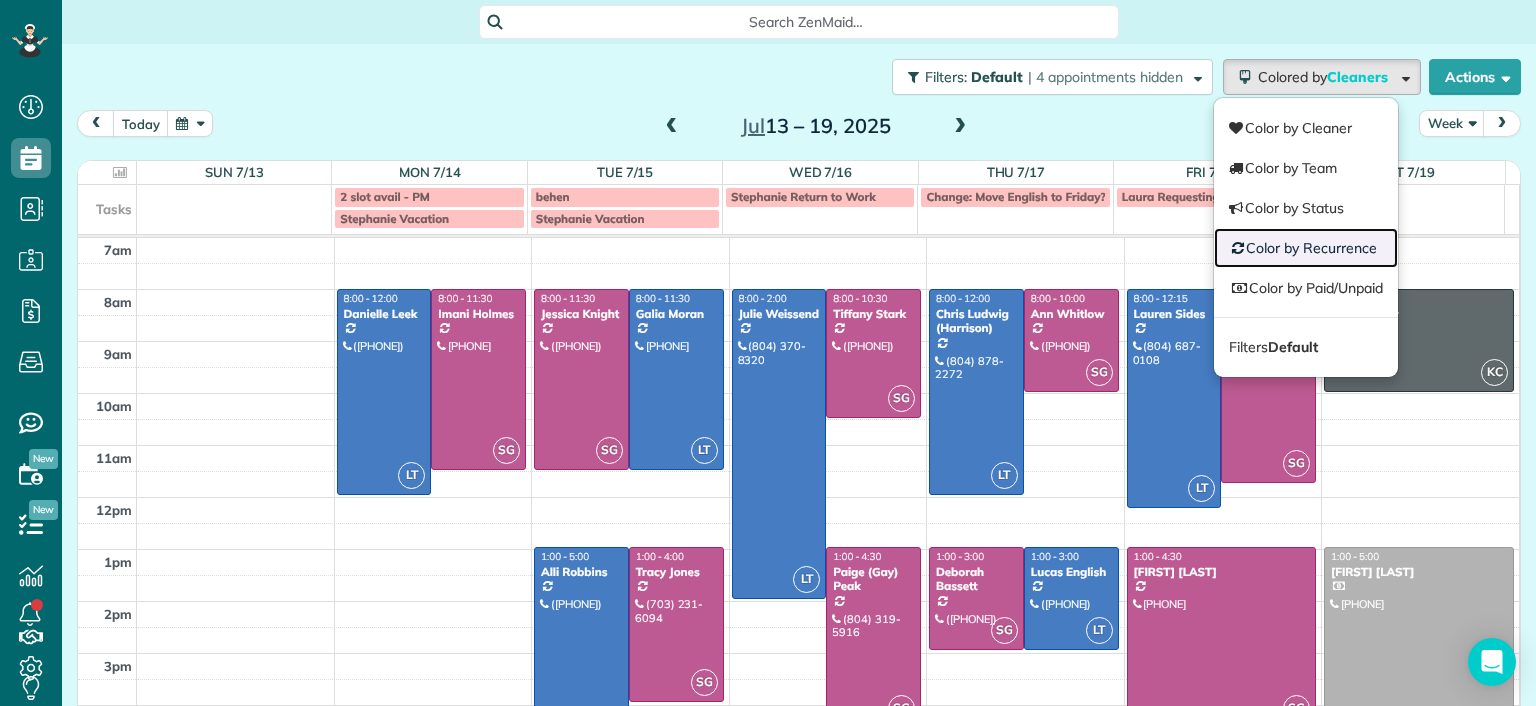 click on "Color by Recurrence" at bounding box center (1306, 248) 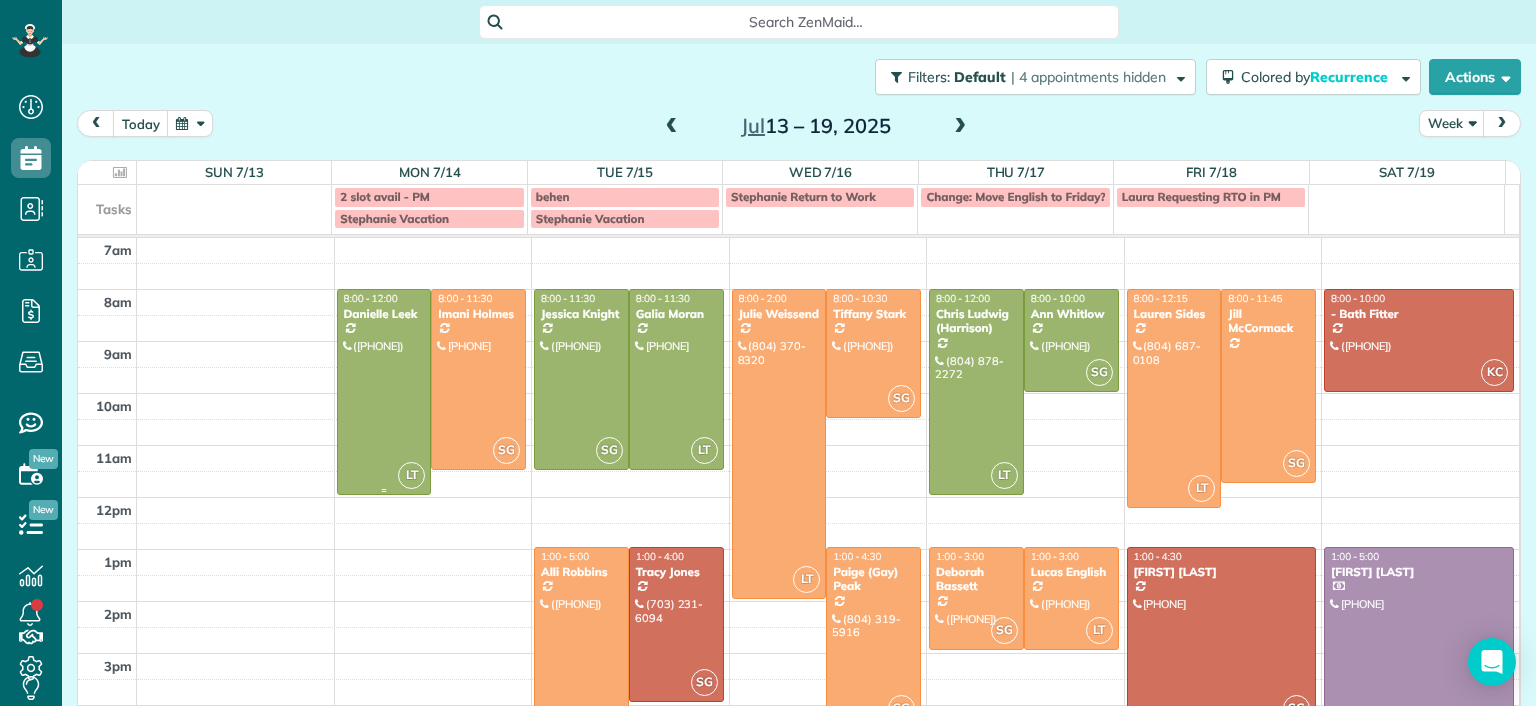 click at bounding box center [384, 392] 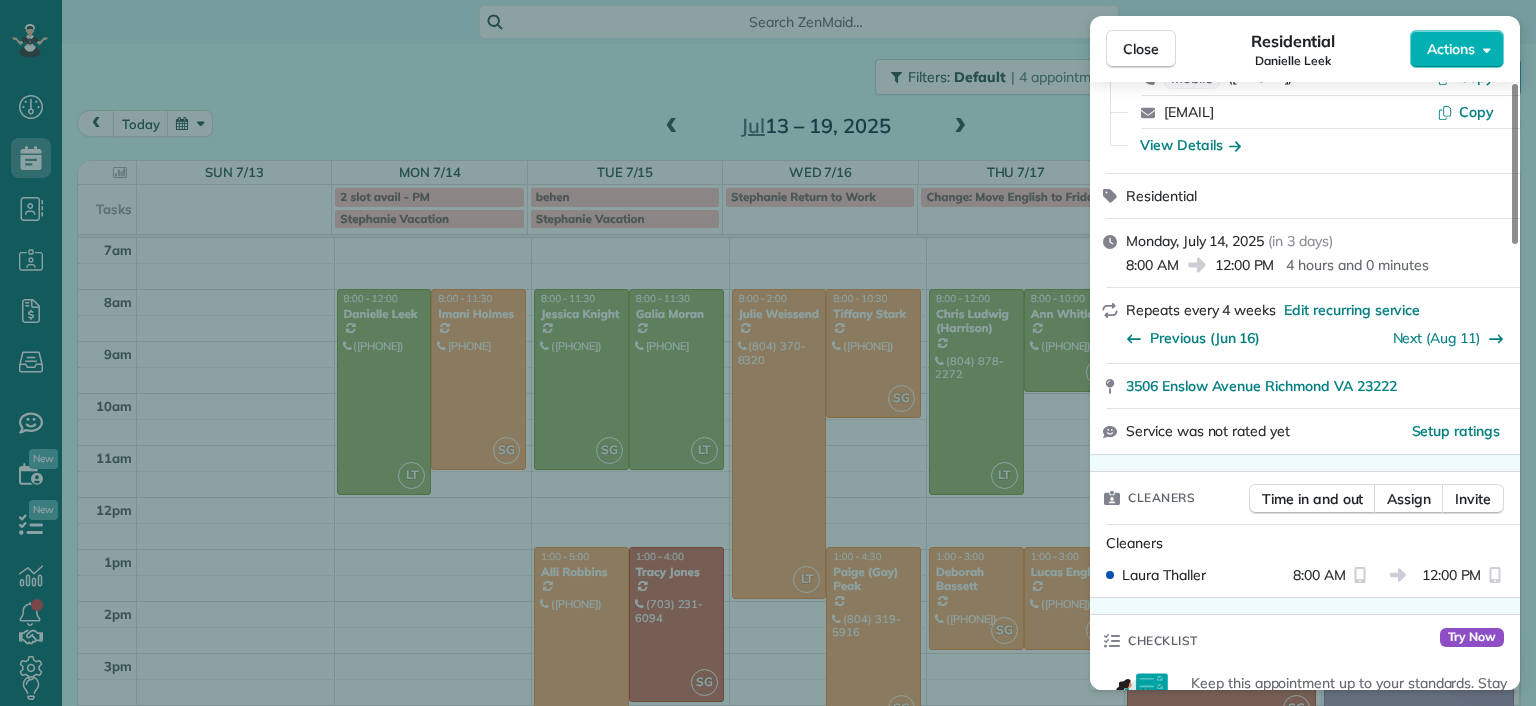 scroll, scrollTop: 200, scrollLeft: 0, axis: vertical 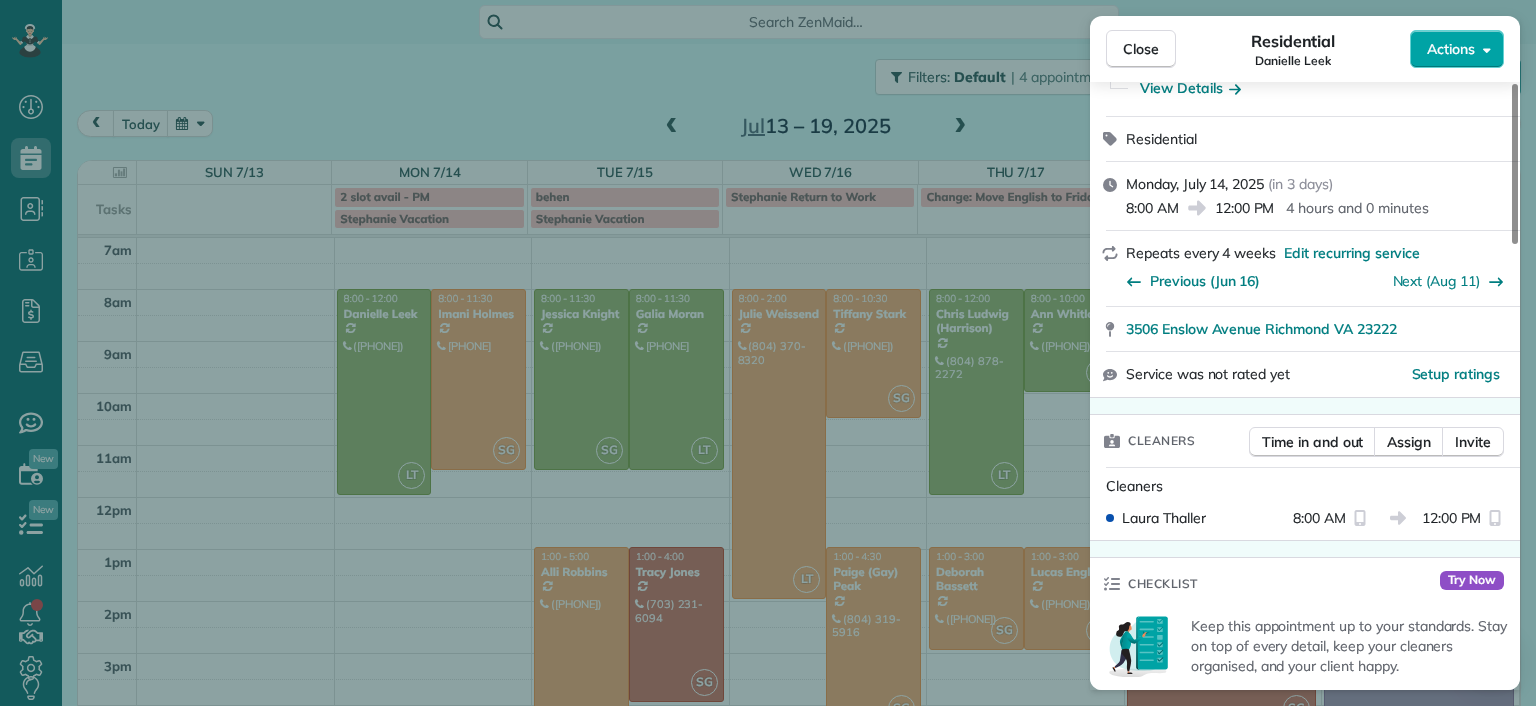click 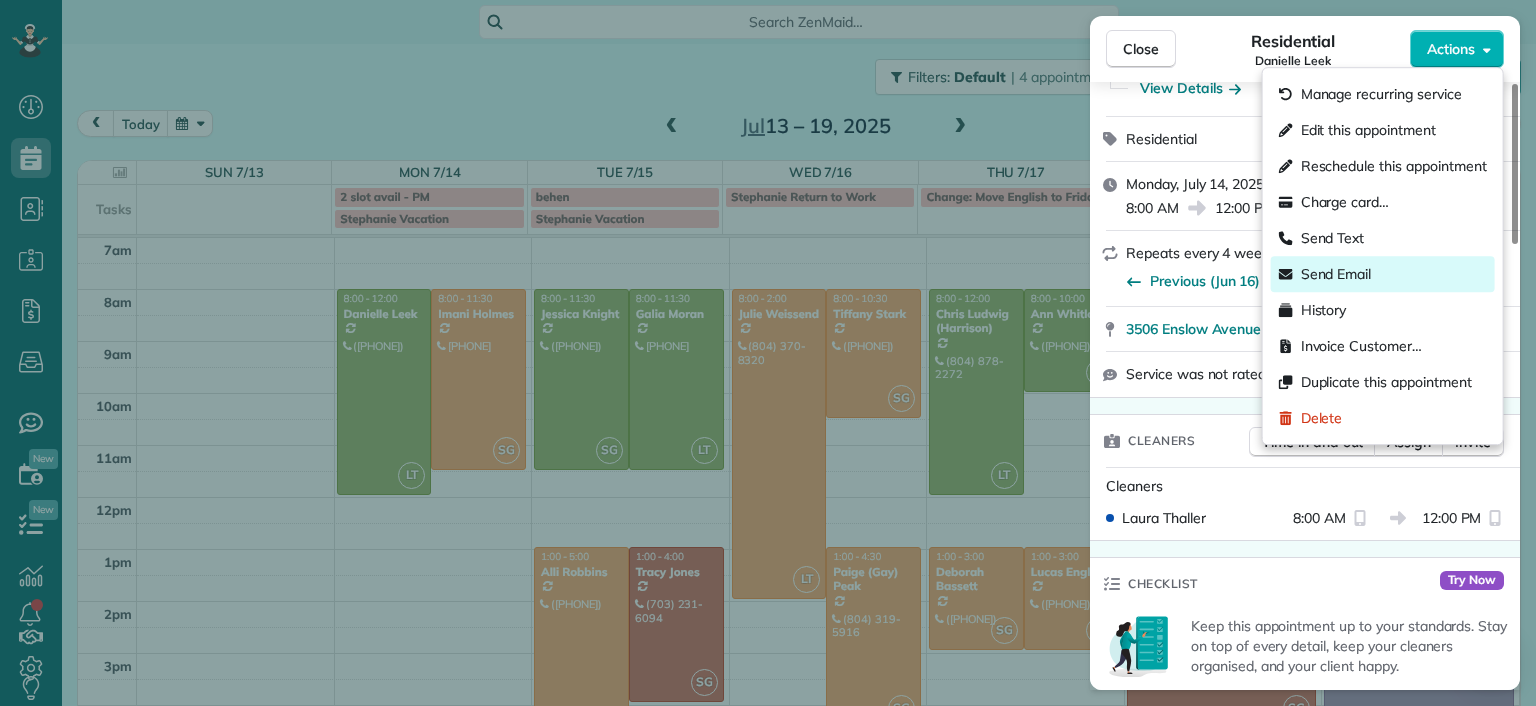 click on "Send Email" at bounding box center (1336, 274) 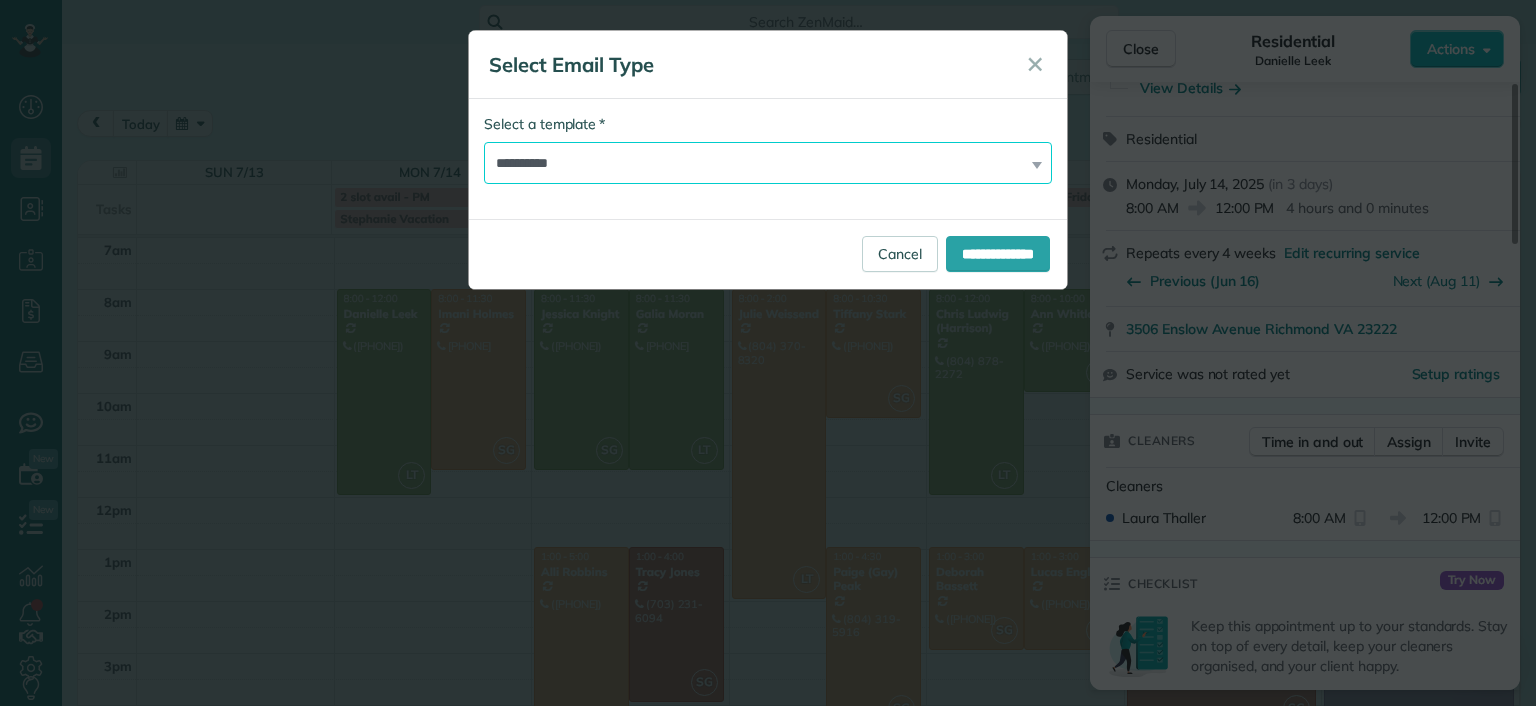 click on "**********" at bounding box center (768, 163) 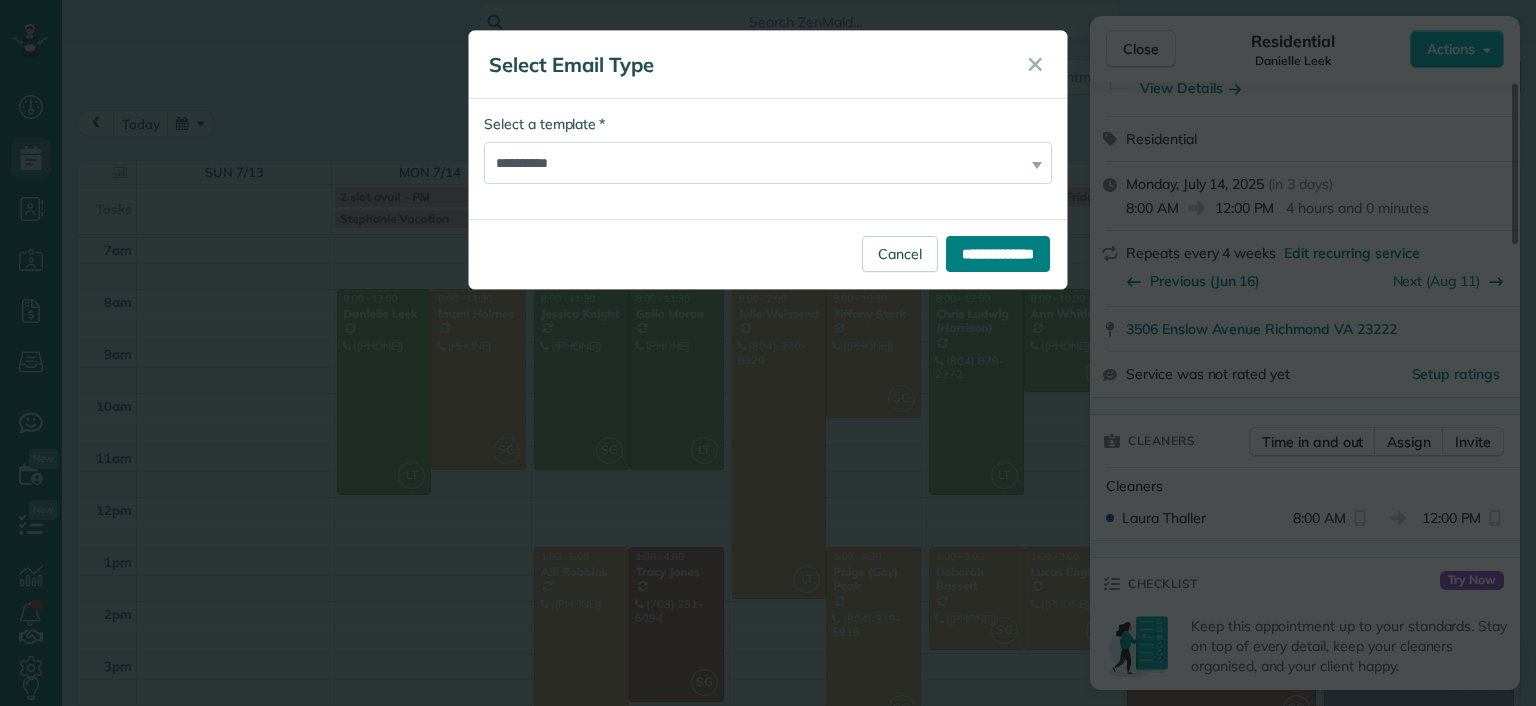 click on "**********" at bounding box center (998, 254) 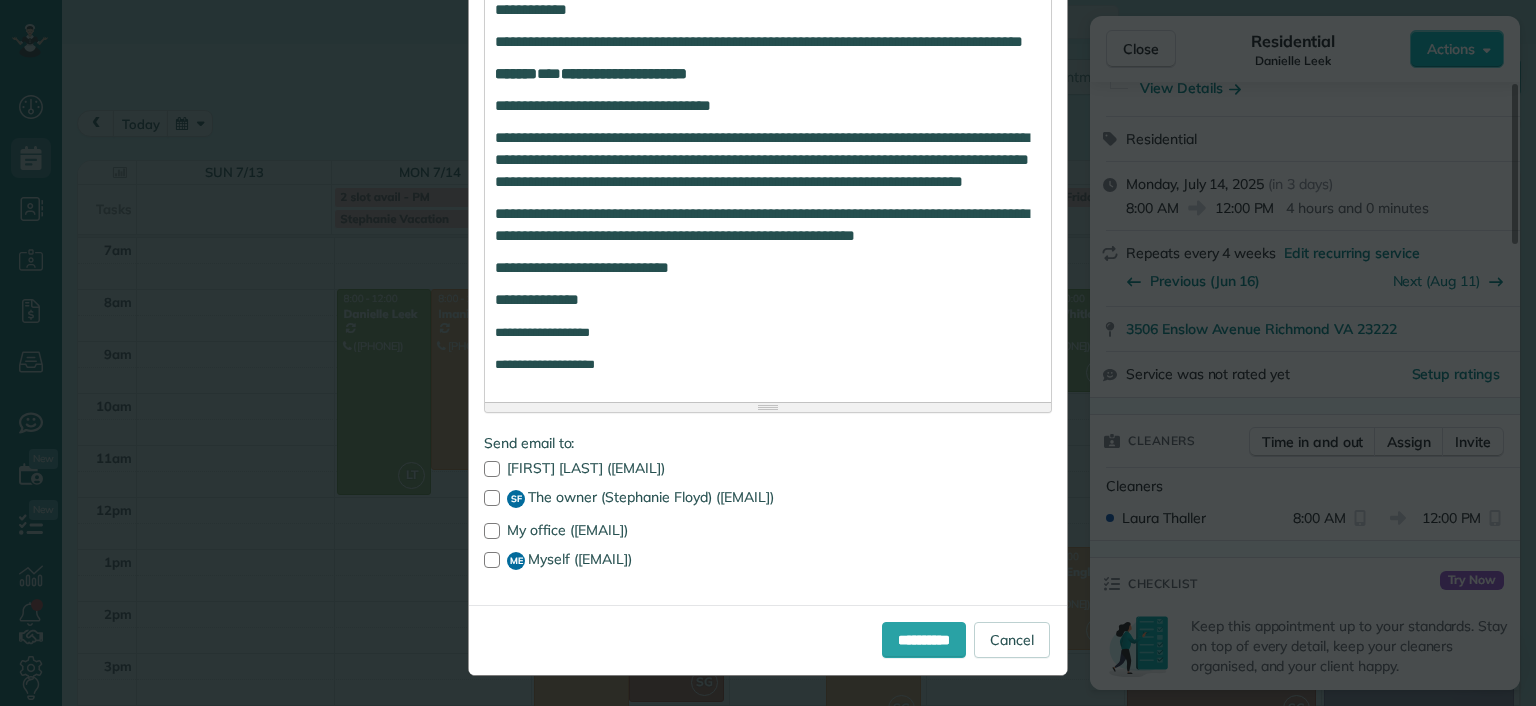scroll, scrollTop: 456, scrollLeft: 0, axis: vertical 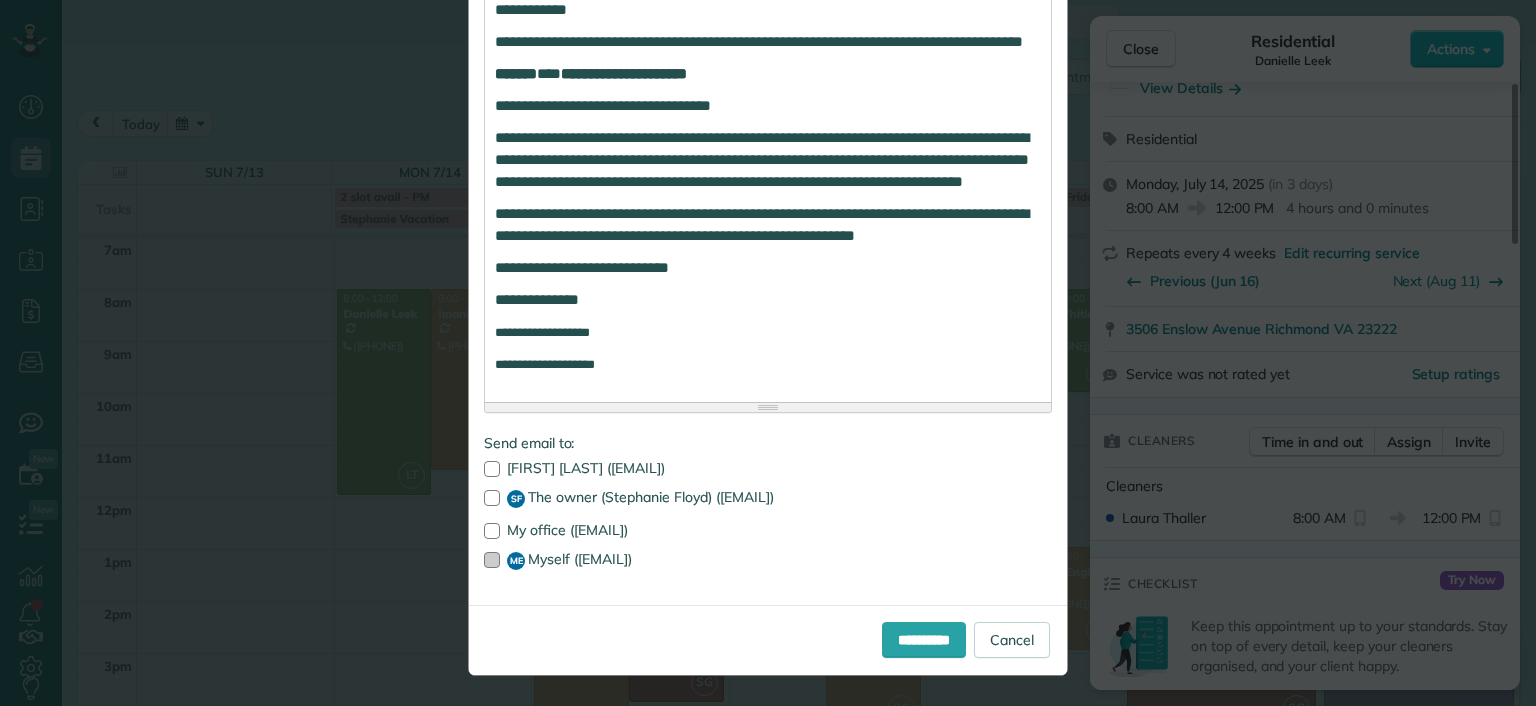 click at bounding box center (492, 560) 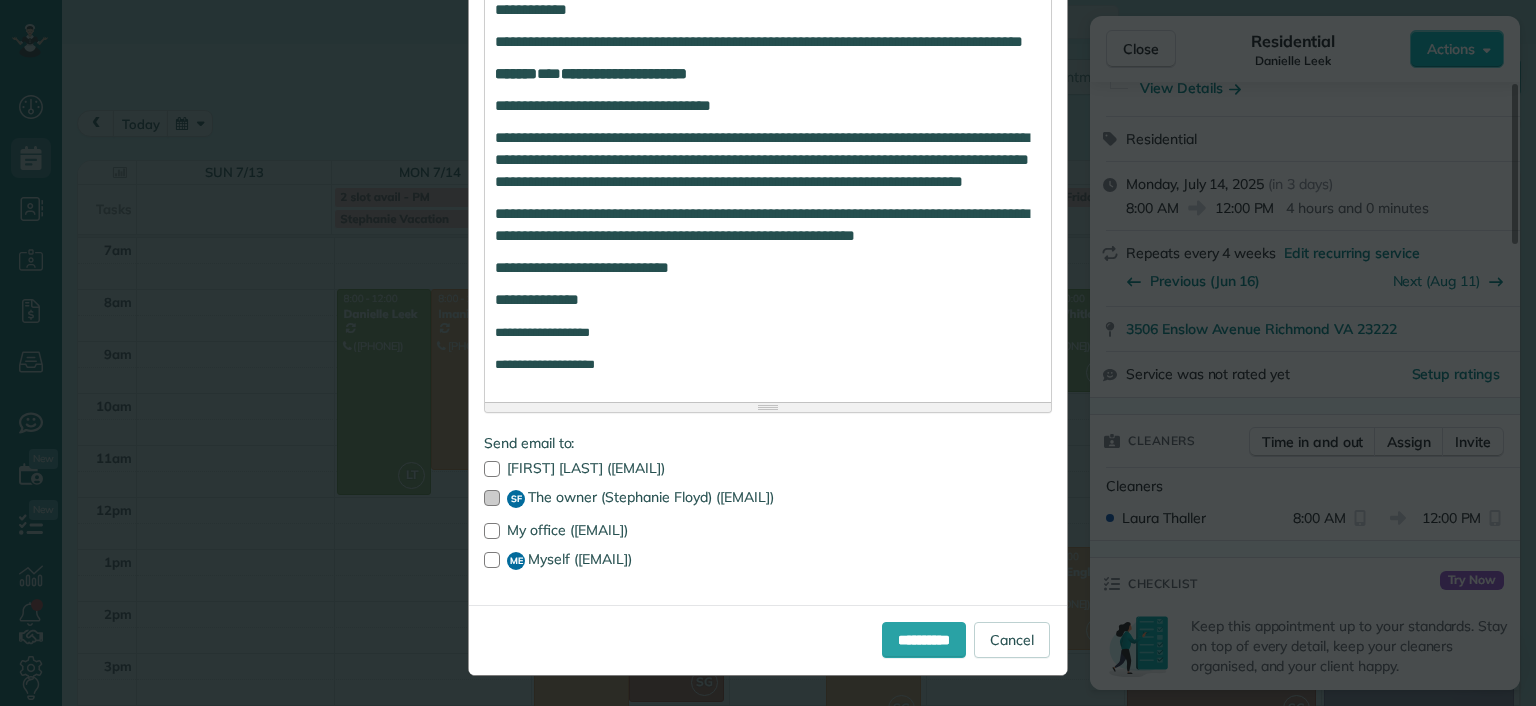 click at bounding box center [492, 498] 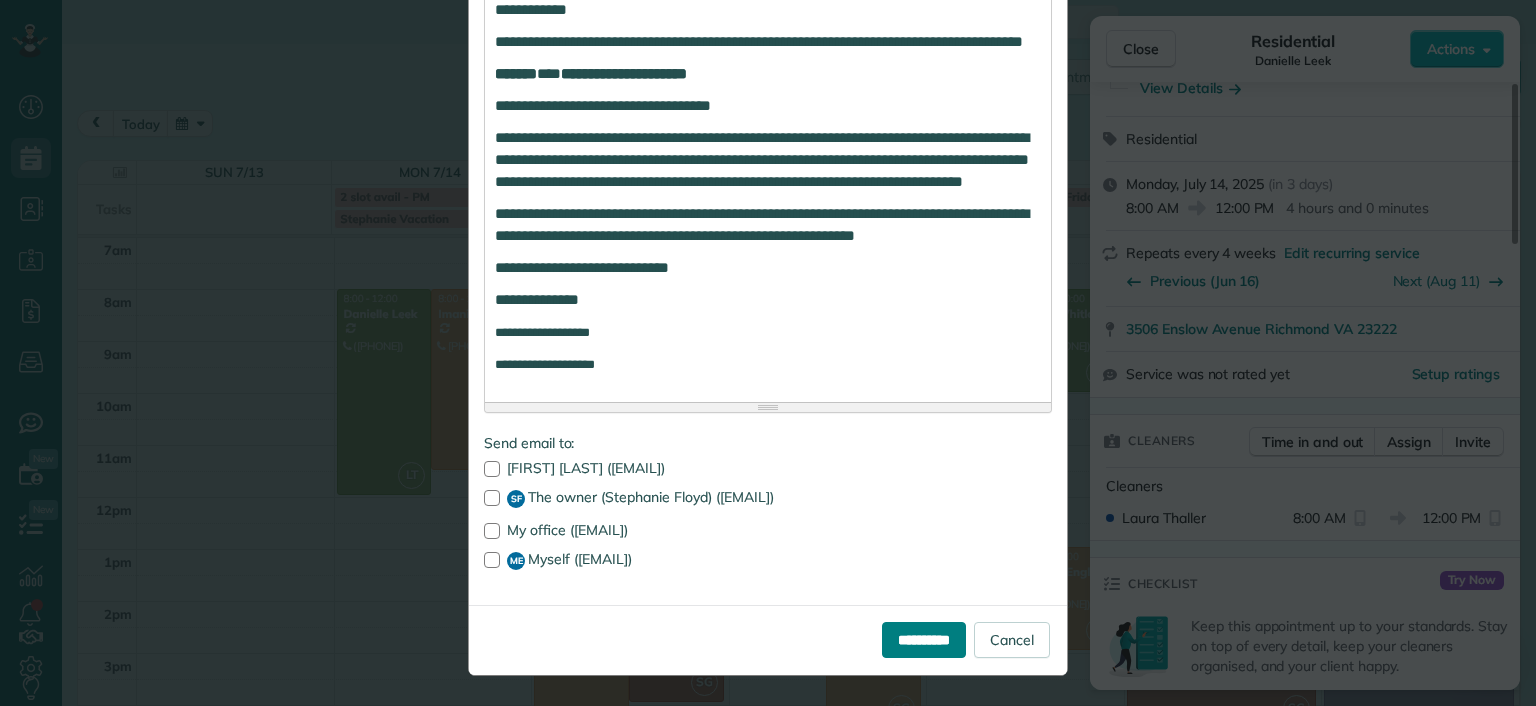 click on "**********" at bounding box center [924, 640] 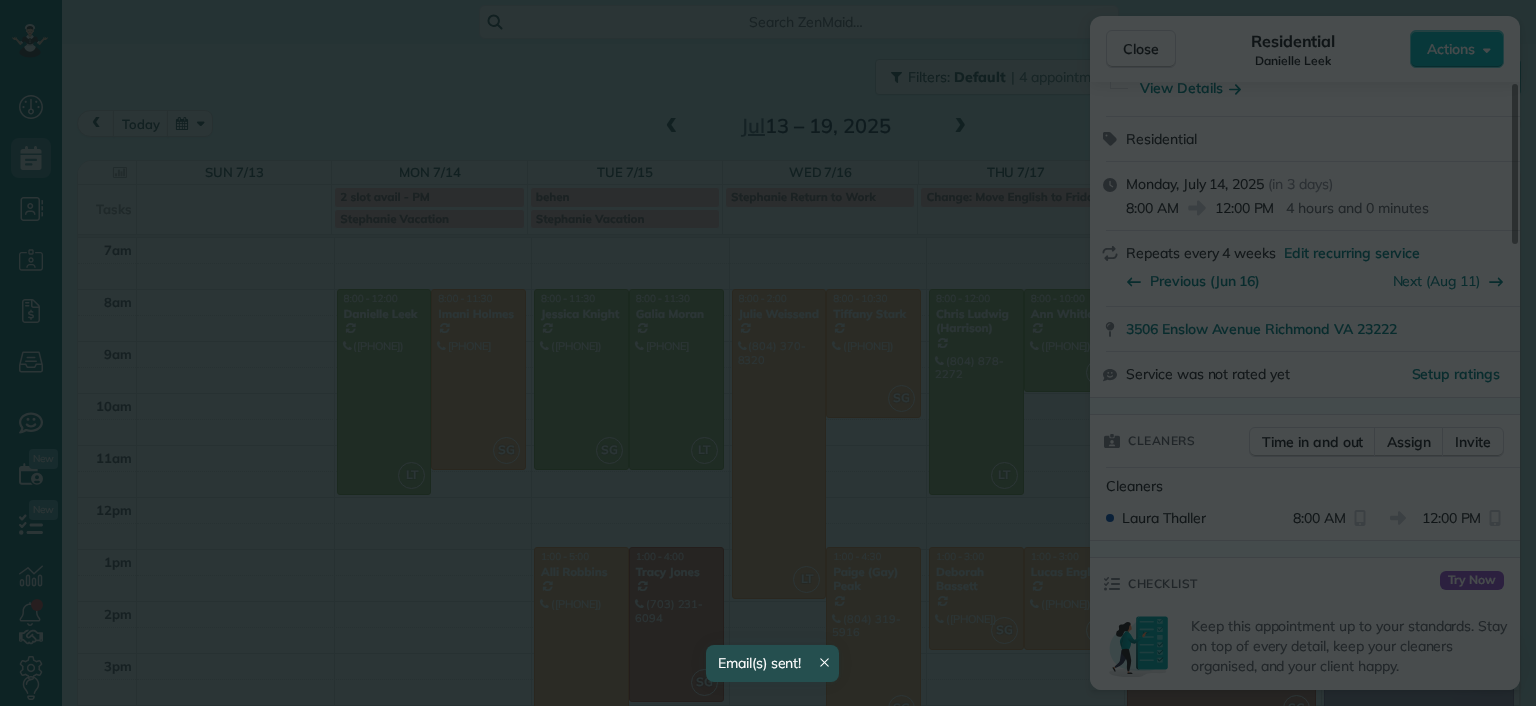 scroll, scrollTop: 0, scrollLeft: 0, axis: both 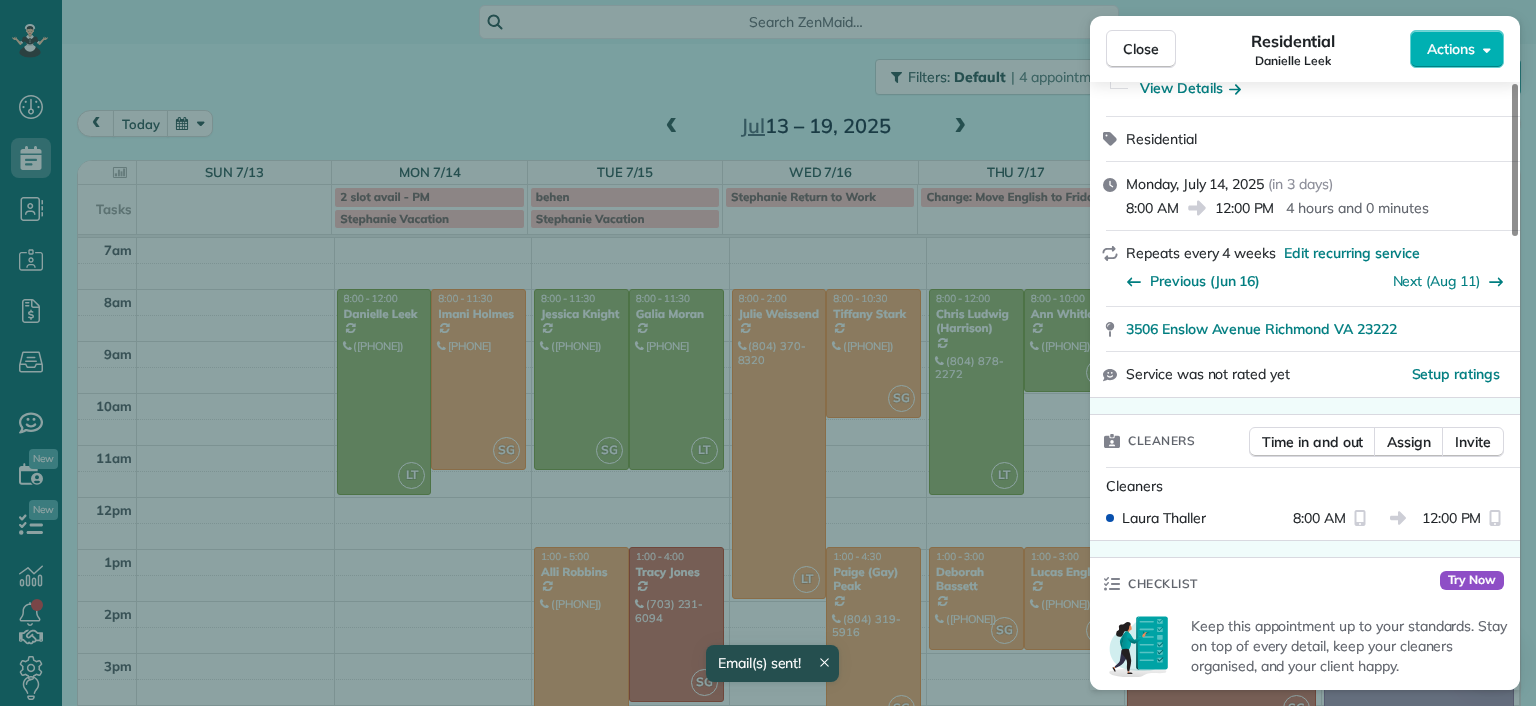 click on "Close Residential [PERSON] Actions Status Active [PERSON] · Open profile Mobile ([PHONE]) Copy [EMAIL] Copy View Details Residential [DATE] (in [NUMBER] days) [TIME] [TIME] [NUMBER] hours and [NUMBER] minutes Repeats every [NUMBER] weeks Edit recurring service Previous ([DATE]) Next ([DATE]) [NUMBER] [STREET_NAME] [STREET_SUFFIX] [CITY] [STATE] [POSTAL_CODE] Service was not rated yet Setup ratings Cleaners Time in and out Assign Invite Cleaners [PERSON] [LAST_NAME] [TIME] [TIME] Checklist Try Now Keep this appointment up to your standards. Stay on top of every detail, keep your cleaners organised, and your client happy. Assign a checklist Watch a 5 min demo Billing Billing actions Price $[NUMBER] Overcharge $[NUMBER] Discount $[NUMBER] Coupon discount - Primary tax - Secondary tax - Total appointment price $[NUMBER] Tips collected New feature! $[NUMBER] Unpaid Mark as paid Total including tip $[NUMBER] Get paid online in no-time! Send an invoice and reward your cleaners with tips Charge customer credit card Appointment custom fields" at bounding box center [768, 353] 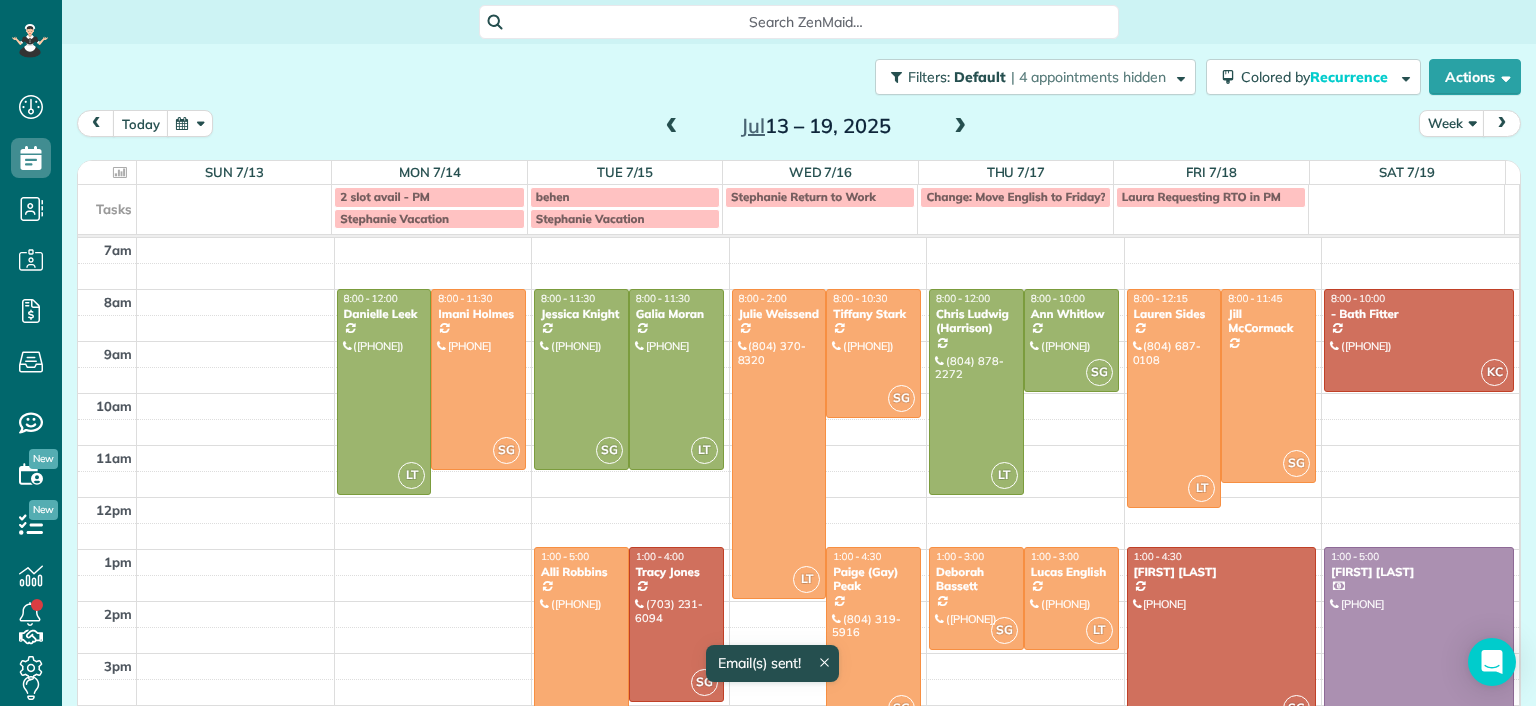 click at bounding box center [581, 379] 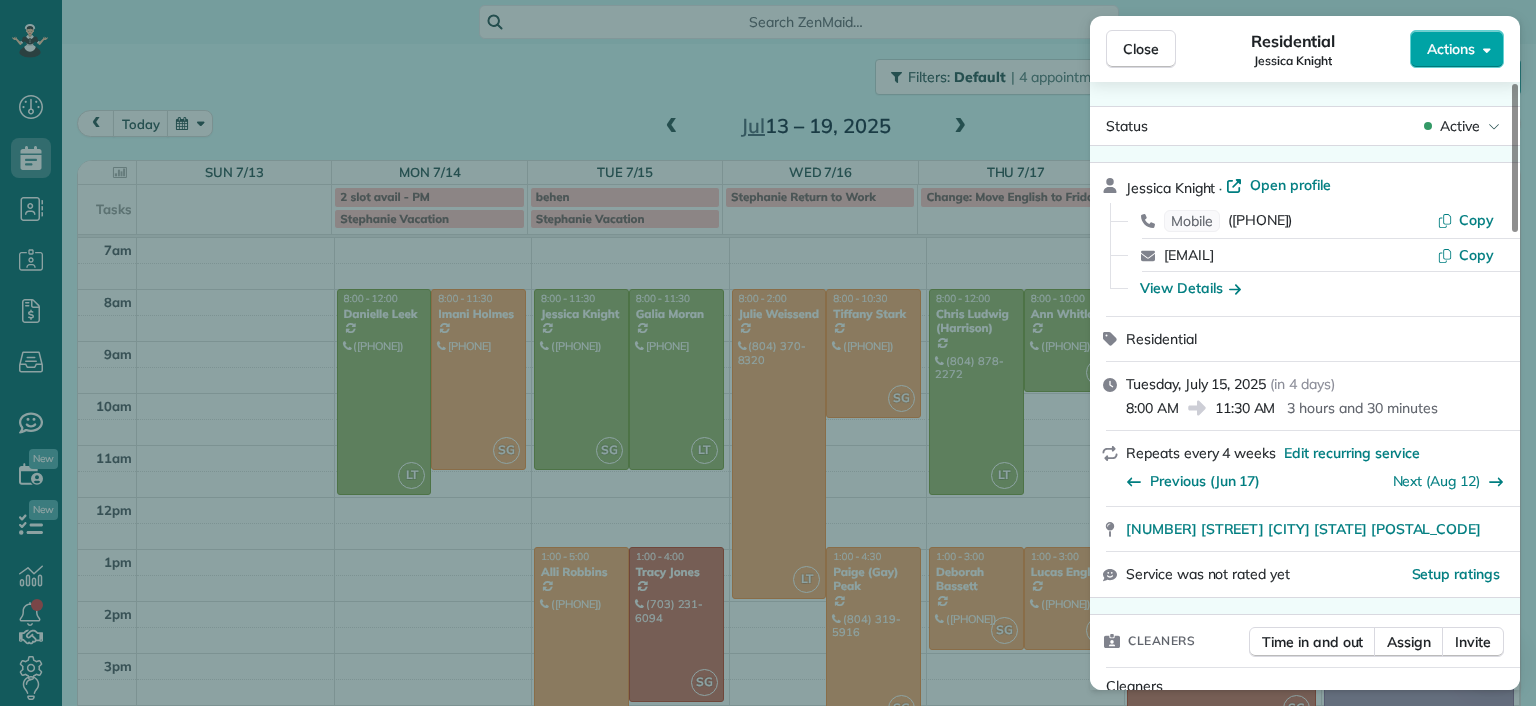 click on "Actions" at bounding box center [1457, 49] 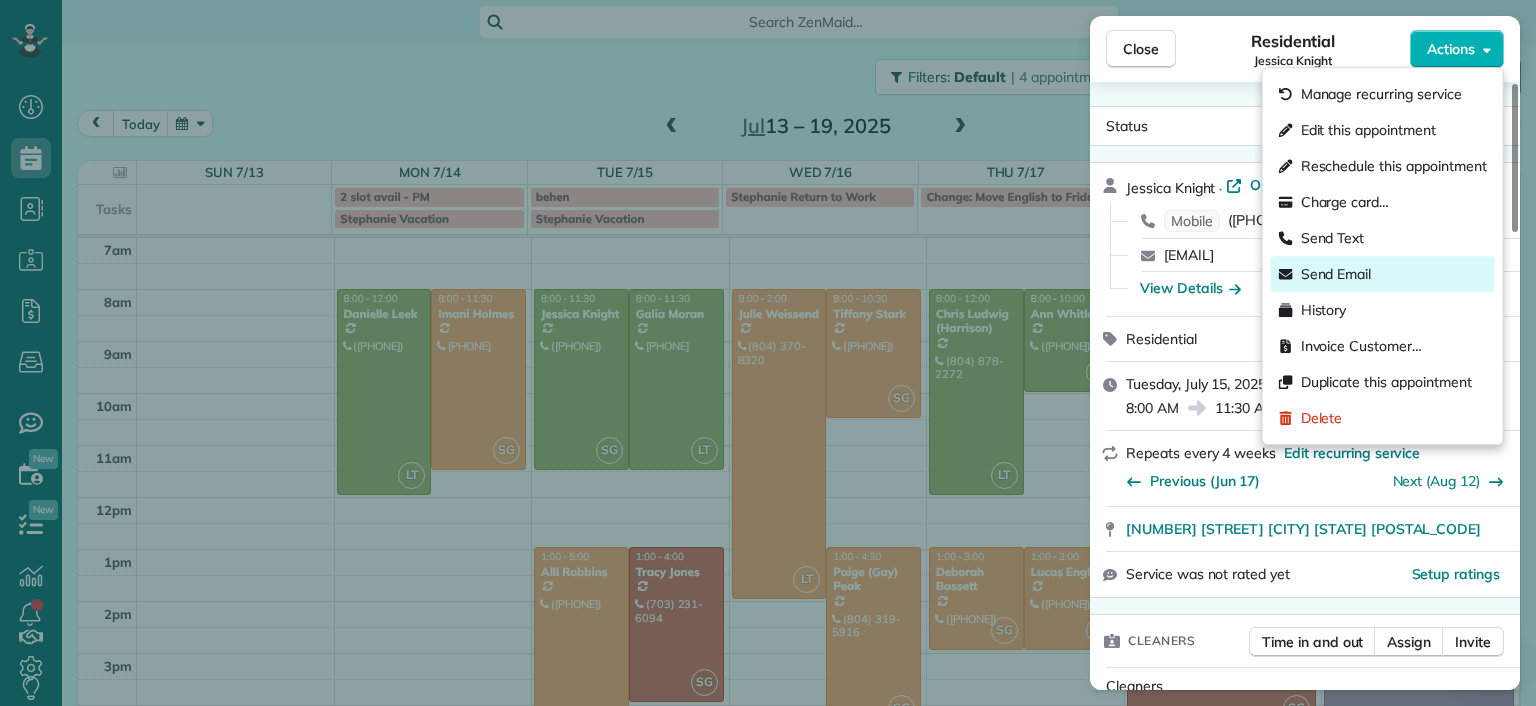 click on "Send Email" at bounding box center [1383, 274] 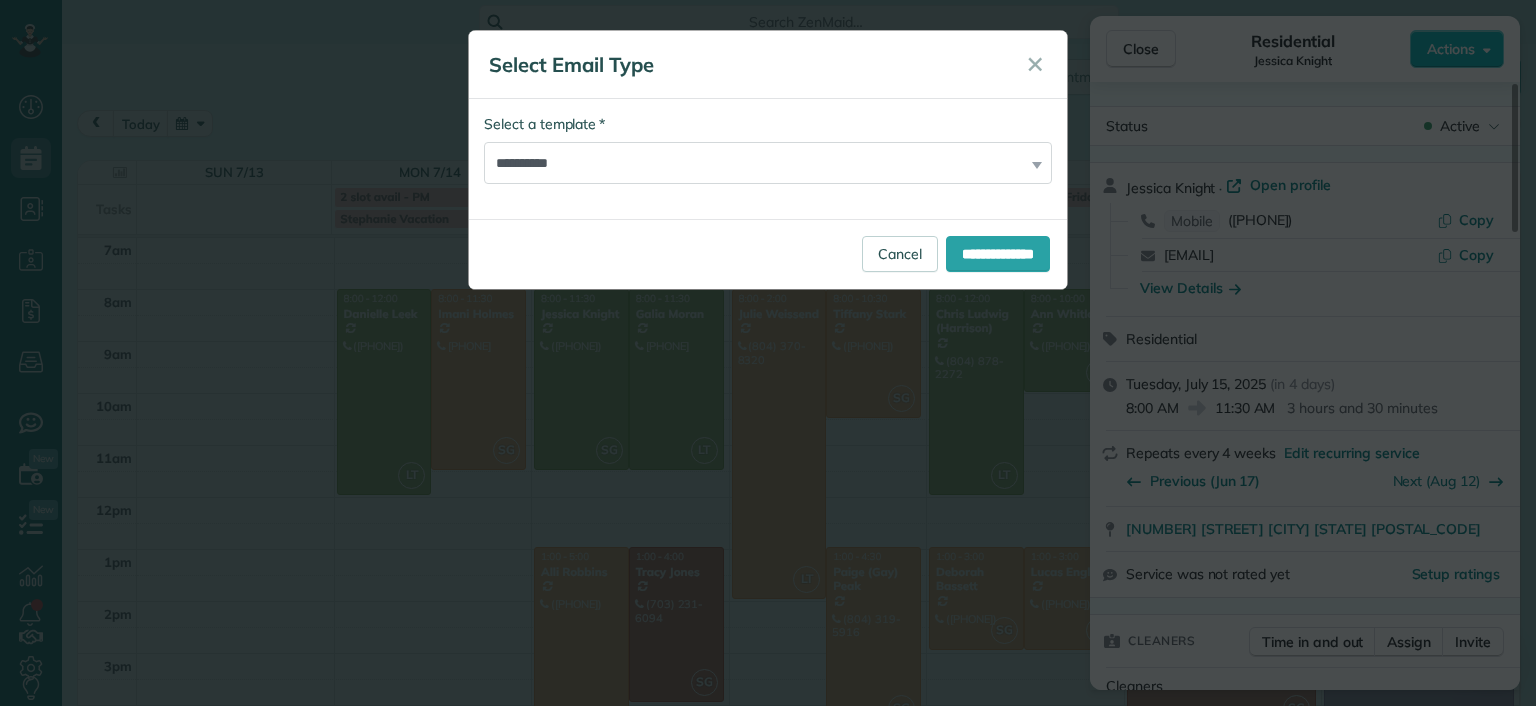 drag, startPoint x: 1056, startPoint y: 185, endPoint x: 1006, endPoint y: 169, distance: 52.49762 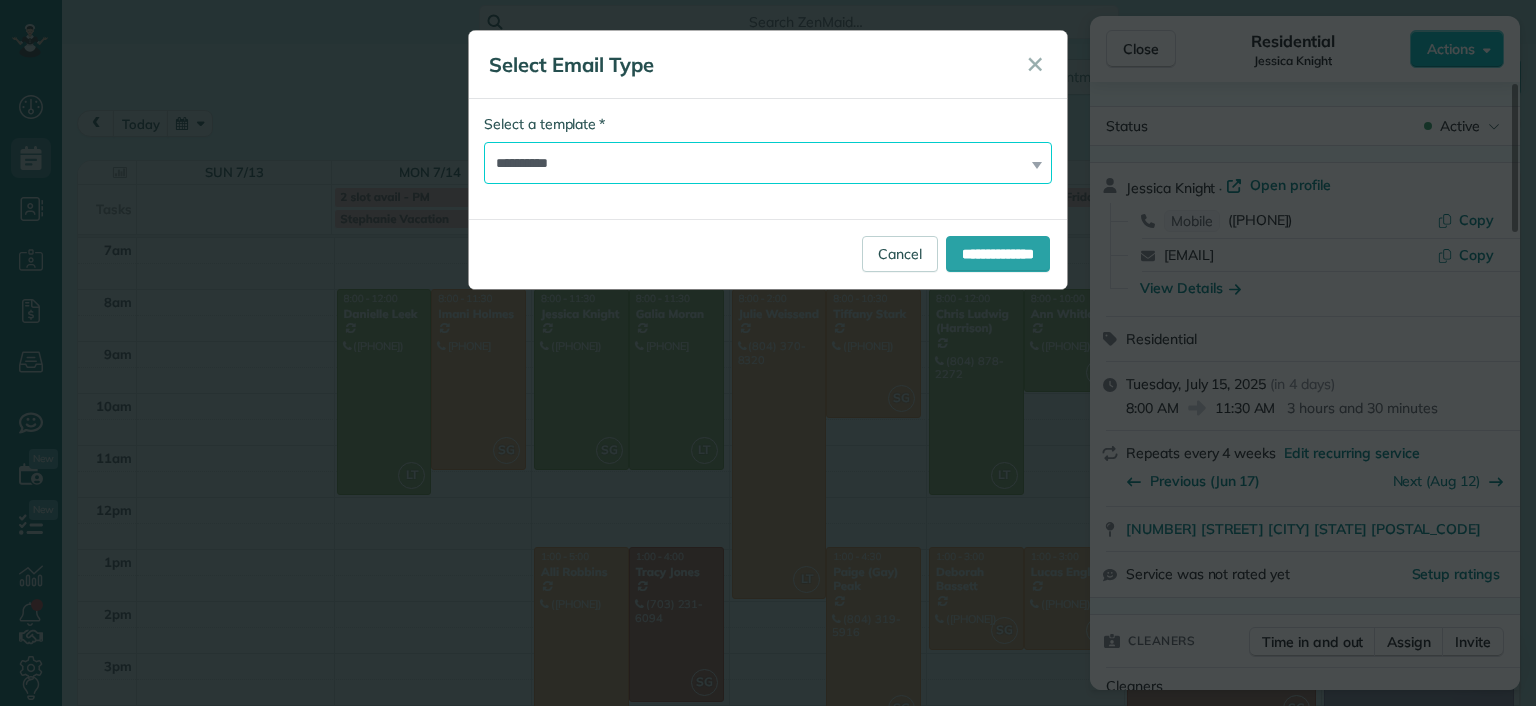 click on "**********" at bounding box center (768, 163) 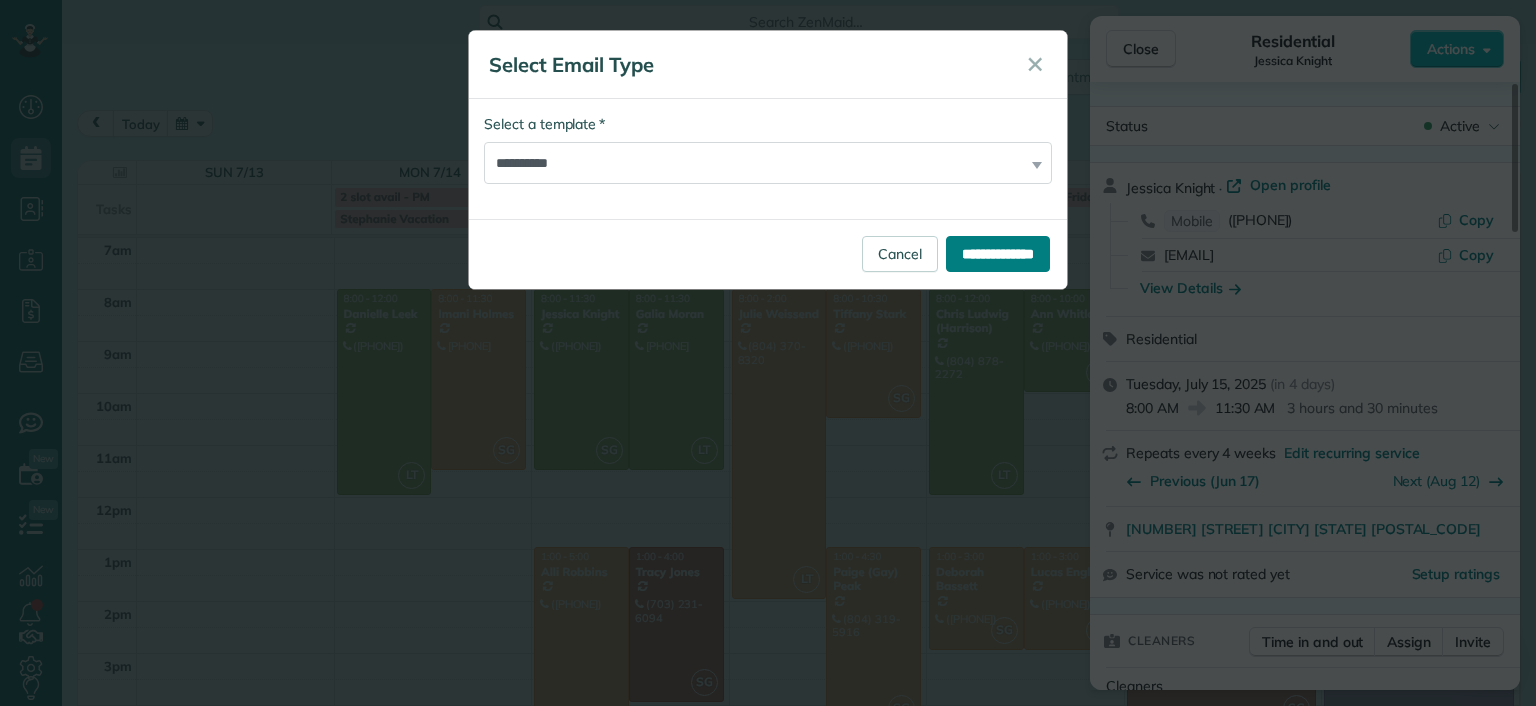 click on "**********" at bounding box center (998, 254) 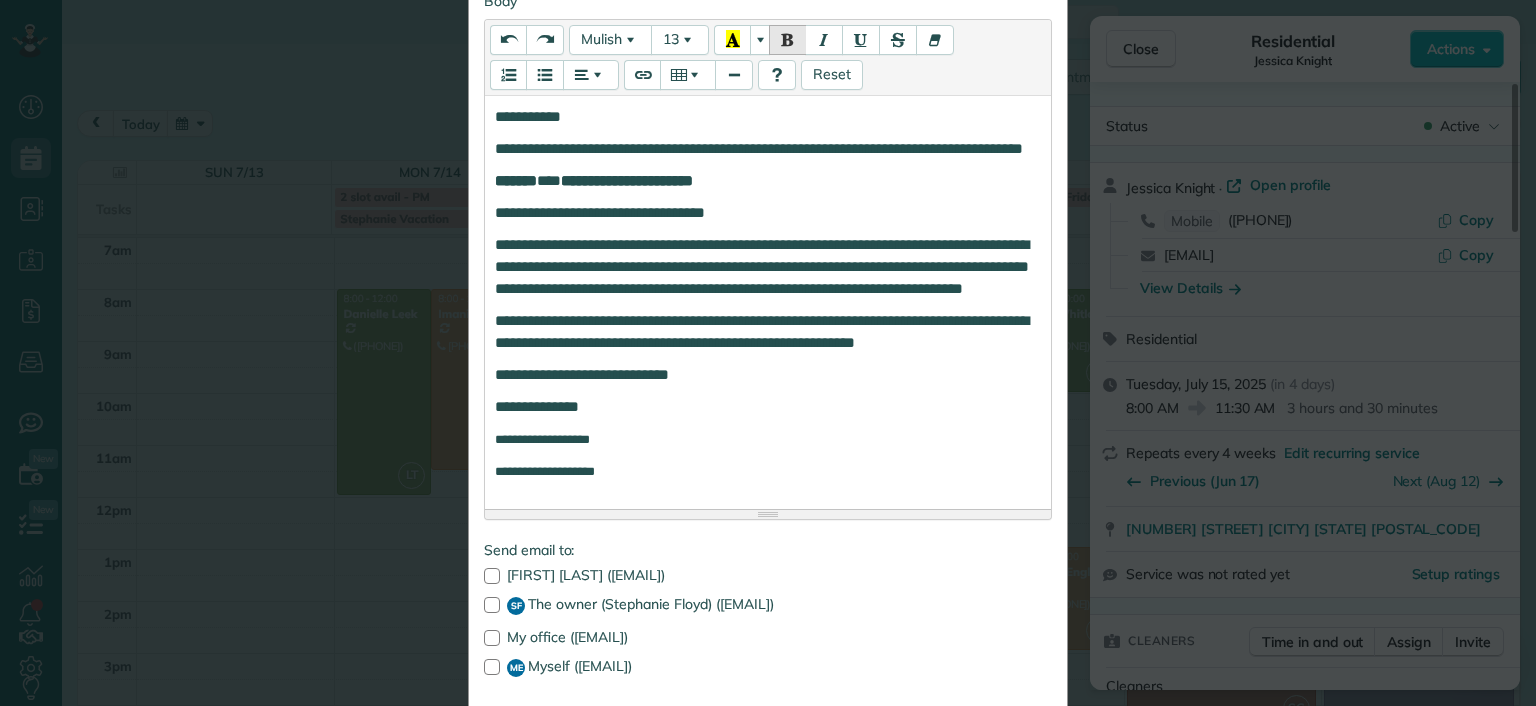 scroll, scrollTop: 456, scrollLeft: 0, axis: vertical 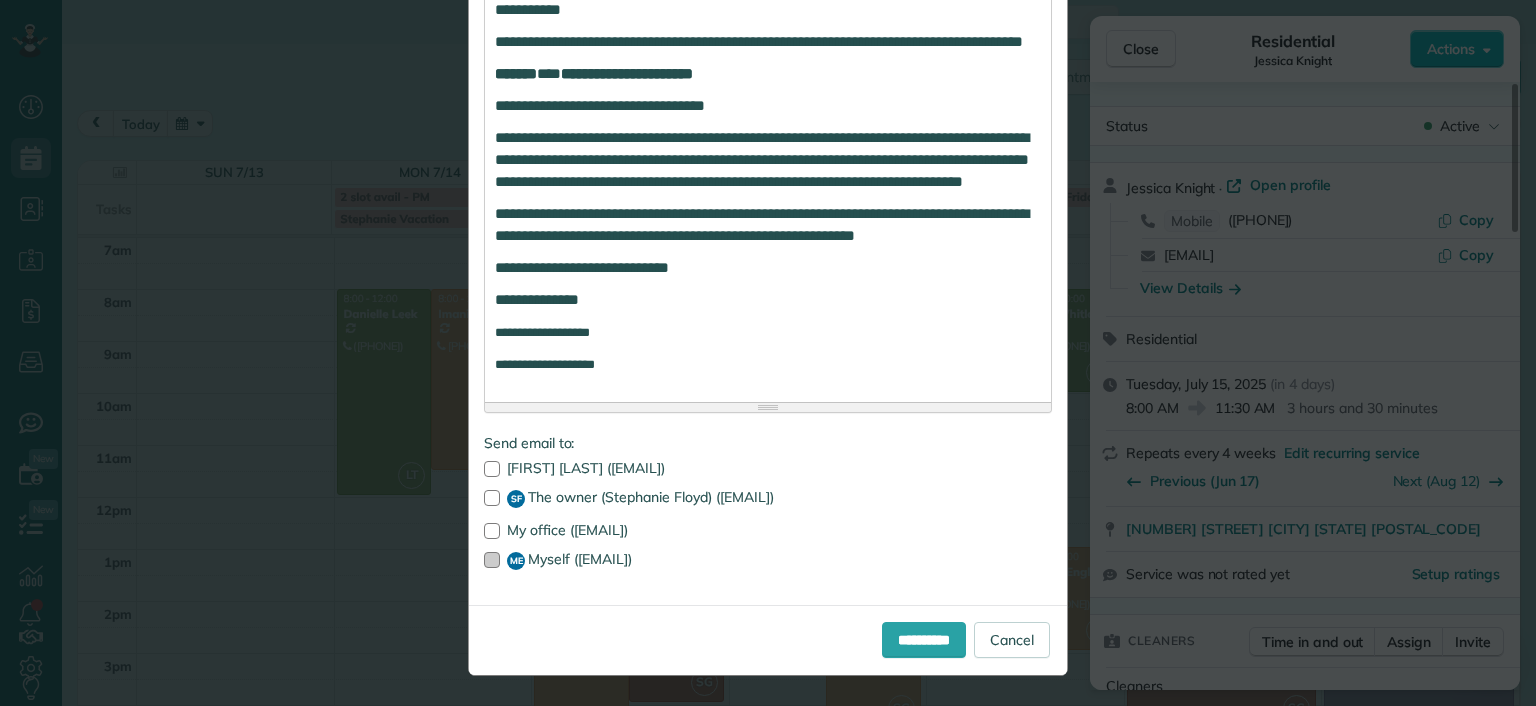 click at bounding box center (492, 560) 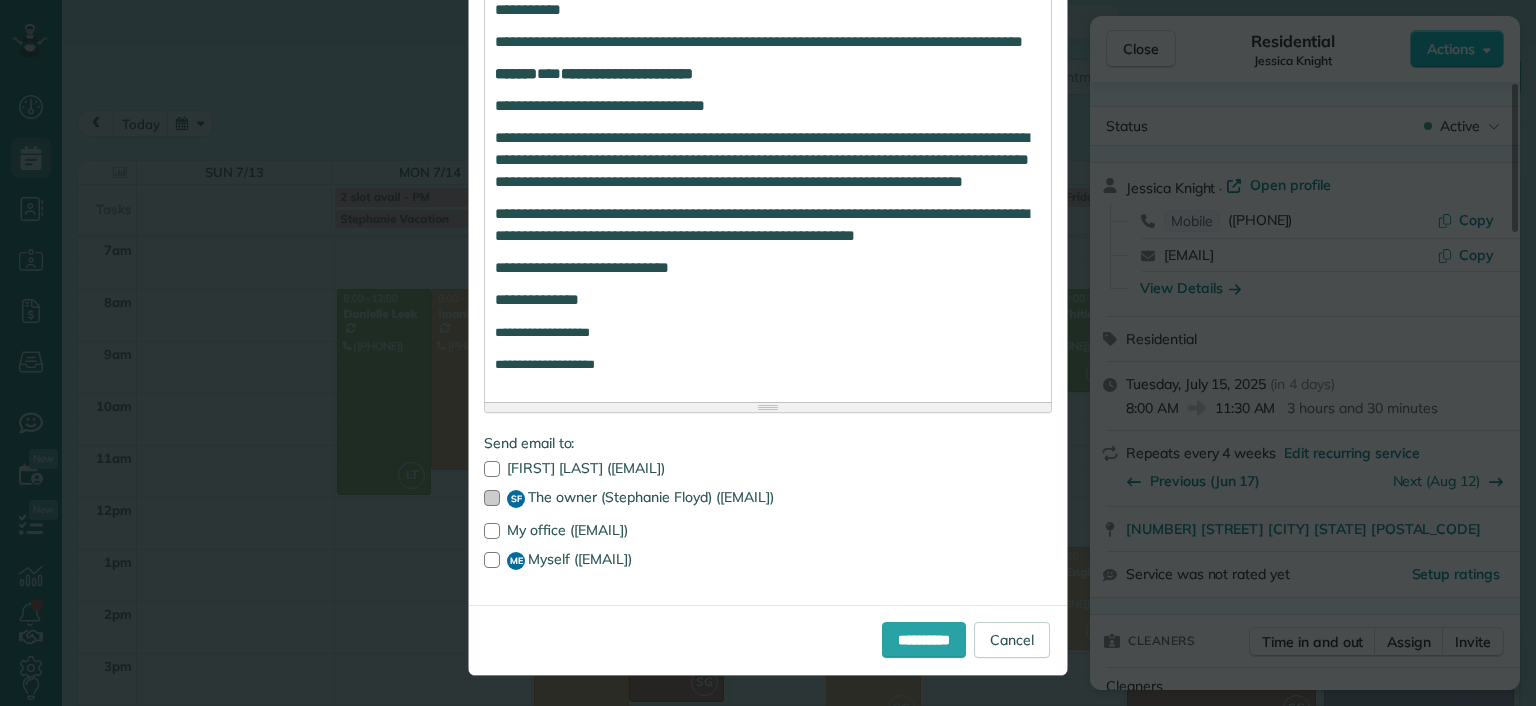 click on "Jessica Knight ([EMAIL]) SF  The owner (Stephanie Floyd) ([EMAIL]) My office ([EMAIL]) ME  Myself ([EMAIL])" at bounding box center (768, 515) 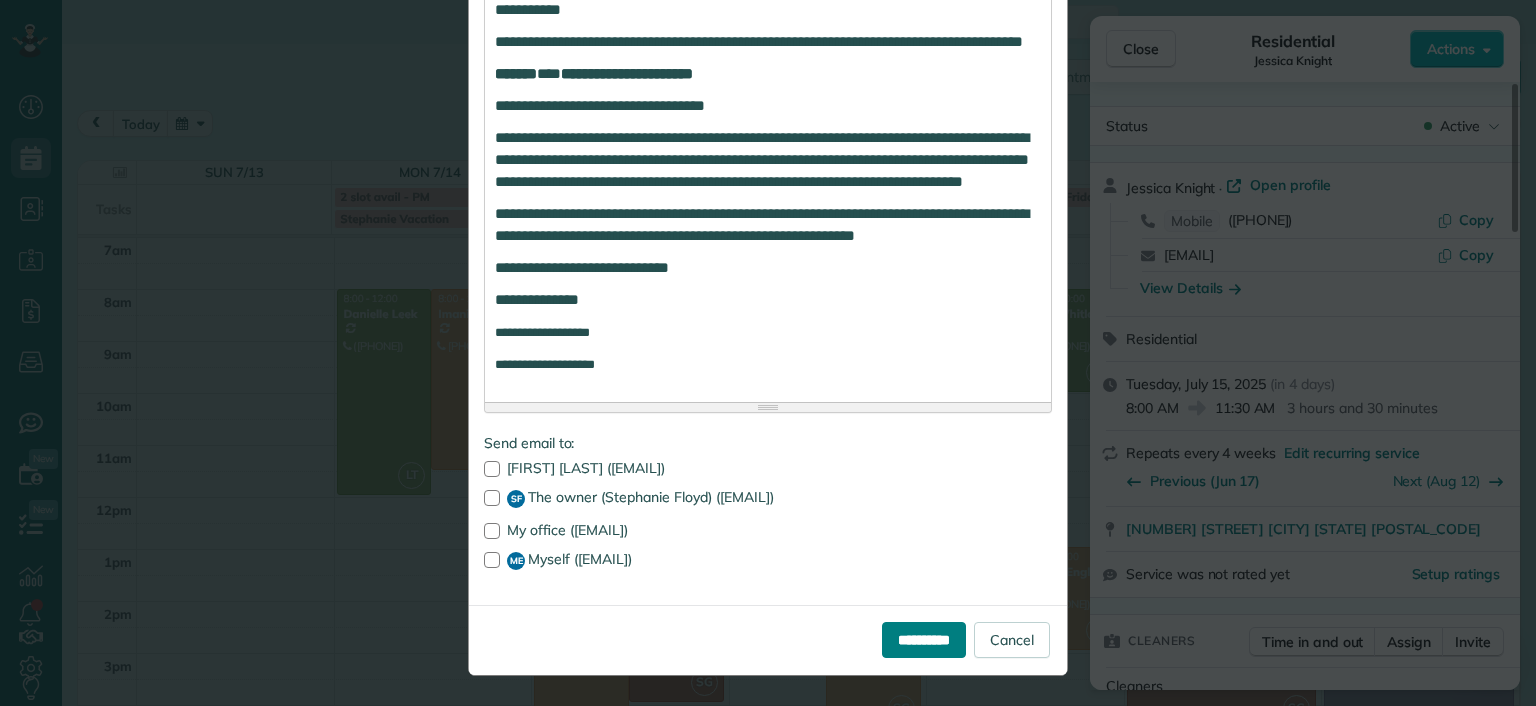 click on "**********" at bounding box center [924, 640] 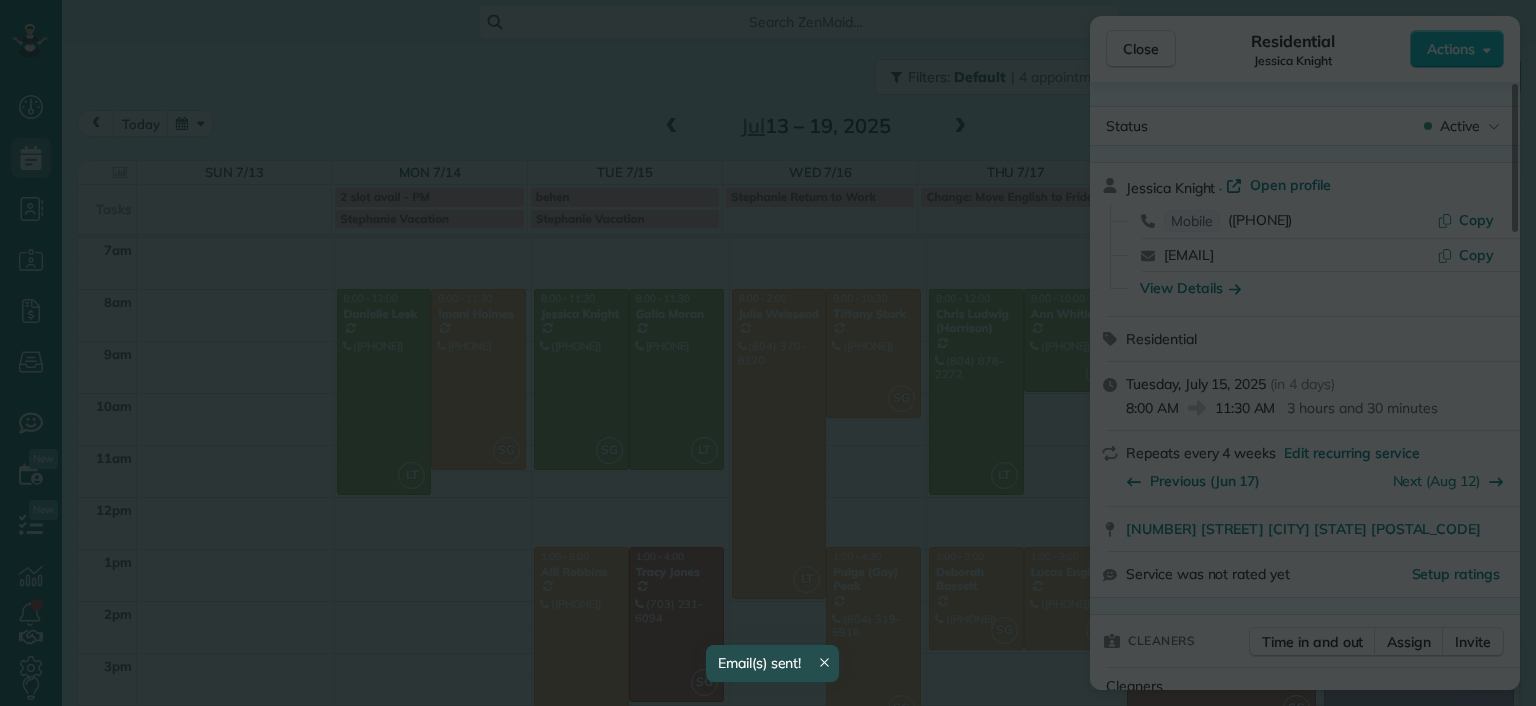 scroll, scrollTop: 0, scrollLeft: 0, axis: both 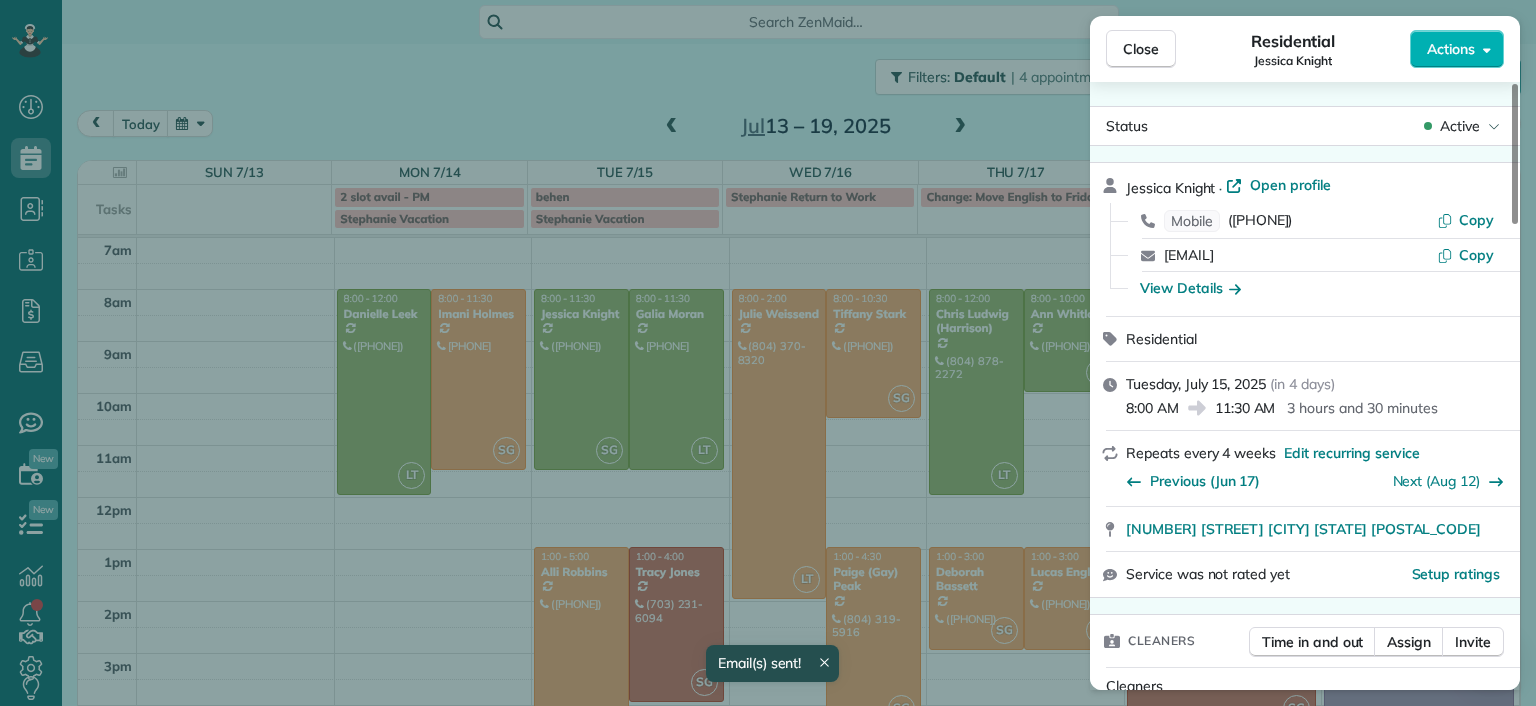 click on "Close Residential Jessica Knight Actions Status Active Jessica Knight · Open profile Mobile [PHONE] Copy [EMAIL] Copy View Details Residential Tuesday, July 15, 2025 ( in 4 days ) 8:00 AM 11:30 AM 3 hours and 30 minutes Repeats every 4 weeks Edit recurring service Previous (Jun 17) Next (Aug 12) [NUMBER] [STREET] [CITY] [STATE] [POSTAL_CODE] Service was not rated yet Setup ratings Cleaners Time in and out Assign Invite Cleaners Sophie   Gibbs 8:00 AM 11:30 AM Checklist Try Now Keep this appointment up to your standards. Stay on top of every detail, keep your cleaners organised, and your client happy. Assign a checklist Watch a 5 min demo Billing Billing actions Price $220.00 Overcharge $0.00 Discount $0.00 Coupon discount - Primary tax - Secondary tax - Total appointment price $220.00 Tips collected New feature! $0.00 Unpaid Mark as paid Total including tip $220.00 Get paid online in no-time! Send an invoice and reward your cleaners with tips Charge customer credit card Appointment custom fields - 1 7" at bounding box center (768, 353) 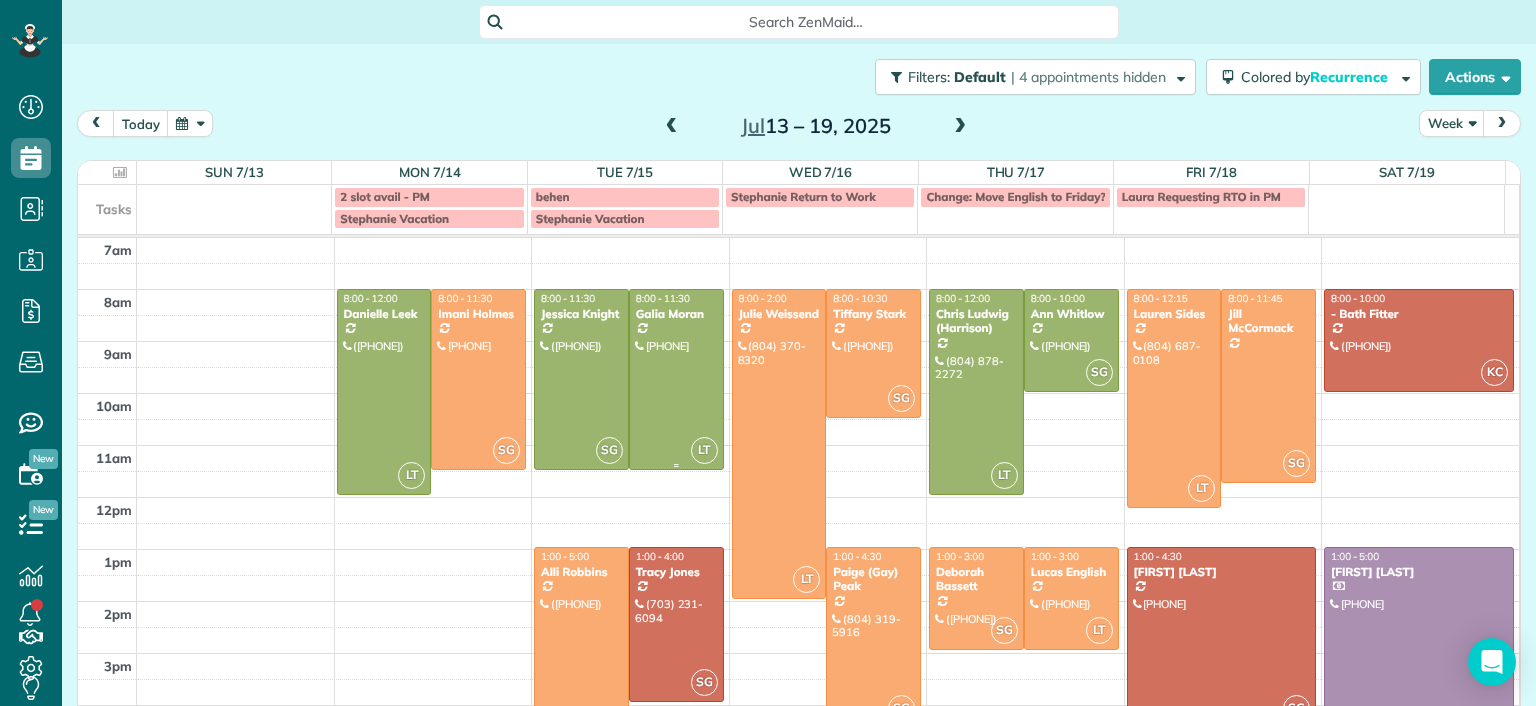 click at bounding box center [676, 379] 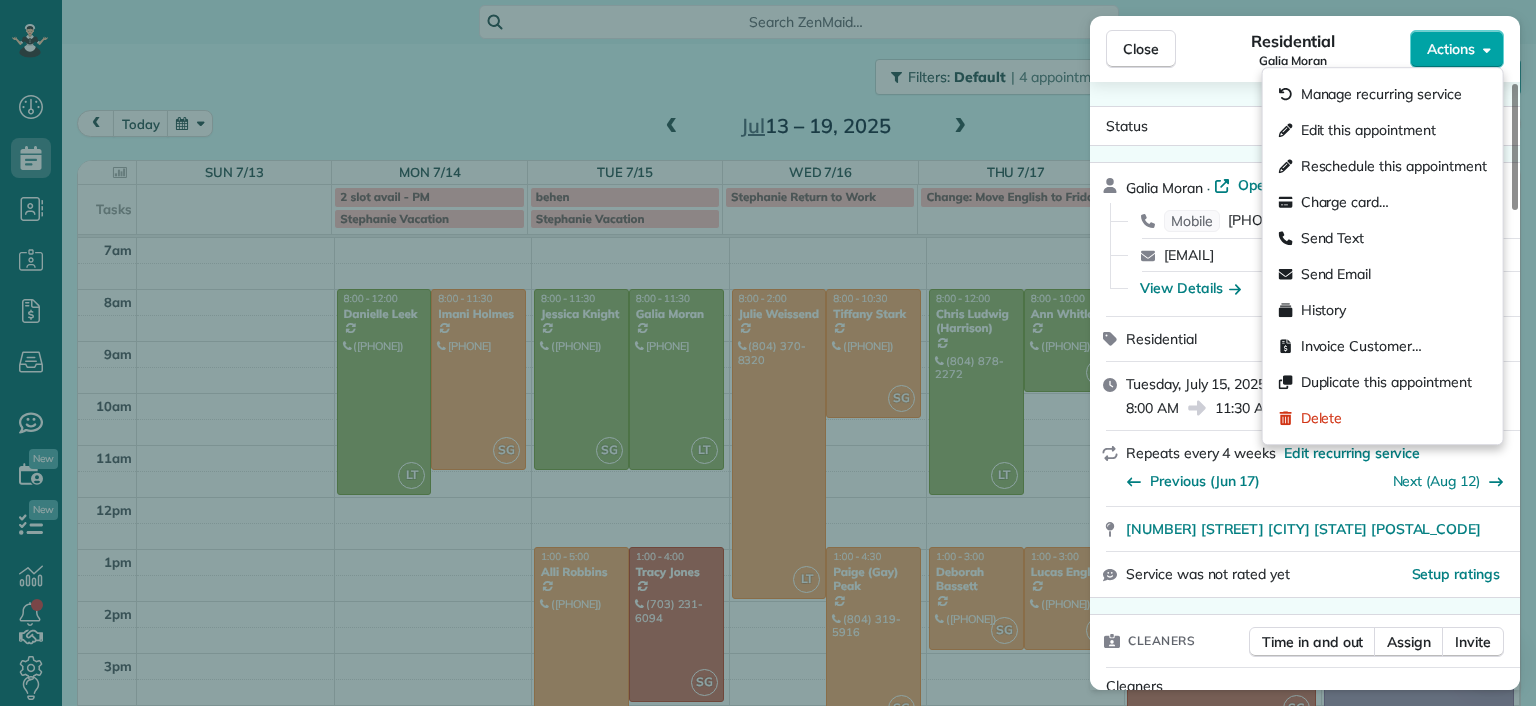 click on "Actions" at bounding box center [1451, 49] 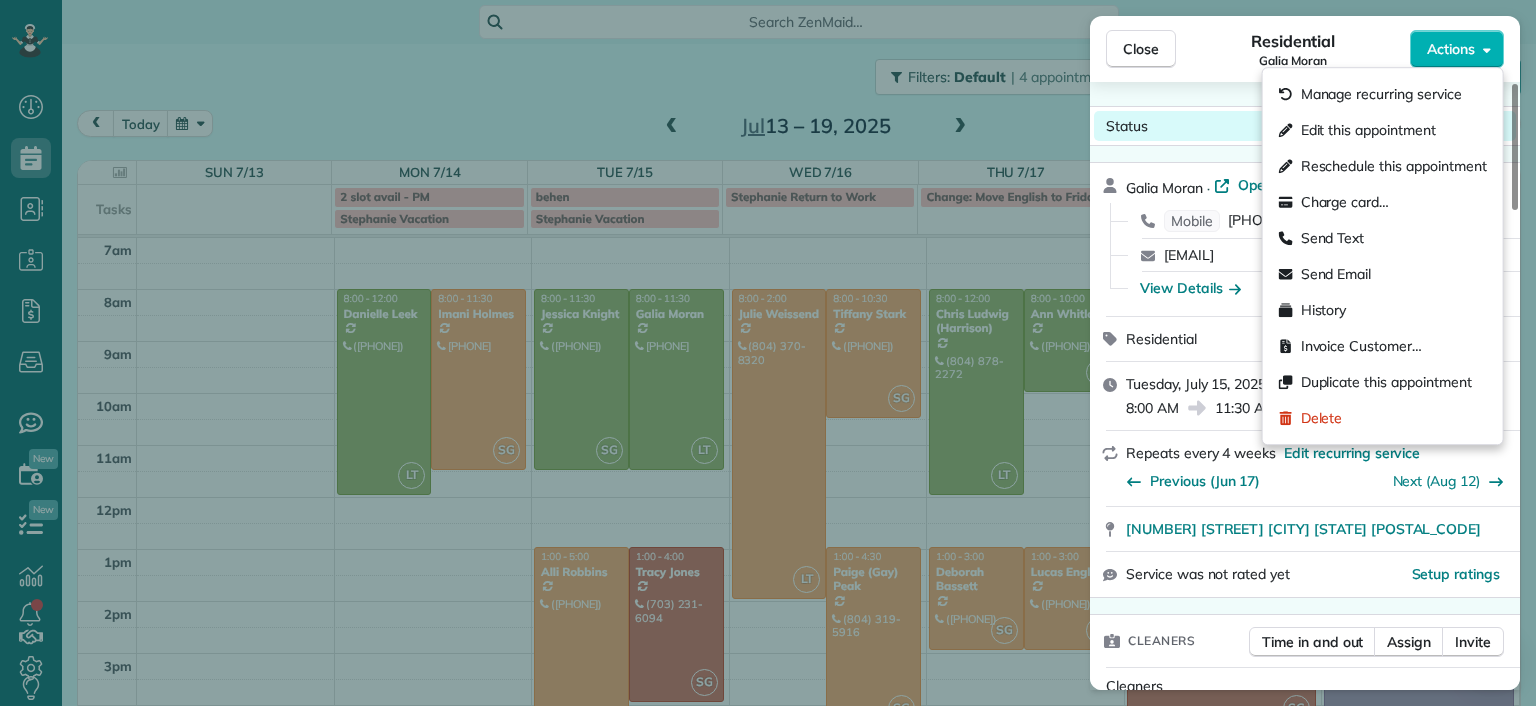 click on "Status Active" at bounding box center (1305, 126) 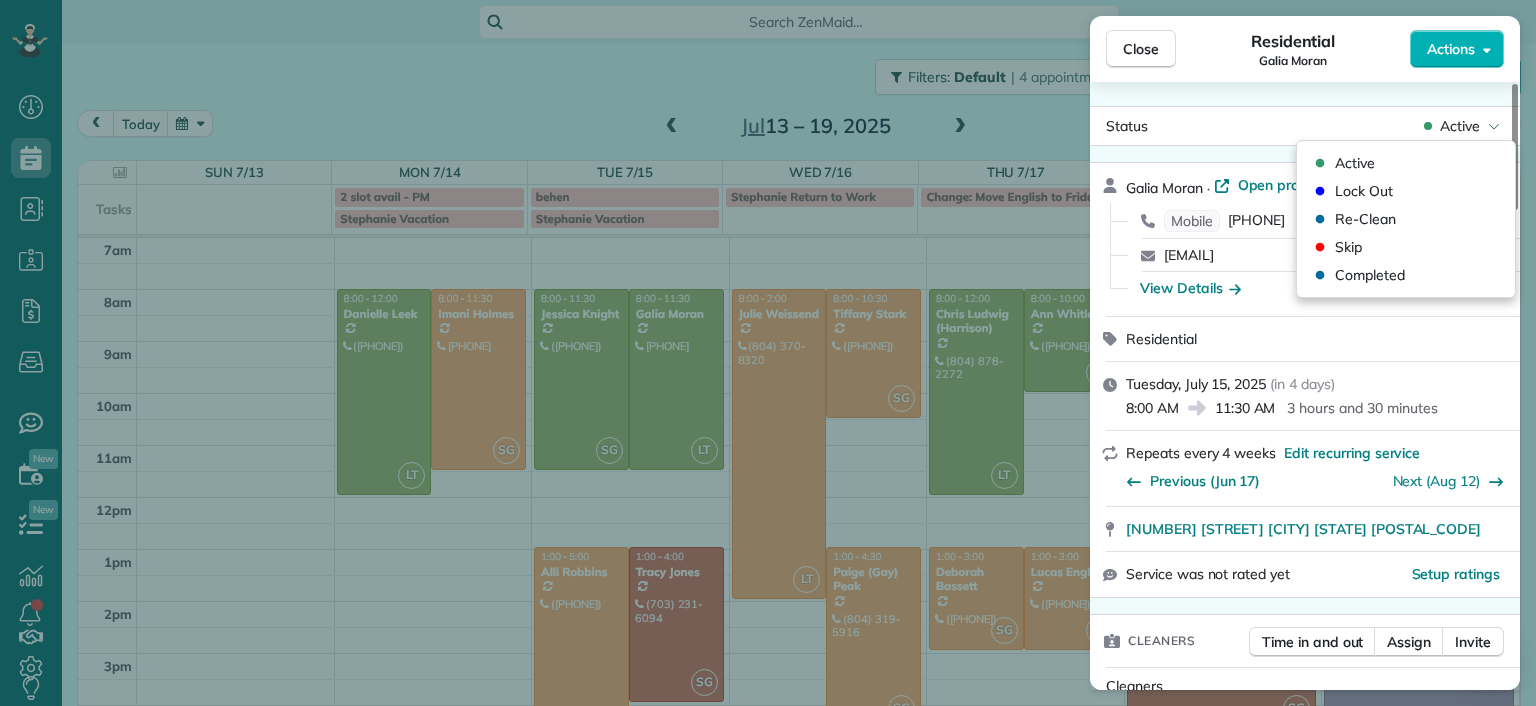 click on "Status Active [FIRST] [LAST] · Open profile Mobile ([PHONE]) Copy [EMAIL] Copy View Details Residential Tuesday, [DATE] ( in 4 days ) 8:00 AM 11:30 AM 3 hours and 30 minutes Repeats every 4 weeks Edit recurring service Previous (Jun 17) Next (Aug 12) [NUMBER] [STREET] [CITY] [STATE] [POSTAL_CODE] Service was not rated yet Setup ratings Cleaners Time in and out Assign Invite Cleaners [FIRST] [LAST] 8:00 AM 11:30 AM Checklist Try Now Keep this appointment up to your standards. Stay on top of every detail, keep your cleaners organised, and your client happy. Assign a checklist Watch a 5 min demo Billing Billing actions Price $188.00 Overcharge $0.00 Discount $0.00 Coupon discount - Primary tax - Secondary tax - Total appointment price $188.00 Tips collected New feature! $0.00 Unpaid Mark as paid Total including tip $188.00 Get paid online in no-time! Send an invoice and reward your cleaners with tips Charge customer credit card Appointment custom fields Man Hours 3.5 Man hours - Work items" at bounding box center (1305, 386) 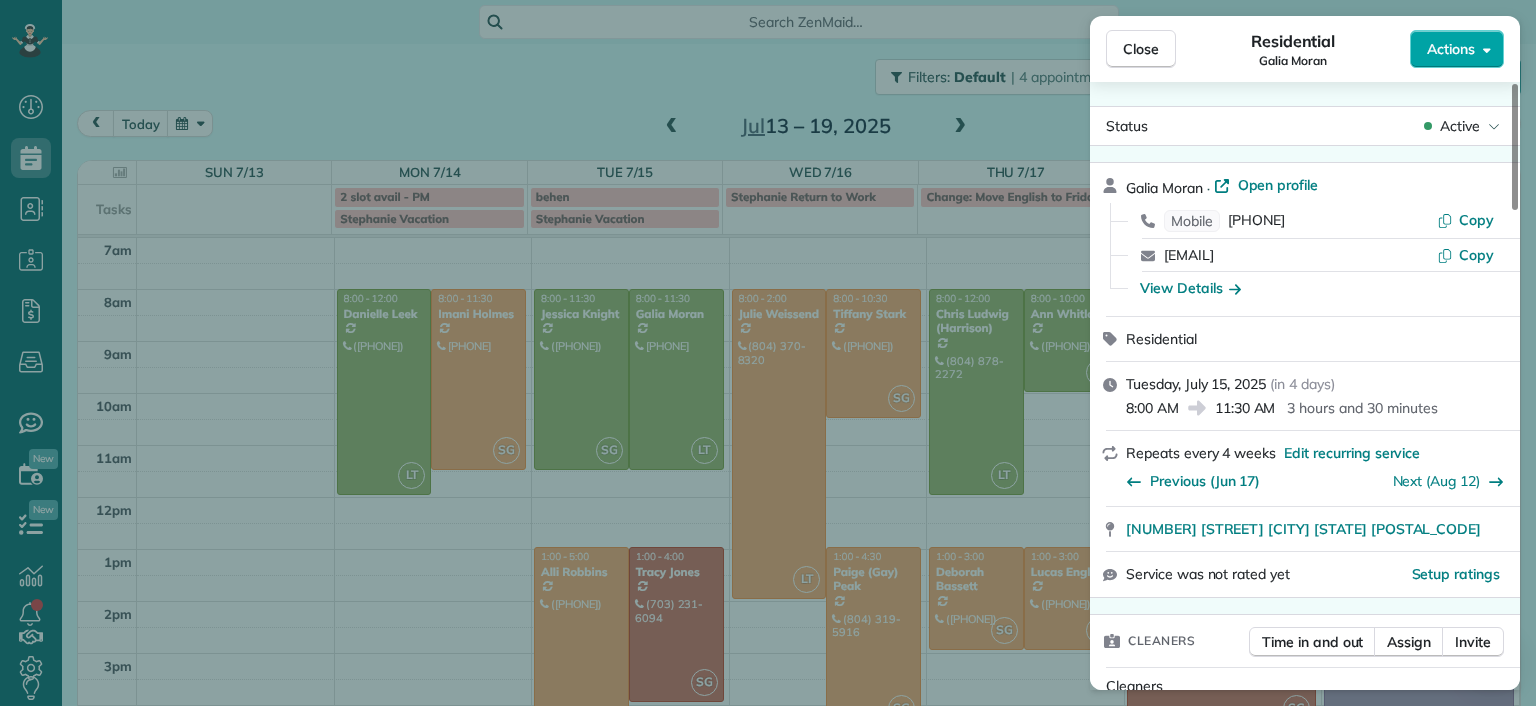 click on "Actions" at bounding box center (1457, 49) 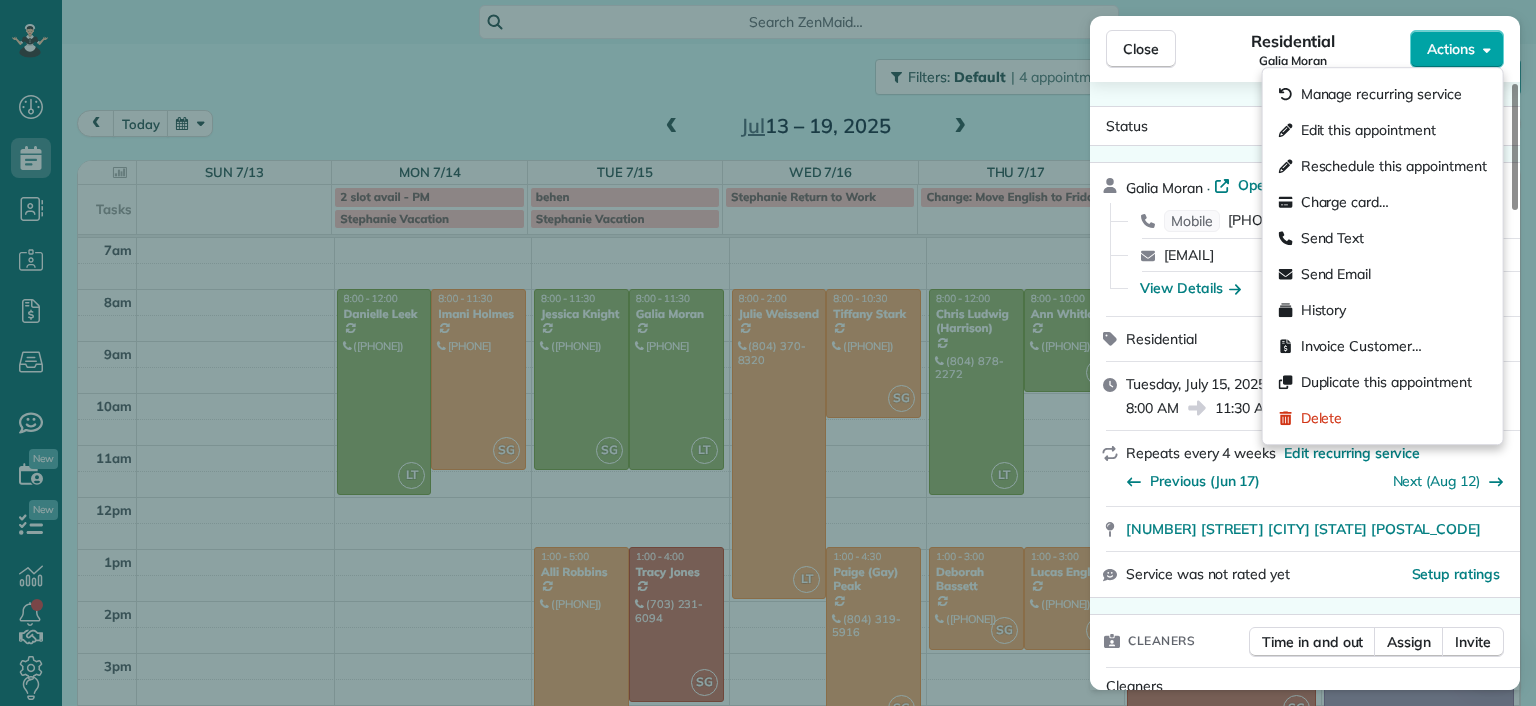 click on "Actions" at bounding box center (1457, 49) 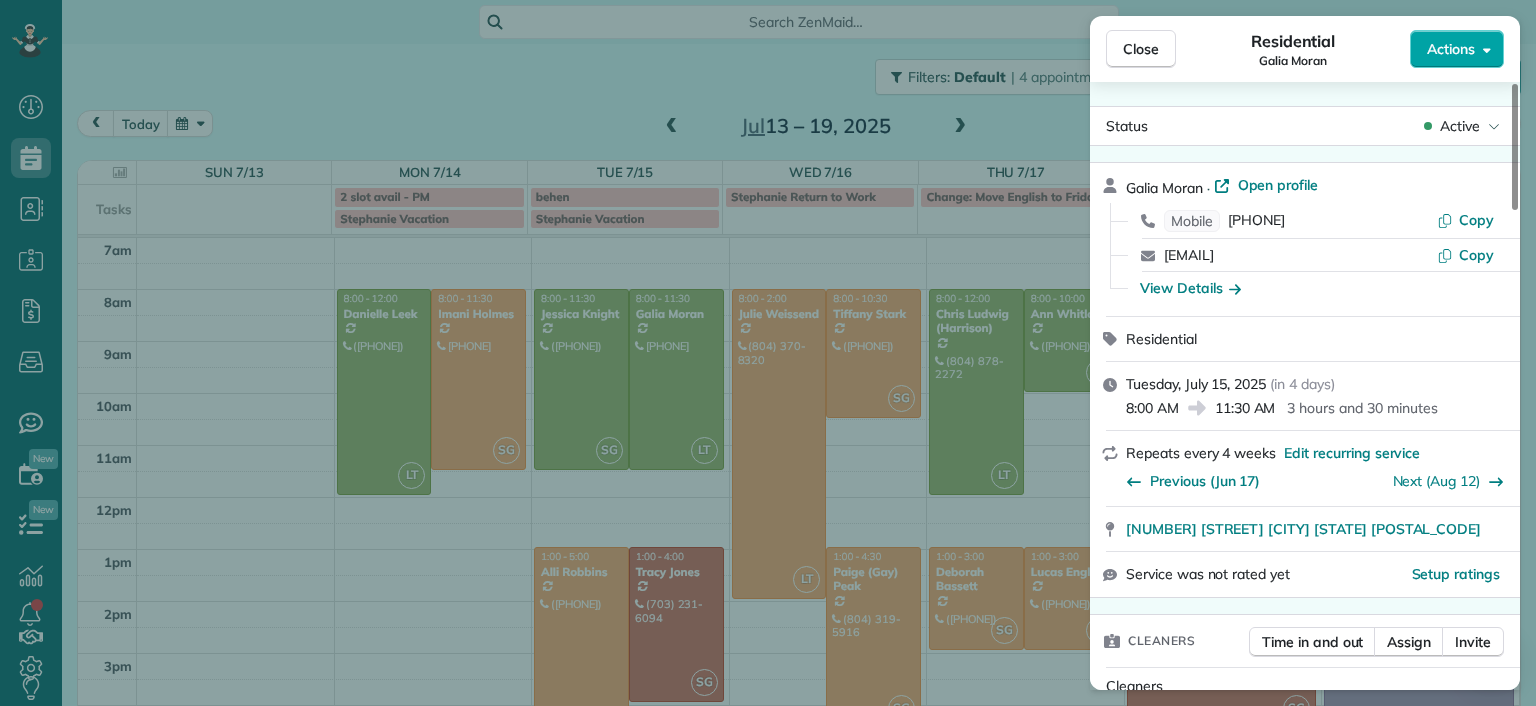 click on "Actions" at bounding box center [1457, 49] 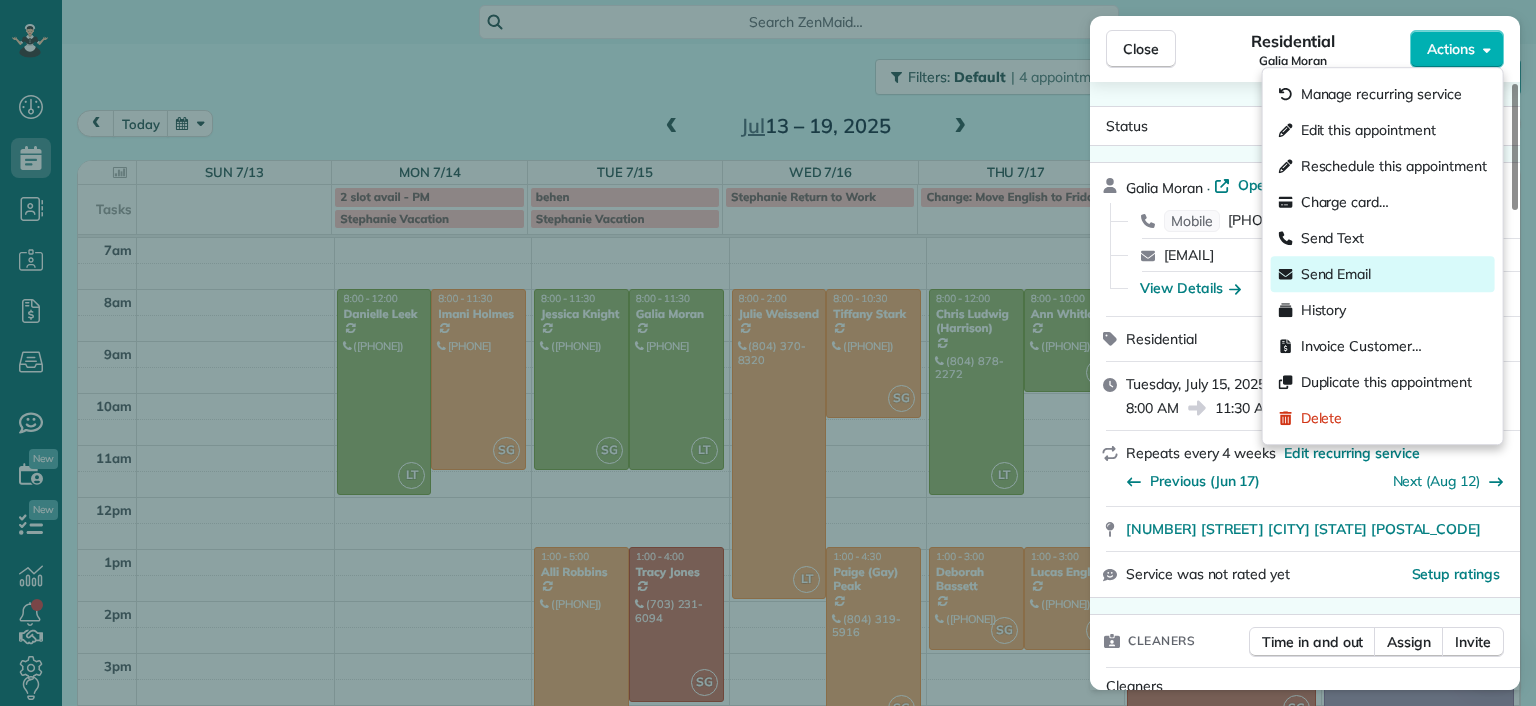 click on "Send Email" at bounding box center [1383, 274] 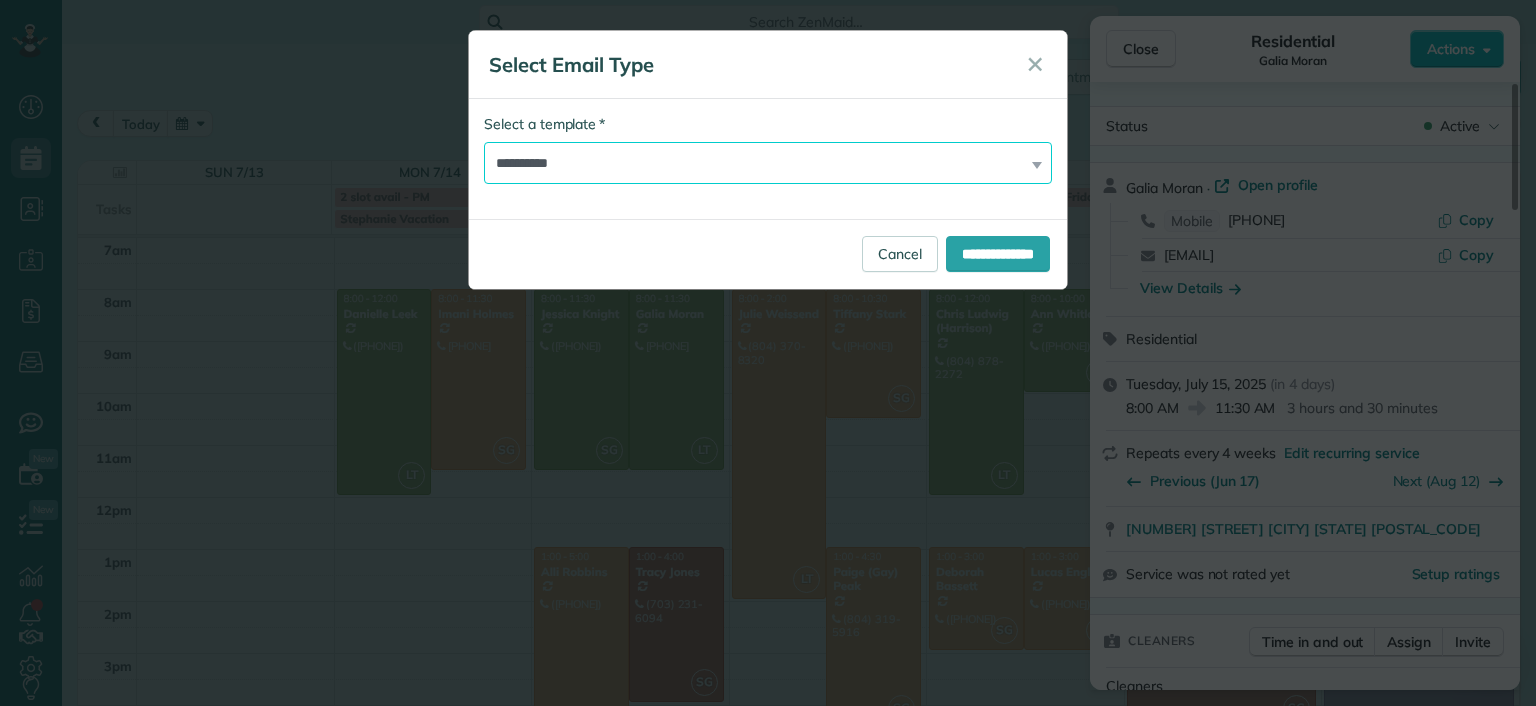 click on "**********" at bounding box center (768, 163) 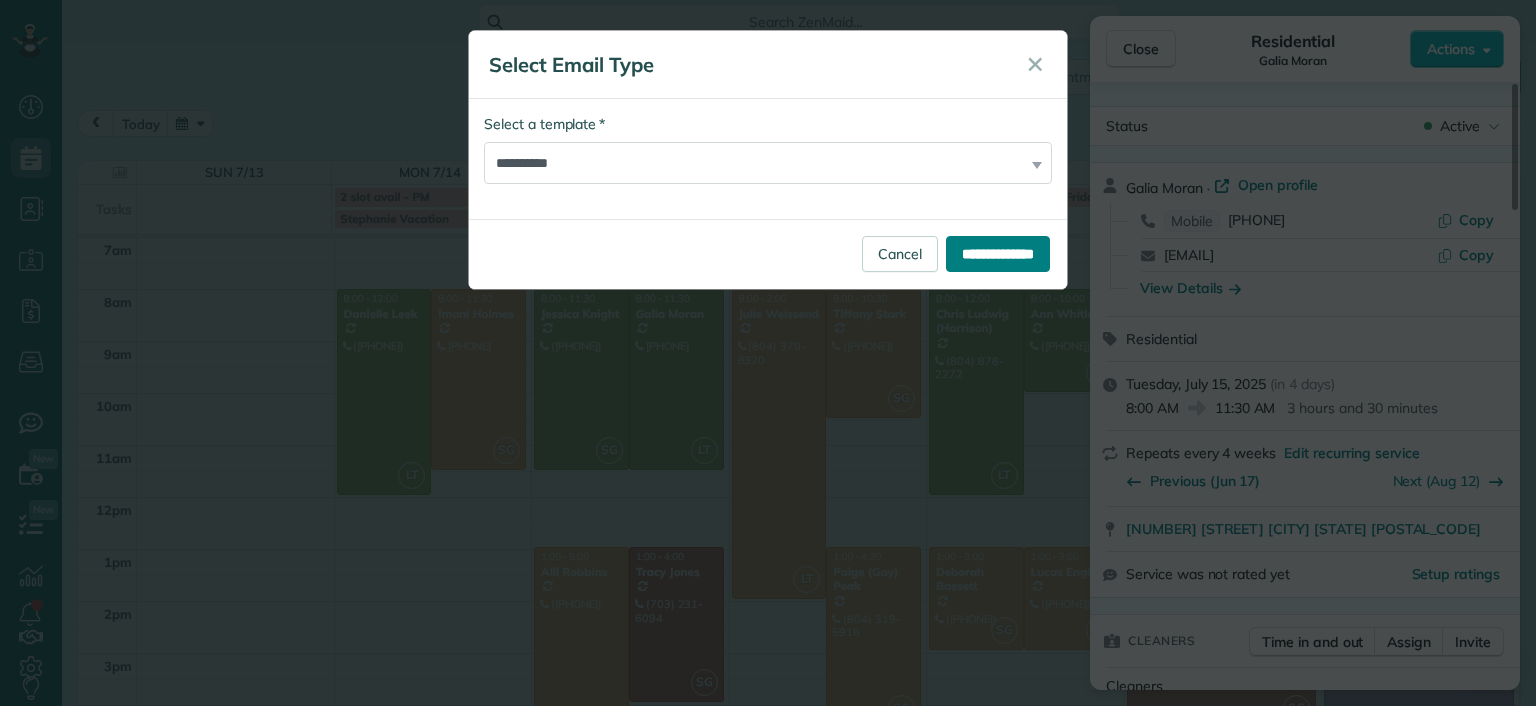 click on "**********" at bounding box center [998, 254] 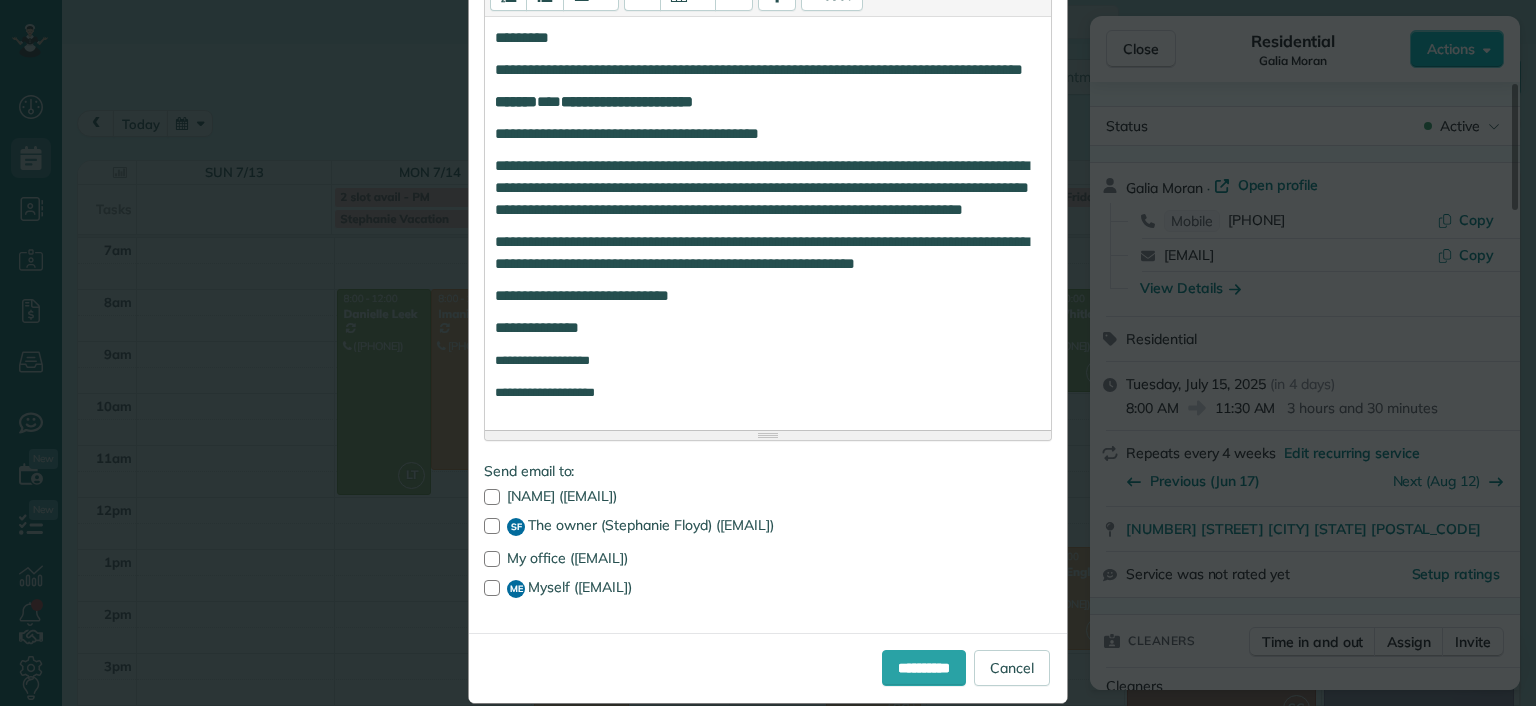 scroll, scrollTop: 456, scrollLeft: 0, axis: vertical 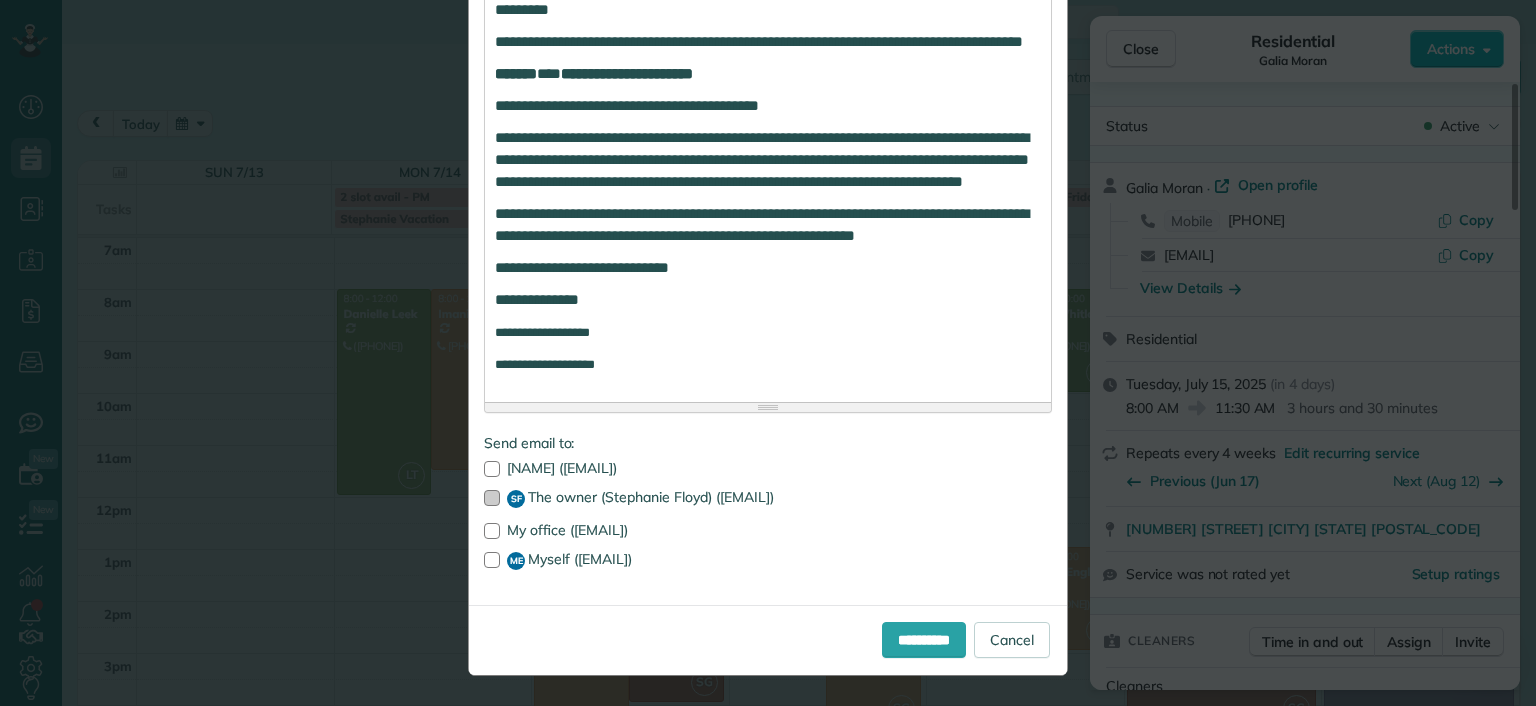 click at bounding box center (492, 498) 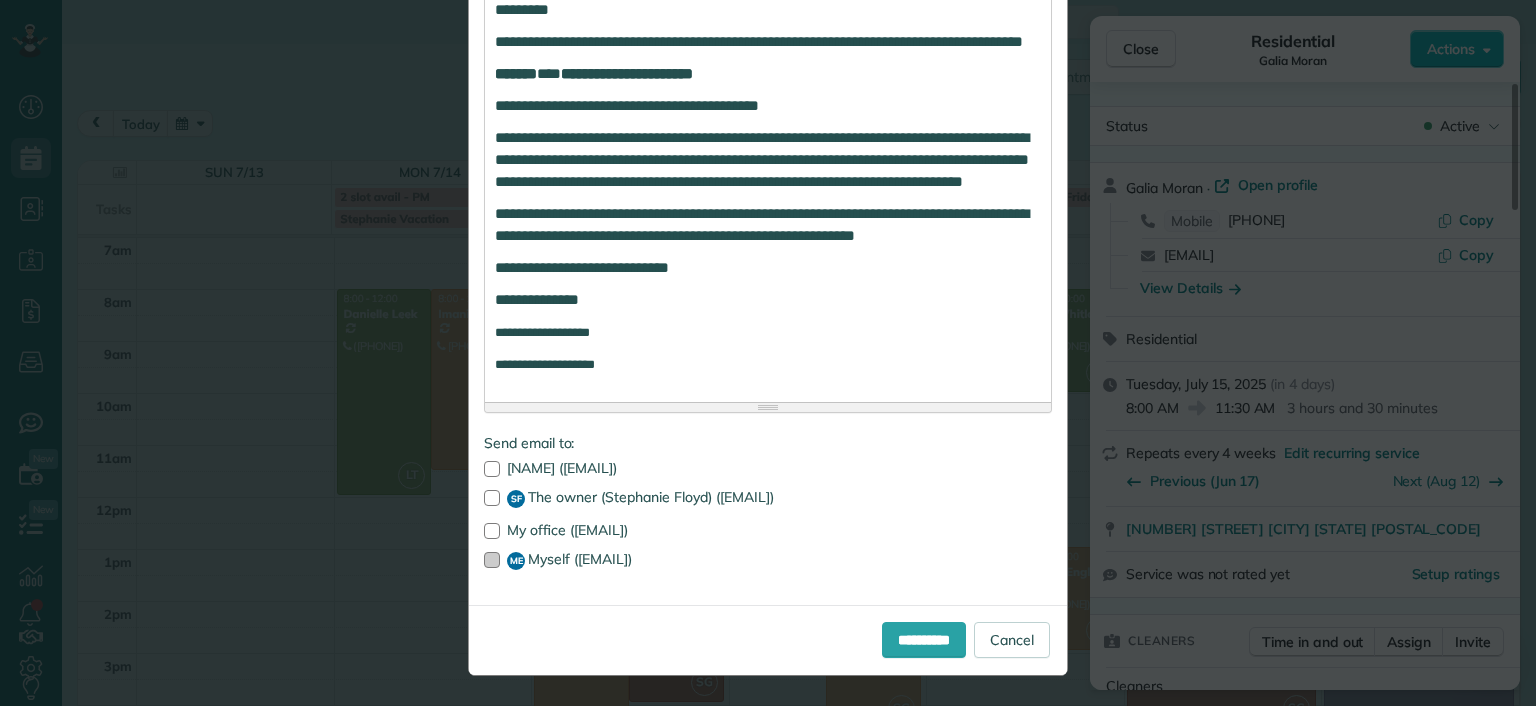 click at bounding box center (492, 560) 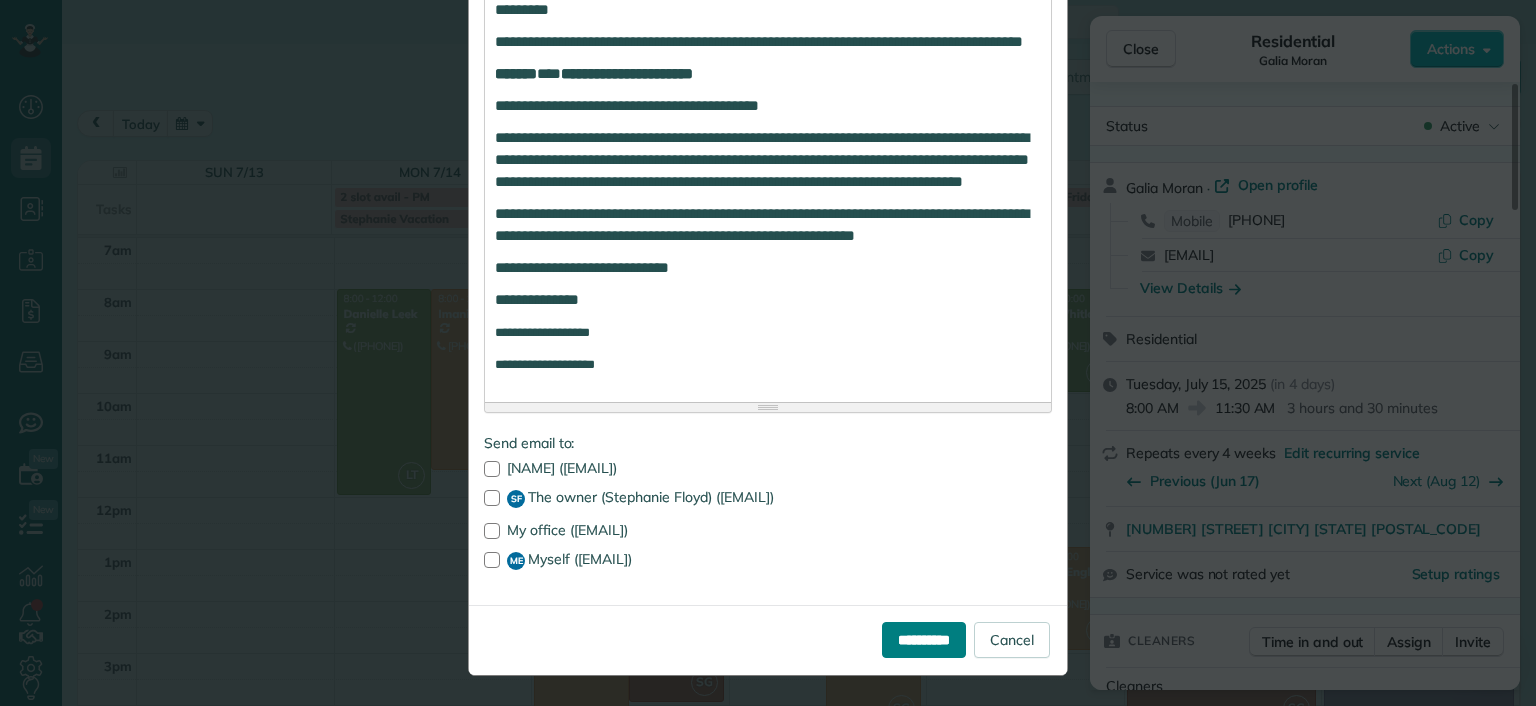 click on "**********" at bounding box center (924, 640) 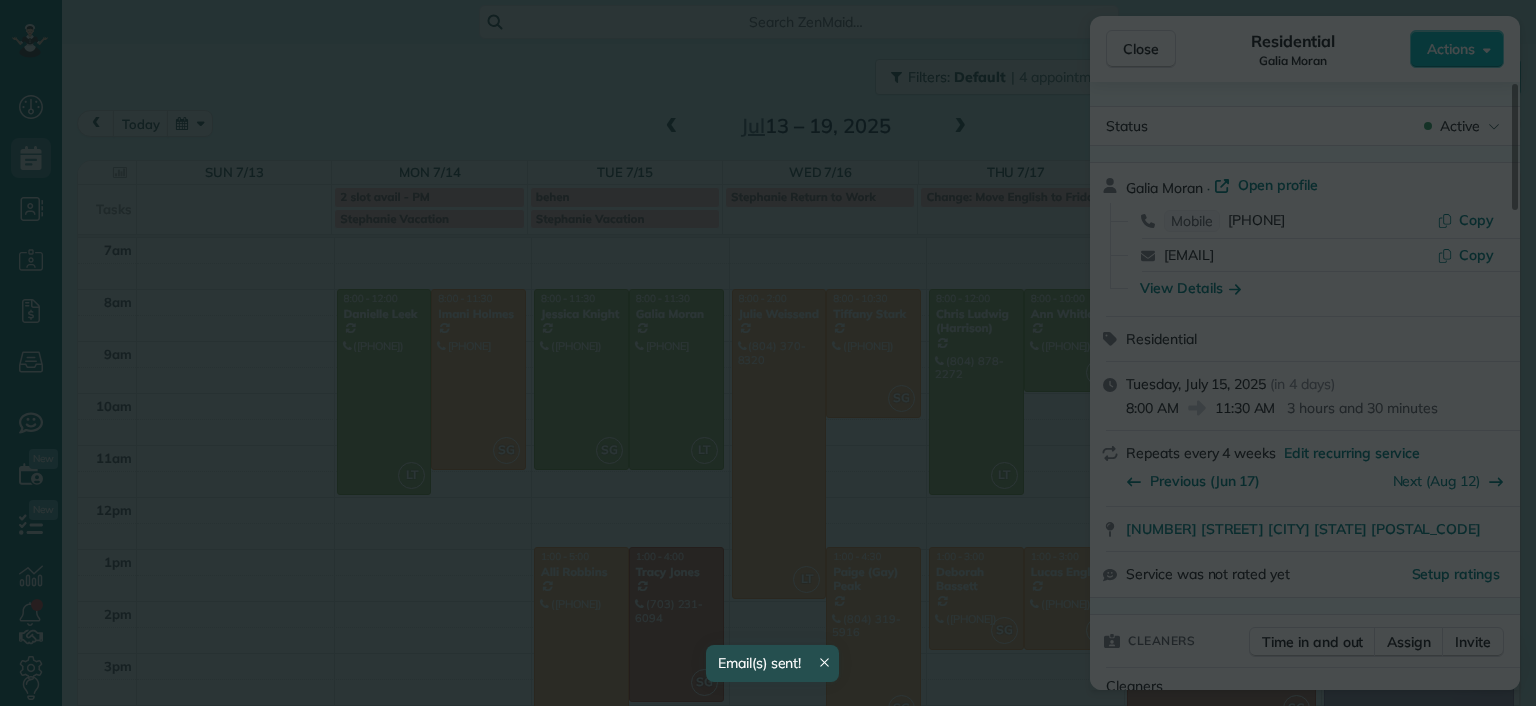 scroll, scrollTop: 0, scrollLeft: 0, axis: both 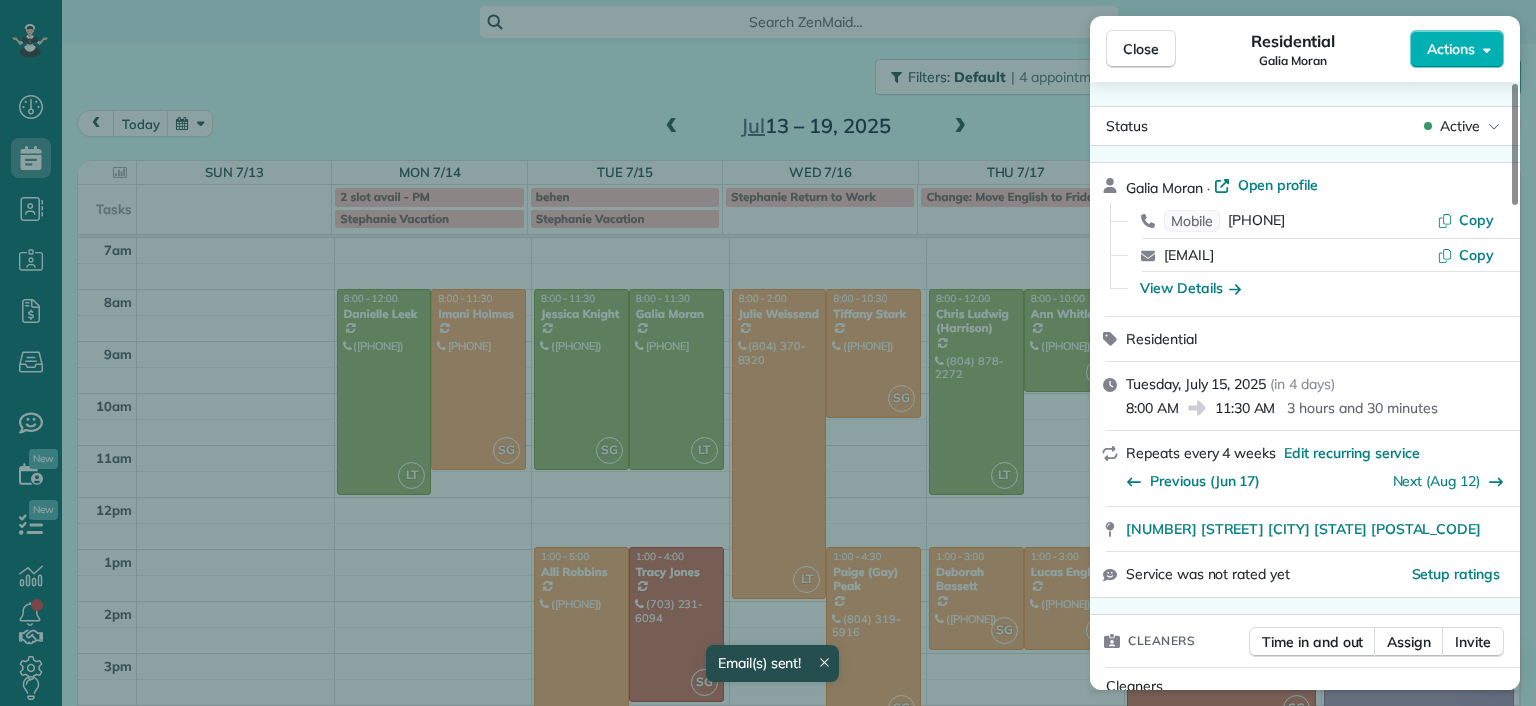 click on "Close Residential [NAME] Actions Status Active [NAME] · Open profile Mobile [PHONE] Copy [EMAIL] Copy View Details Residential Tuesday, July 15, 2025 ( in 4 days ) 8:00 AM 11:30 AM 3 hours and 30 minutes Repeats every 4 weeks Edit recurring service Previous (Jun 17) Next (Aug 12) 5937 Kings Crest Drive [CITY] [STATE] 23832 Service was not rated yet Setup ratings Cleaners Time in and out Assign Invite Cleaners [NAME] 8:00 AM 11:30 AM Checklist Try Now Keep this appointment up to your standards. Stay on top of every detail, keep your cleaners organised, and your client happy. Assign a checklist Watch a 5 min demo Billing Billing actions Price $188.00 Overcharge $0.00 Discount $0.00 Coupon discount - Primary tax - Secondary tax - Total appointment price $188.00 Tips collected New feature! $0.00 Unpaid Mark as paid Total including tip $188.00 Get paid online in no-time! Send an invoice and reward your cleaners with tips Charge customer credit card Man Hours 3.5 Man hours" at bounding box center [768, 353] 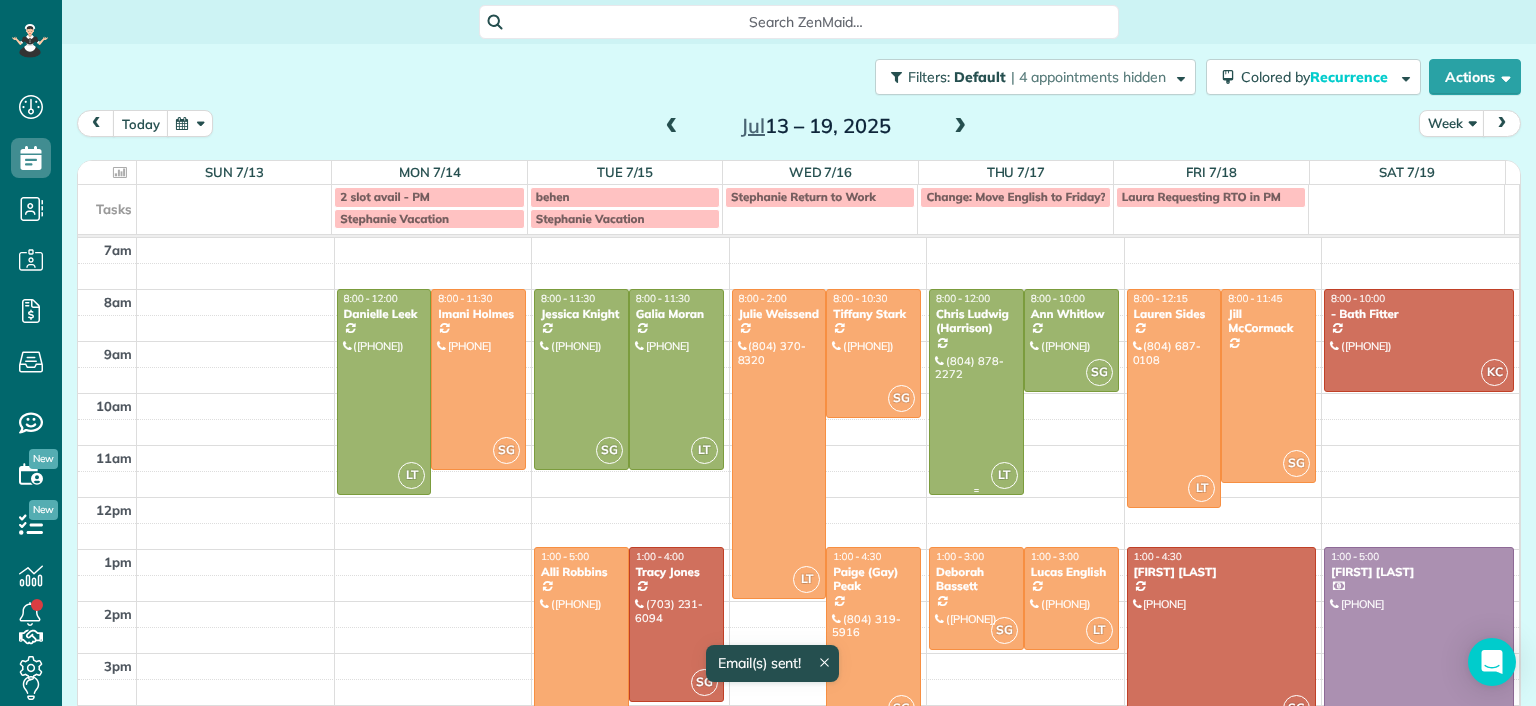 click at bounding box center (976, 392) 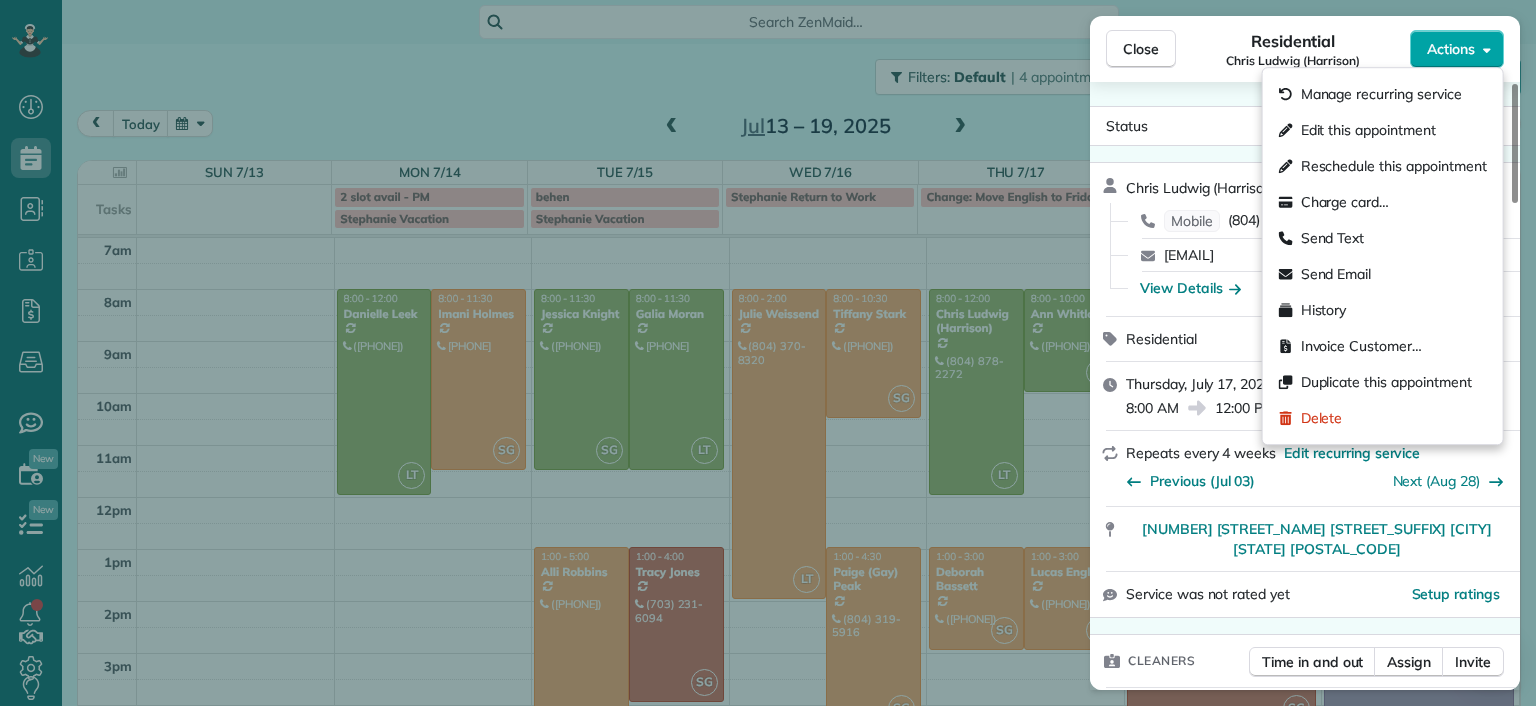 click on "Actions" at bounding box center (1457, 49) 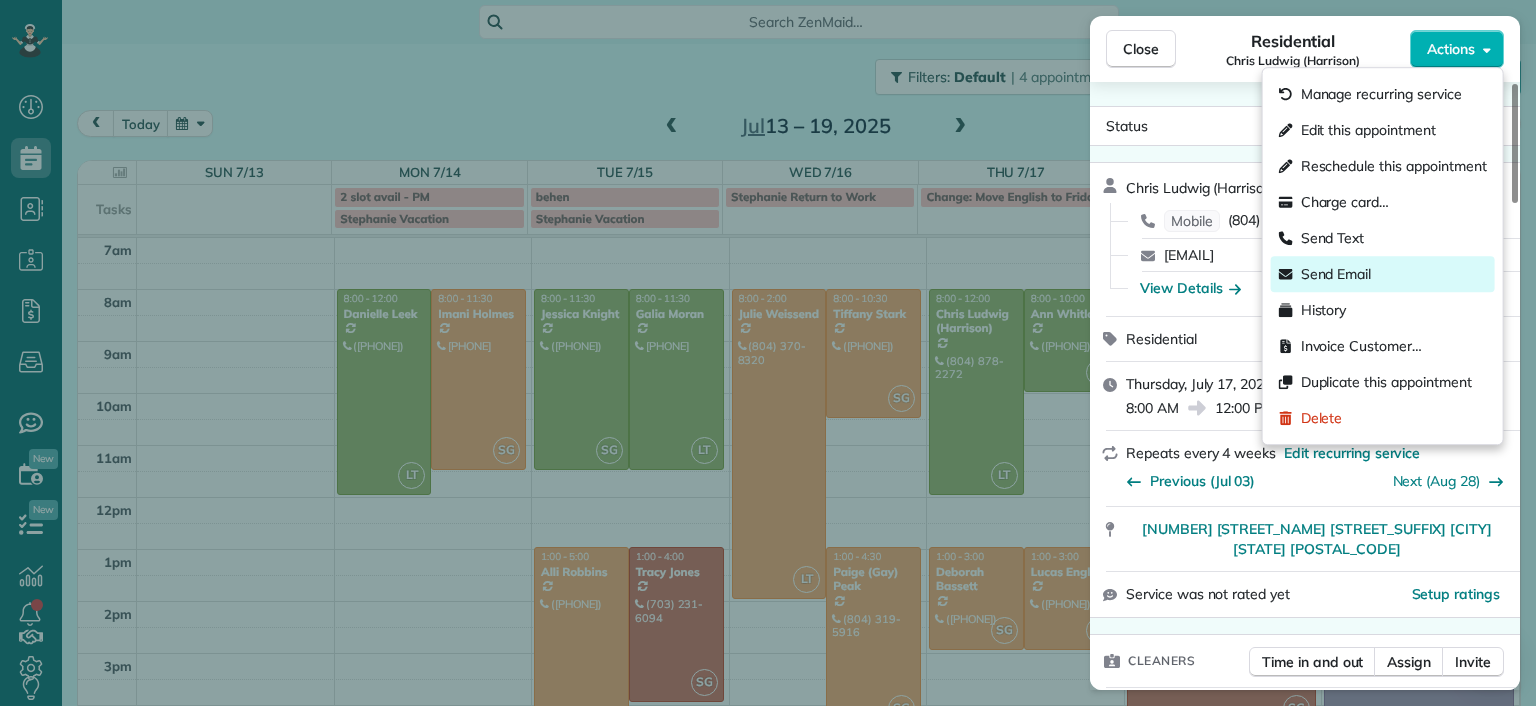 click on "Send Email" at bounding box center [1336, 274] 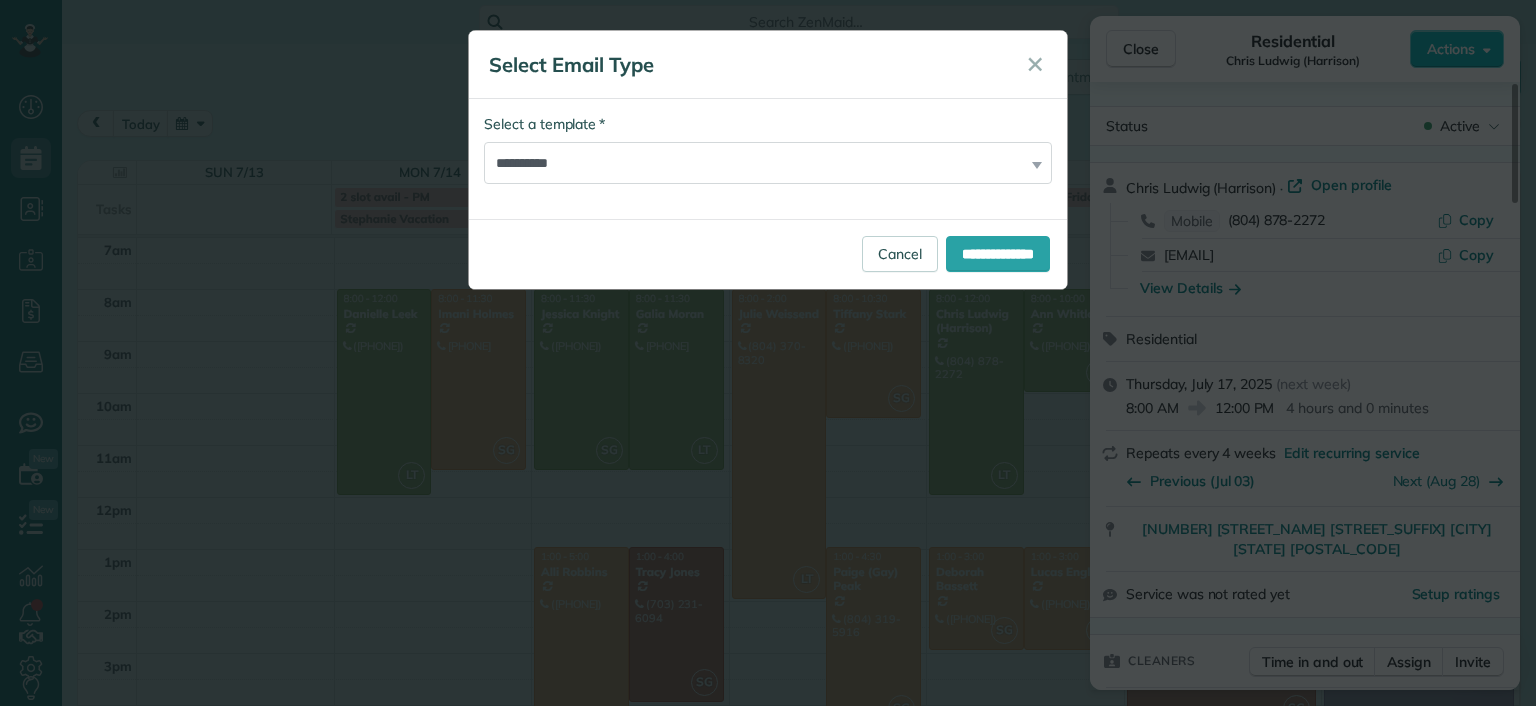 click on "**********" at bounding box center (768, 149) 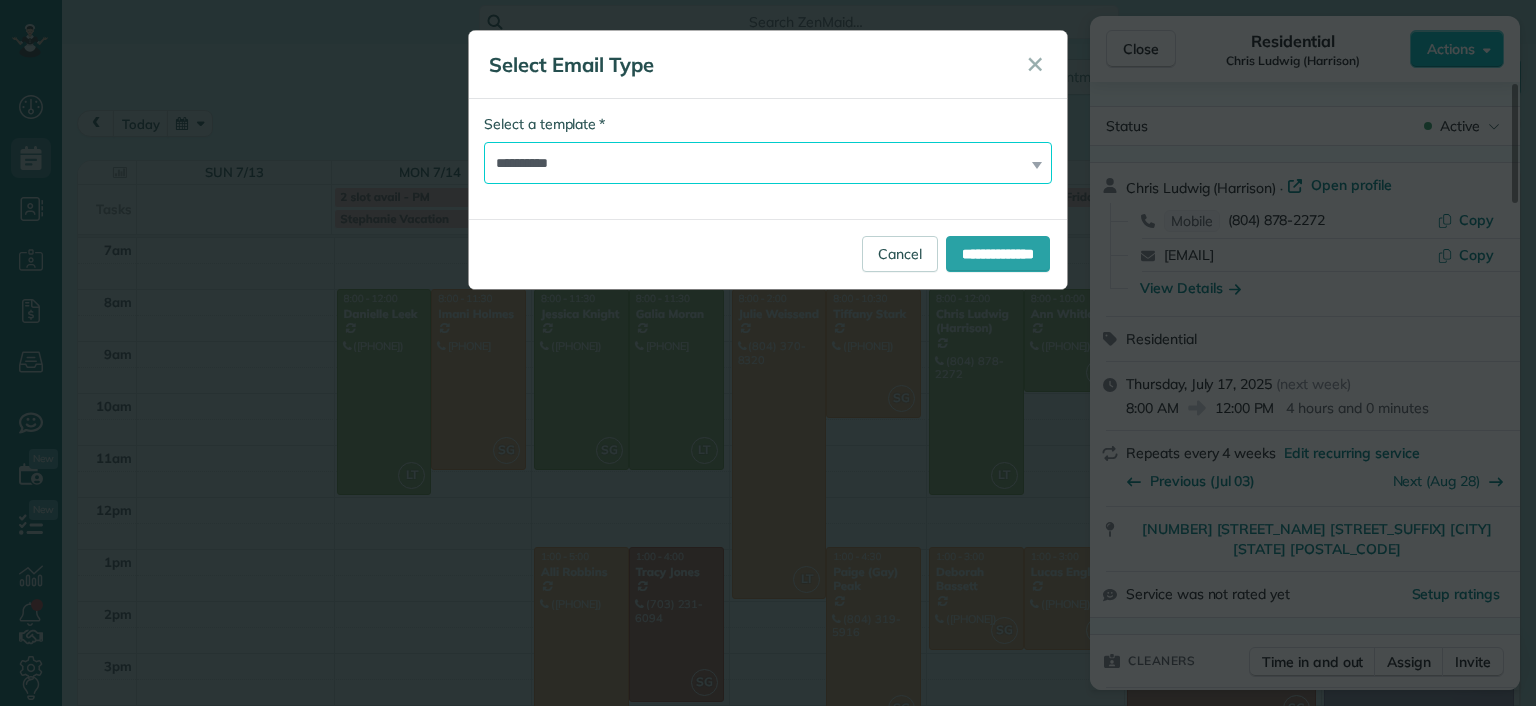 click on "**********" at bounding box center (768, 163) 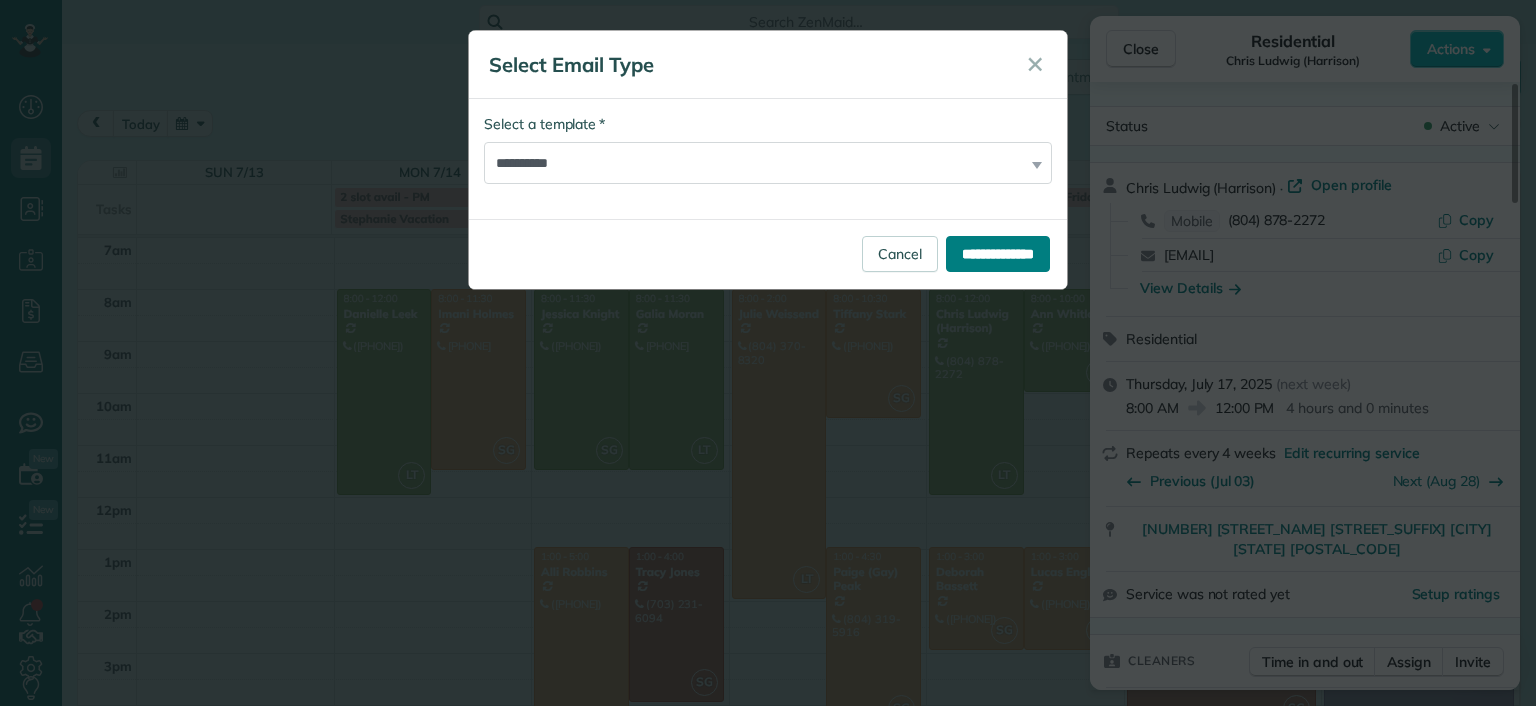 click on "**********" at bounding box center (998, 254) 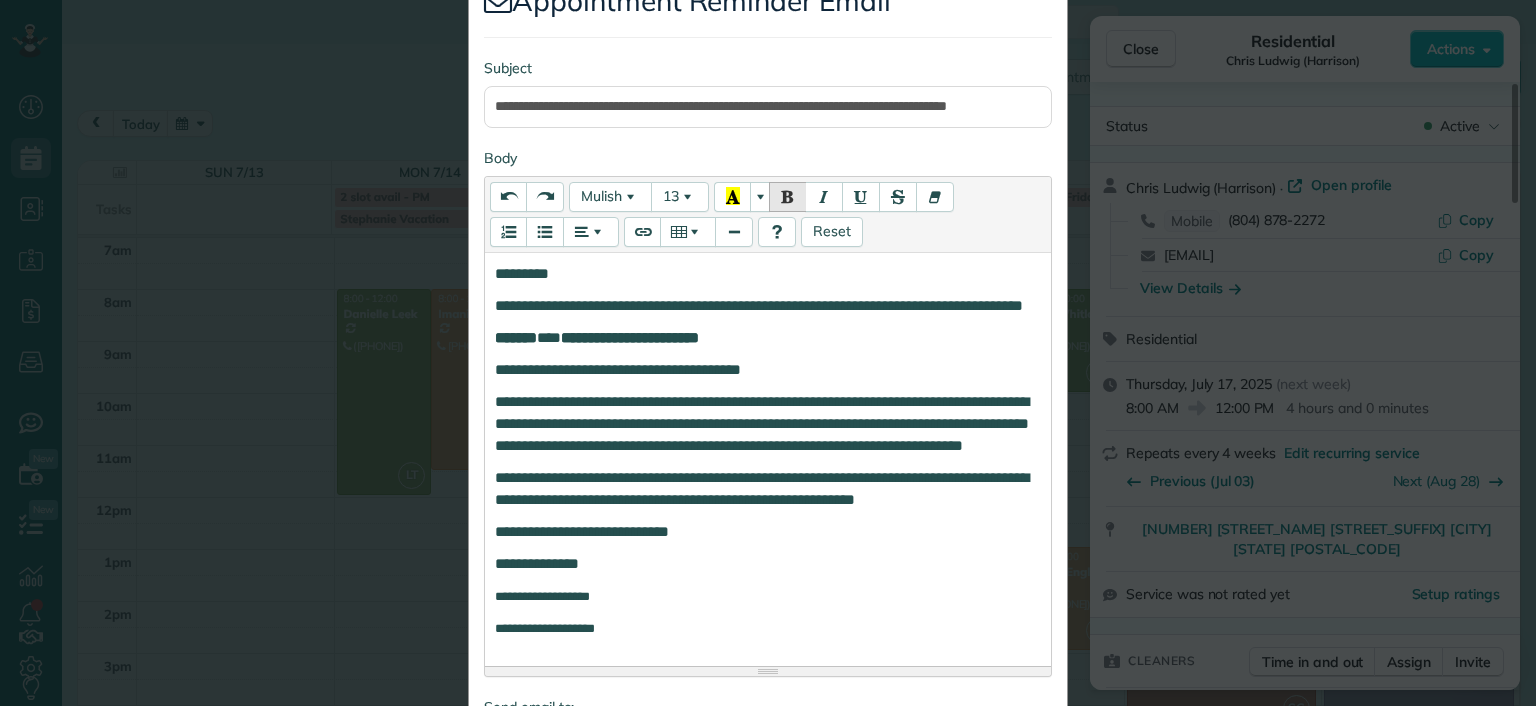 scroll, scrollTop: 456, scrollLeft: 0, axis: vertical 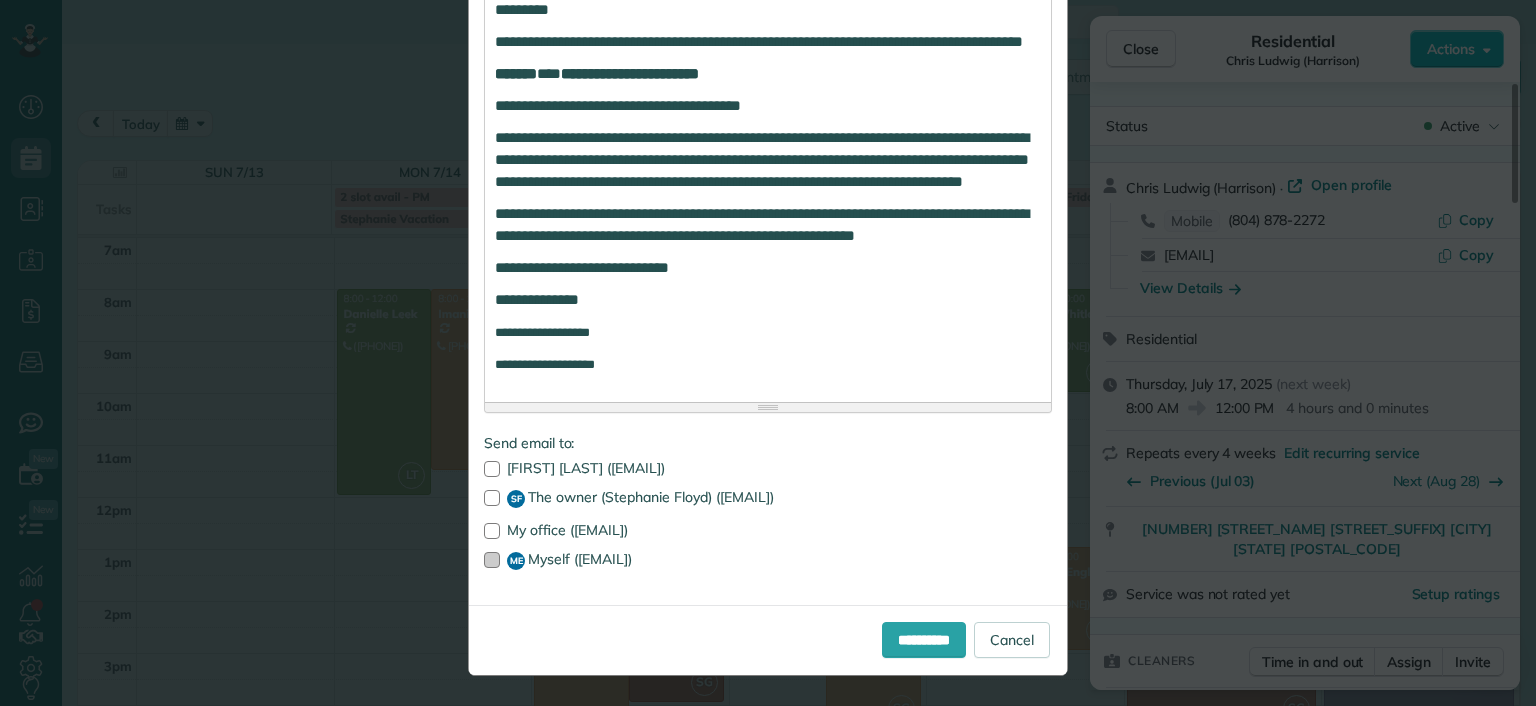click at bounding box center [492, 560] 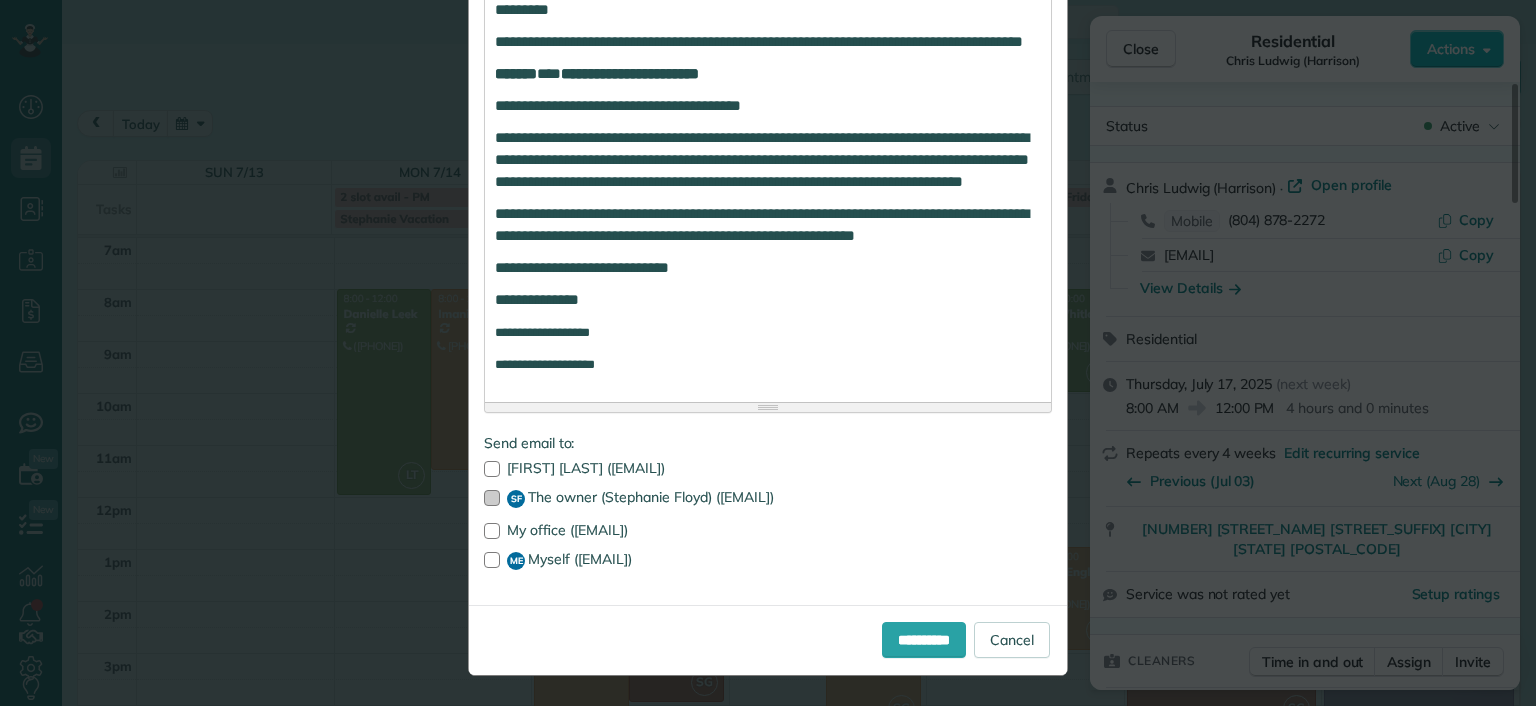 click at bounding box center (492, 498) 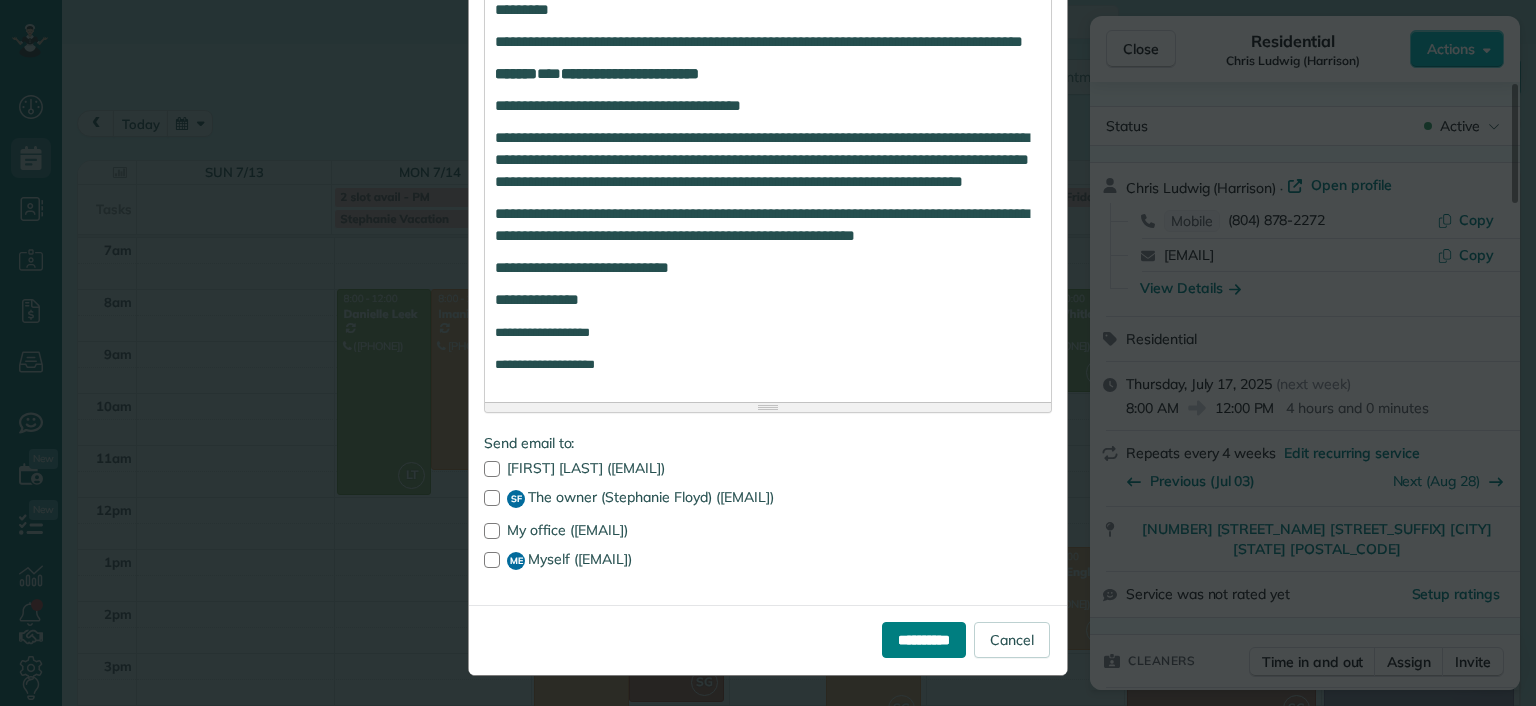 click on "**********" at bounding box center [924, 640] 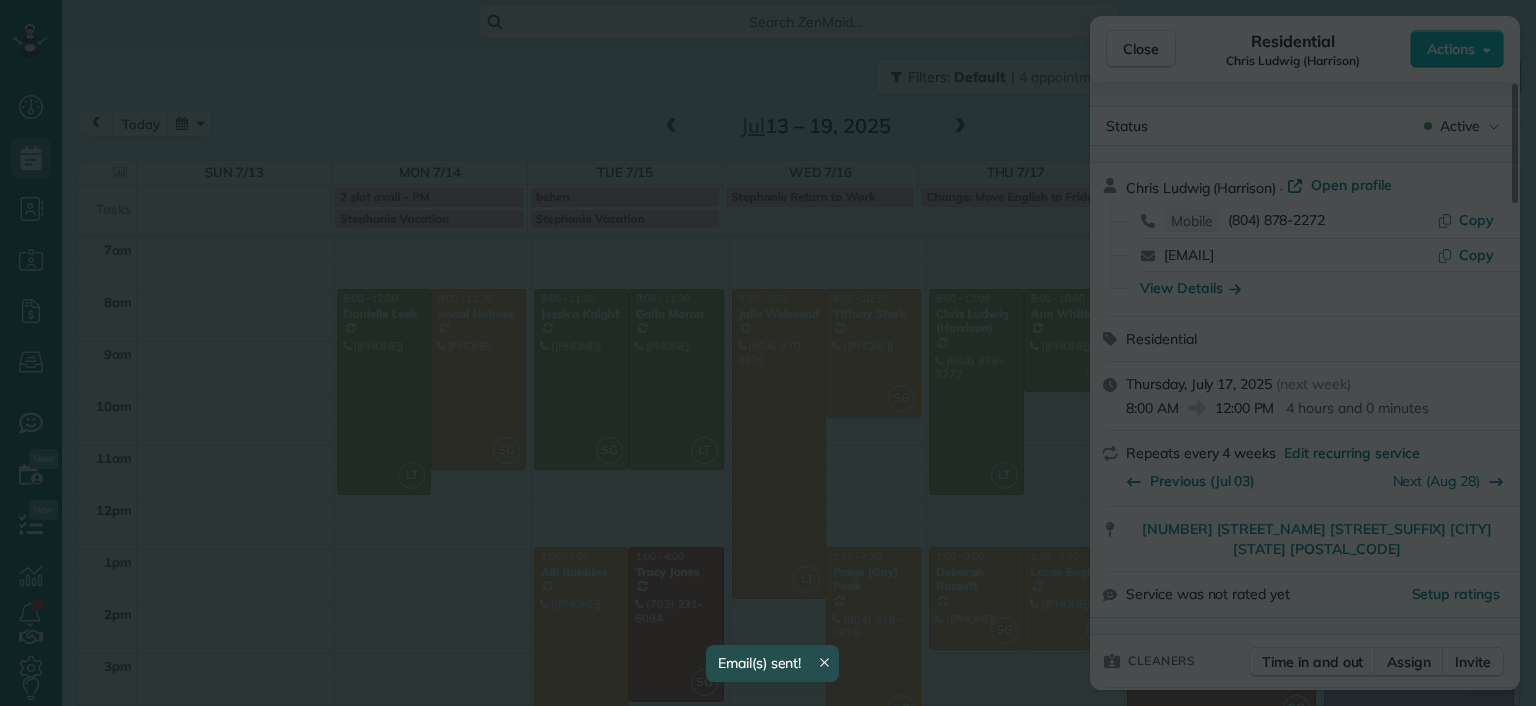 scroll, scrollTop: 0, scrollLeft: 0, axis: both 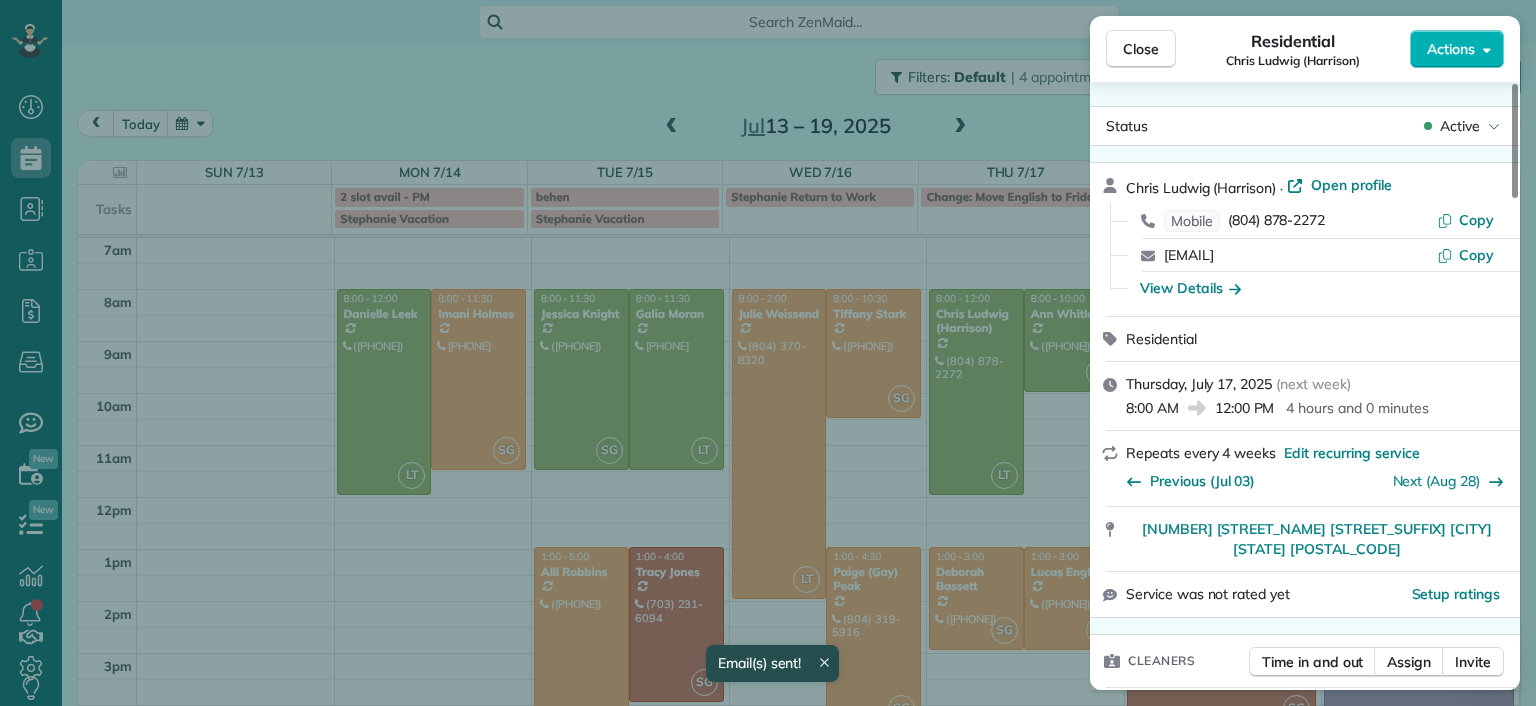 click on "Close Residential Chris Ludwig (Harrison) Actions Status Active Chris Ludwig (Harrison) · Open profile Mobile [PHONE] Copy ludwigia.jc@example.com Copy View Details Residential Thursday, July 17, 2025 ( next week ) 8:00 AM 12:00 PM 4 hours and 0 minutes Repeats every 4 weeks Edit recurring service Previous (Jul 03) Next (Aug 28) [NUMBER] [STREET] [CITY] [STATE] [POSTAL_CODE] Service was not rated yet Setup ratings Cleaners Time in and out Assign Invite Cleaners Laura   Thaller 8:00 AM 12:00 PM Checklist Try Now Keep this appointment up to your standards. Stay on top of every detail, keep your cleaners organised, and your client happy. Assign a checklist Watch a 5 min demo Billing Billing actions Price $221.00 Overcharge $0.00 Discount $0.00 Coupon discount - Primary tax - Secondary tax - Total appointment price $221.00 Tips collected New feature! $0.00 Unpaid Mark as paid Total including tip $221.00 Get paid online in no-time! Send an invoice and reward your cleaners with tips Charge customer credit card - 5" at bounding box center [768, 353] 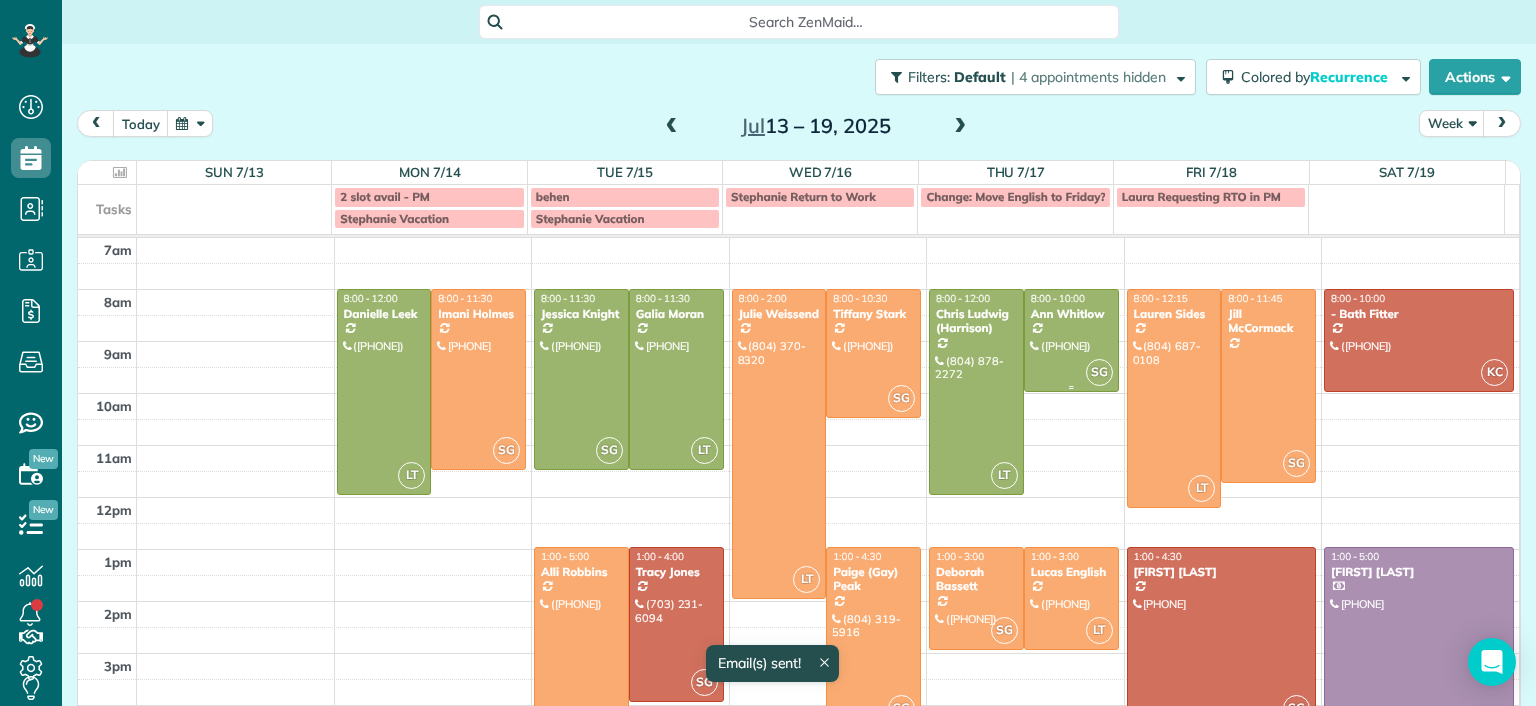 click on "Ann Whitlow" at bounding box center (1071, 314) 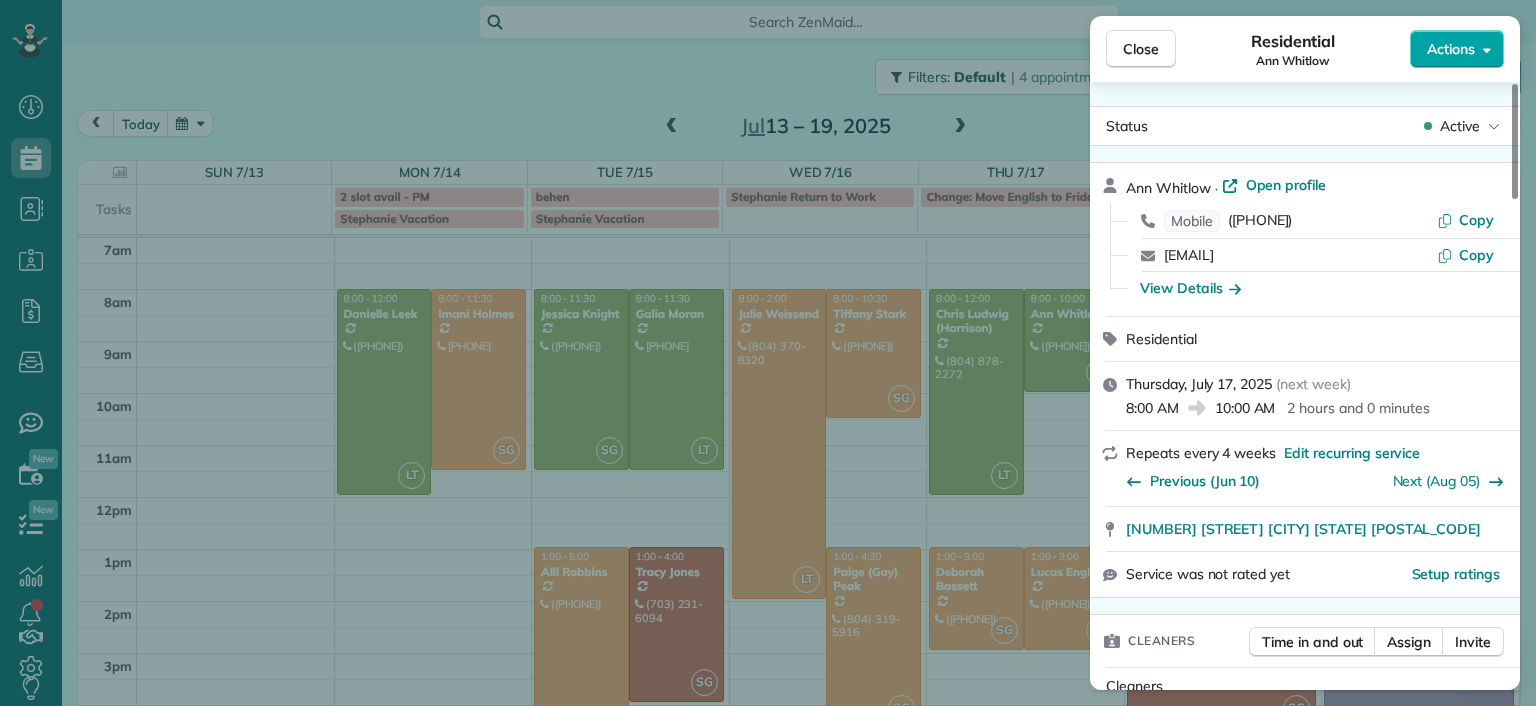 click on "Actions" at bounding box center (1451, 49) 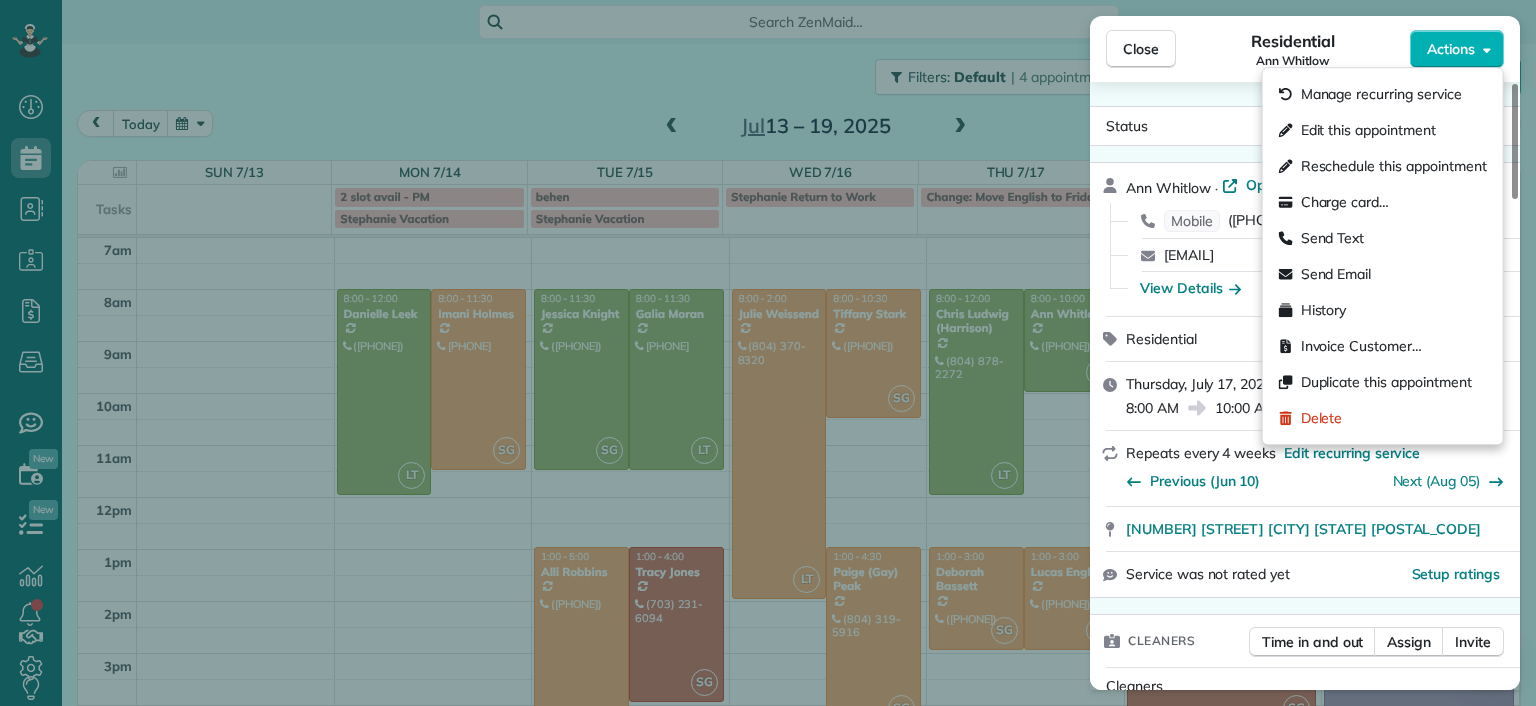 click on "Close Residential Ann Whitlow Actions Status Active Ann Whitlow · Open profile Mobile [PHONE] Copy [EMAIL] Copy View Details Residential Thursday, July 17, 2025 ( next week ) 8:00 AM 10:00 AM 2 hours and 0 minutes Repeats every 4 weeks Edit recurring service Previous (Jun 10) Next (Aug 05) [NUMBER] [STREET] [CITY] [STATE] [POSTAL_CODE] Service was not rated yet Setup ratings Cleaners Time in and out Assign Invite Cleaners Sophie   Gibbs 8:00 AM 10:00 AM Checklist Try Now Keep this appointment up to your standards. Stay on top of every detail, keep your cleaners organised, and your client happy. Assign a checklist Watch a 5 min demo Billing Billing actions Price $138.00 Overcharge $0.00 Discount $0.00 Coupon discount - Primary tax - Secondary tax - Total appointment price $138.00 Tips collected New feature! $0.00 Unpaid Mark as paid Total including tip $138.00 Get paid online in no-time! Send an invoice and reward your cleaners with tips Charge customer credit card Appointment custom fields Man Hours" at bounding box center (768, 353) 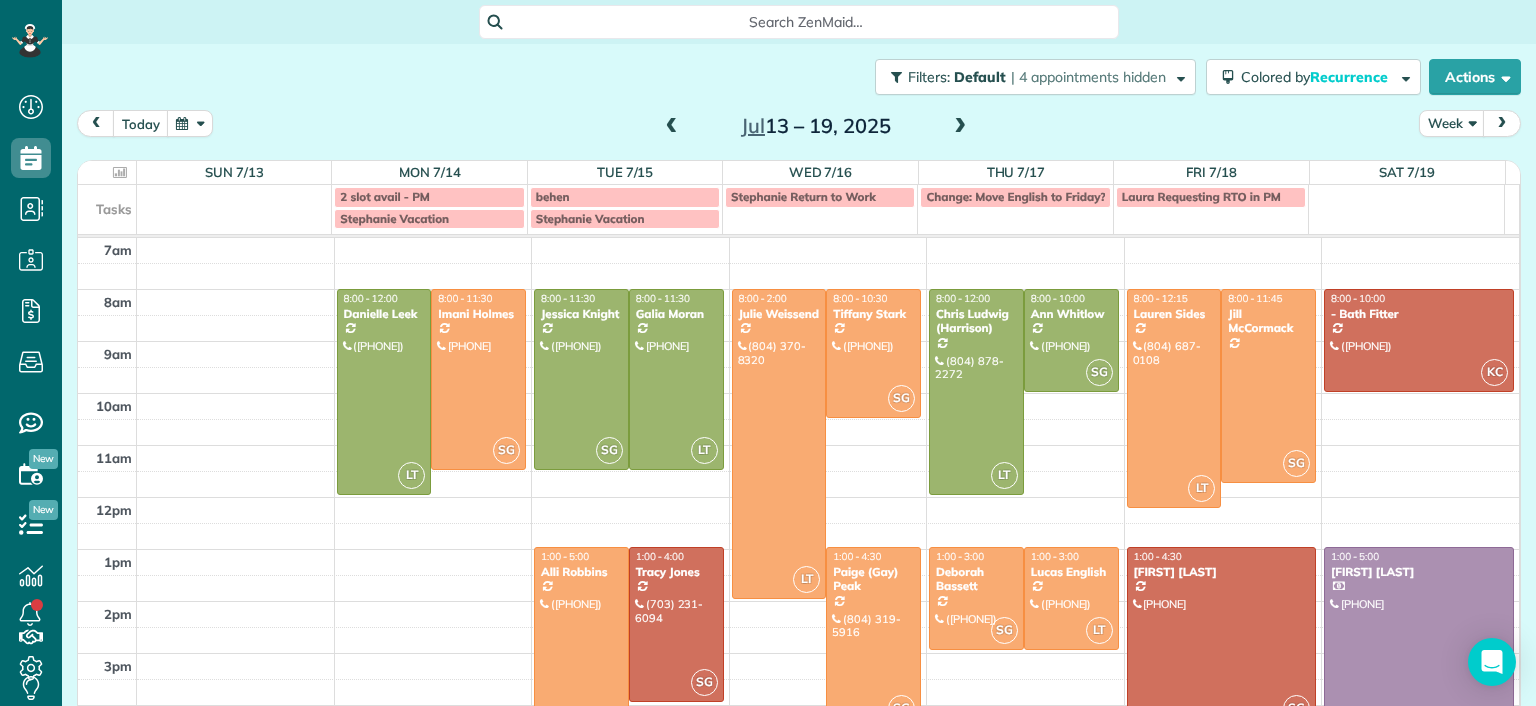 click at bounding box center [672, 127] 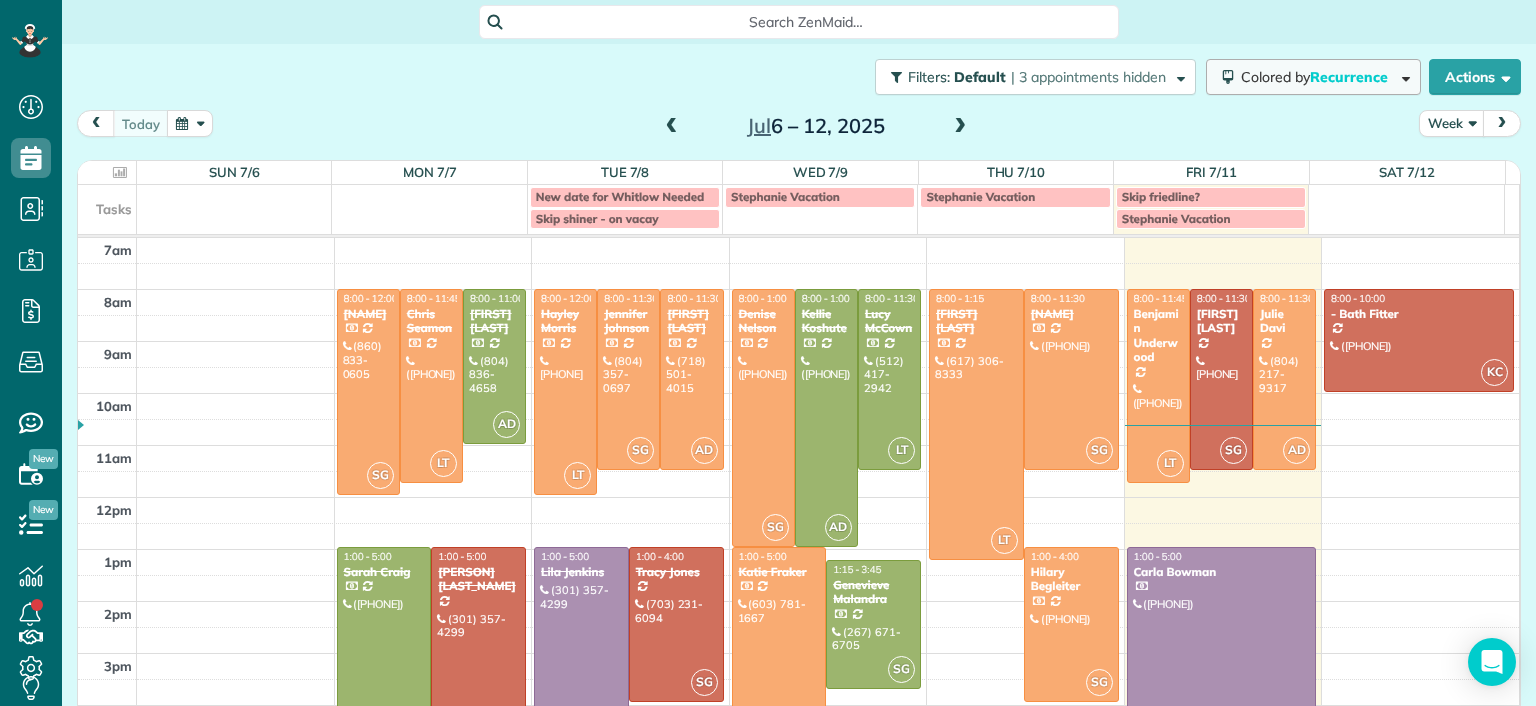 click on "Colored by  Recurrence" at bounding box center (1313, 77) 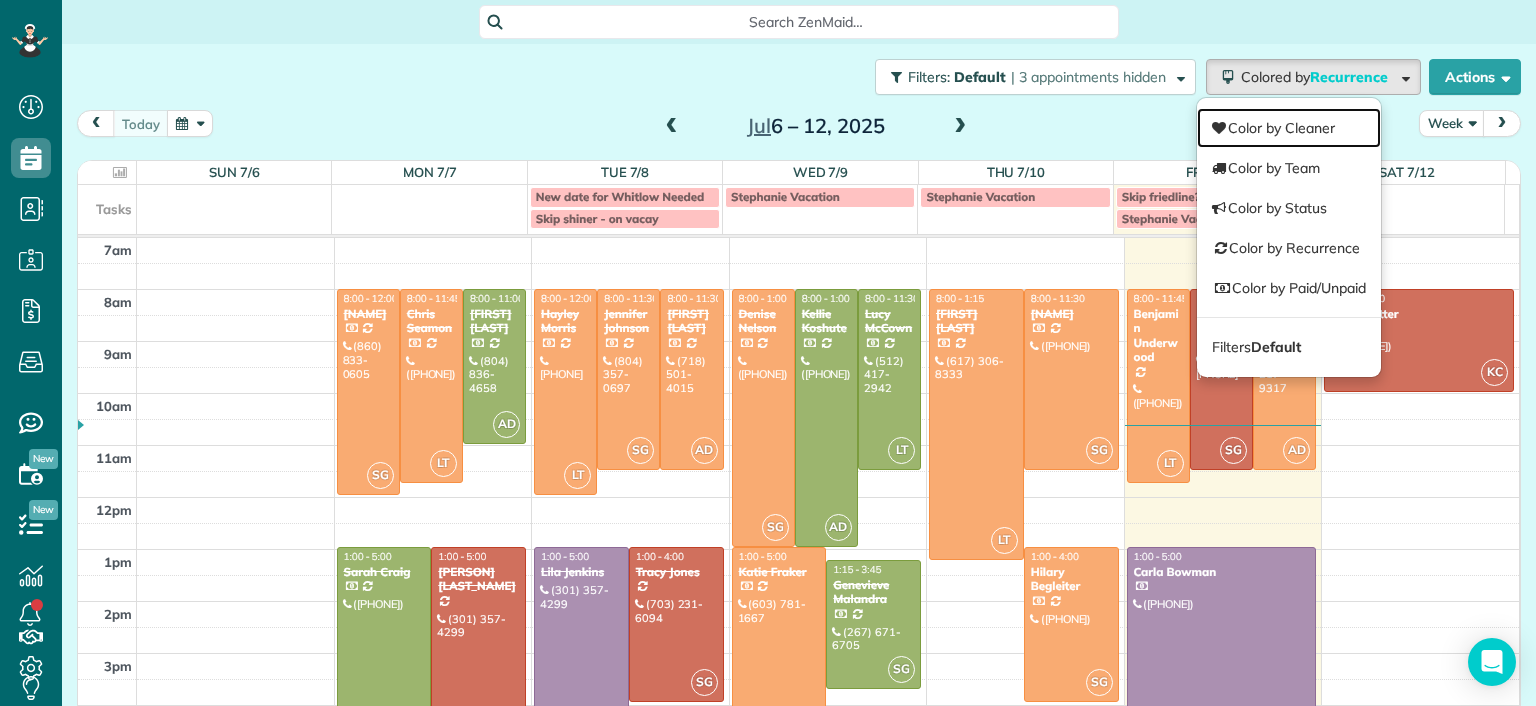 click on "Color by Cleaner" at bounding box center [1289, 128] 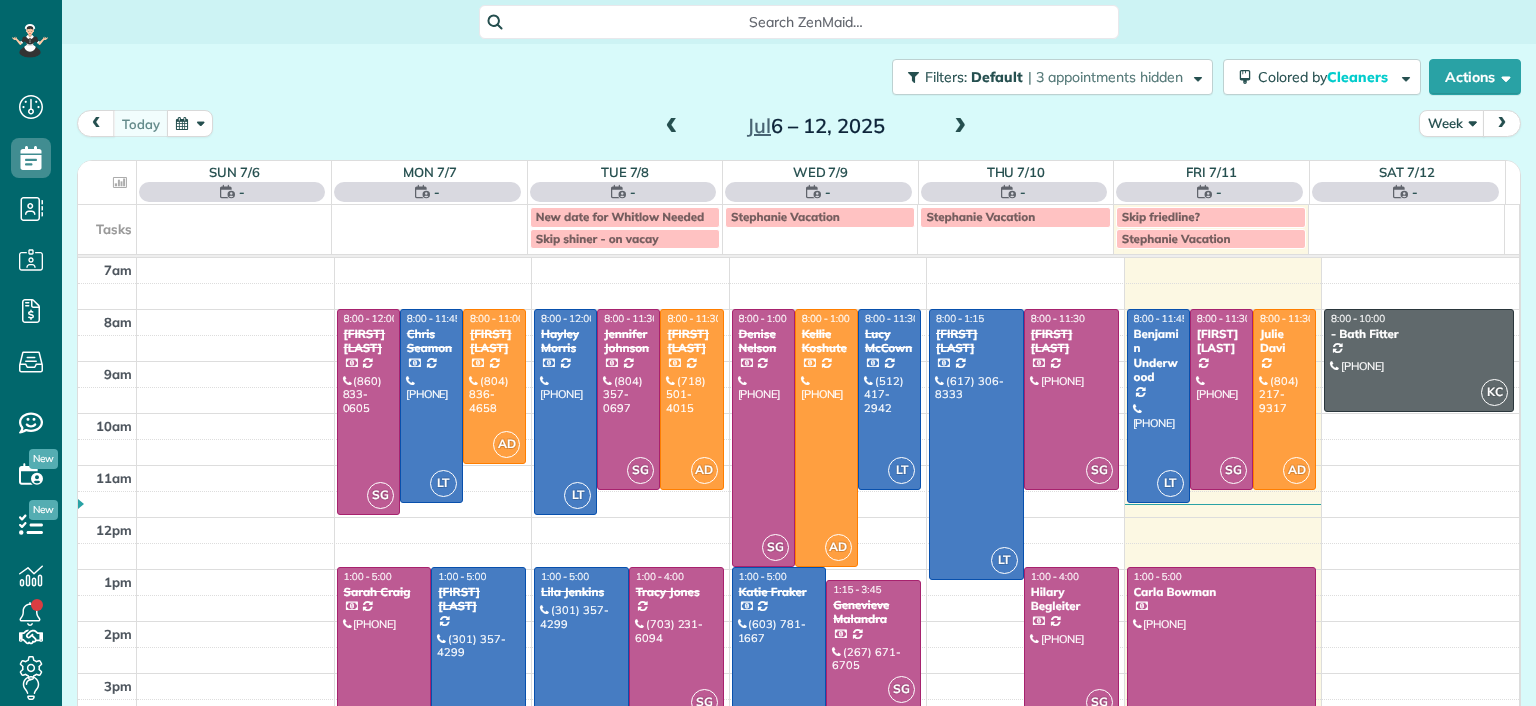 scroll, scrollTop: 0, scrollLeft: 0, axis: both 